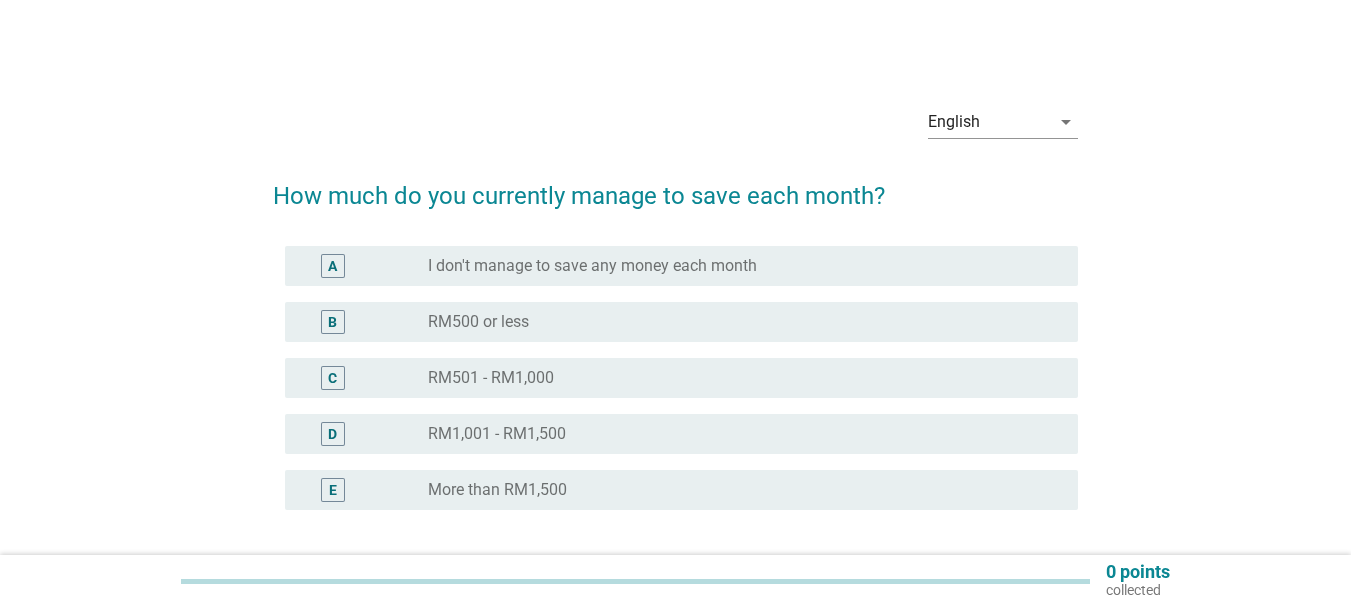 scroll, scrollTop: 0, scrollLeft: 0, axis: both 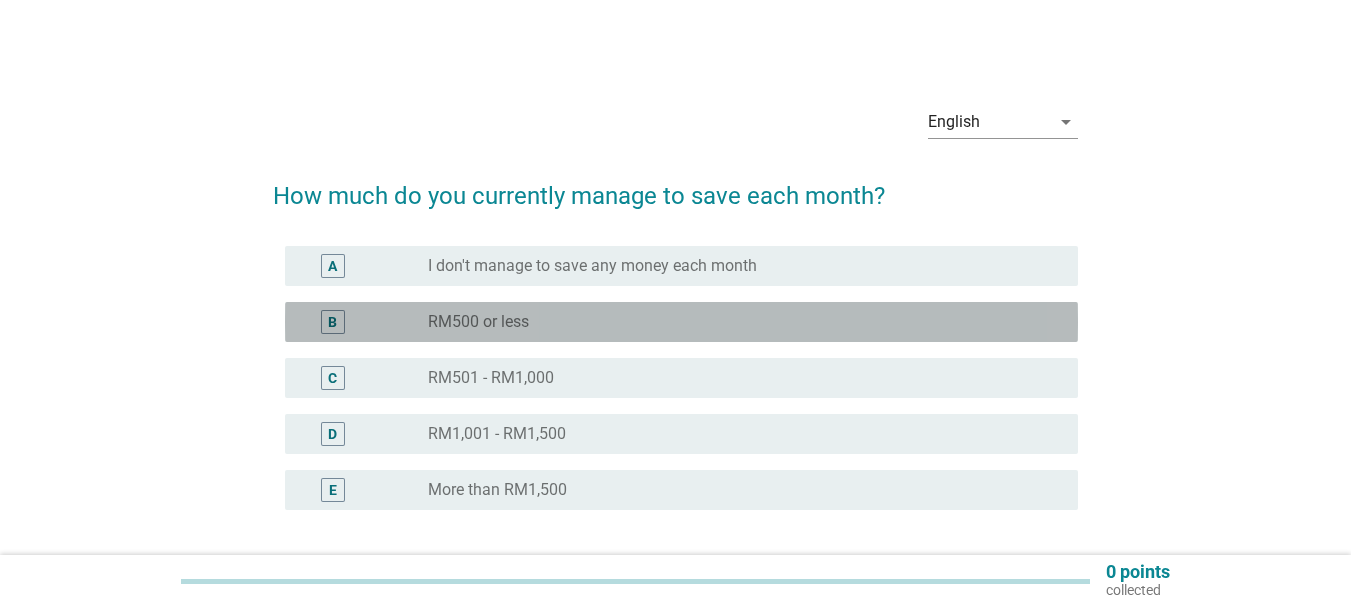 click on "B" at bounding box center [332, 322] 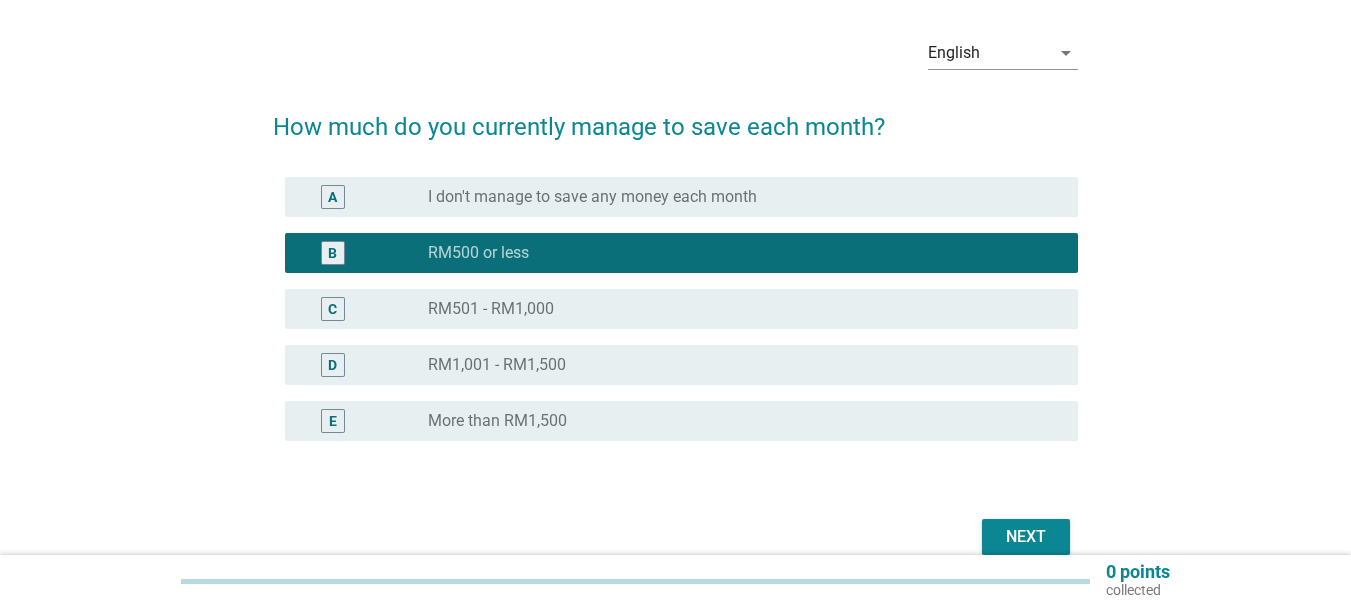 scroll, scrollTop: 165, scrollLeft: 0, axis: vertical 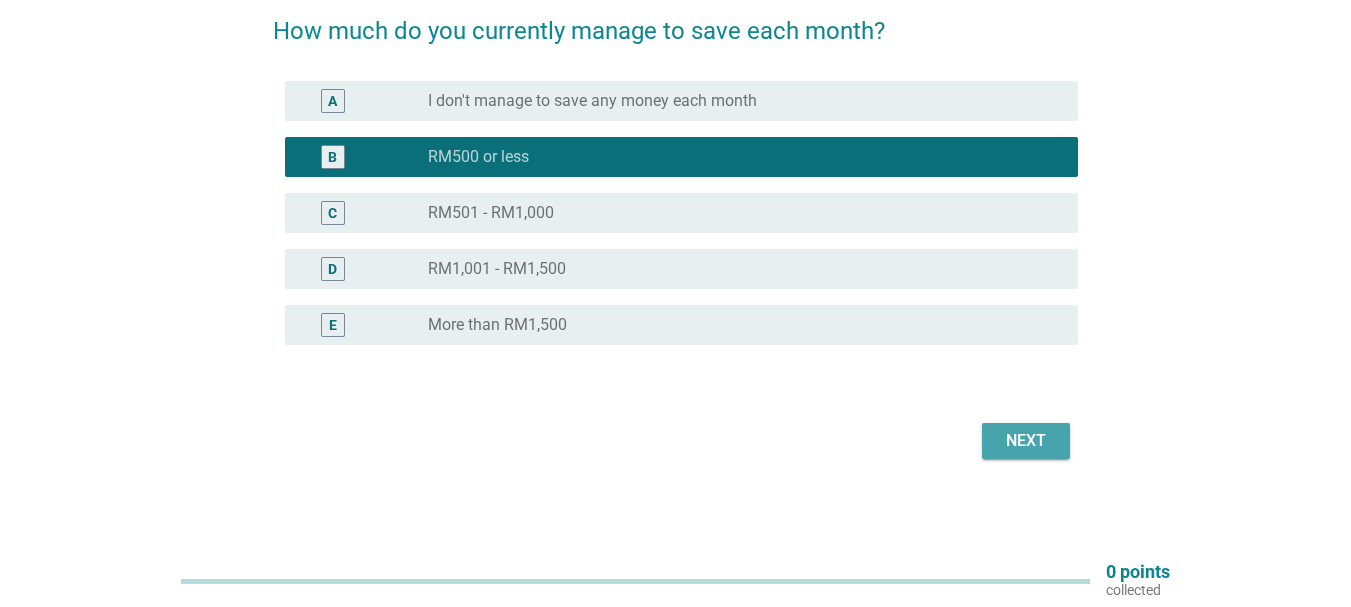 click on "Next" at bounding box center [1026, 441] 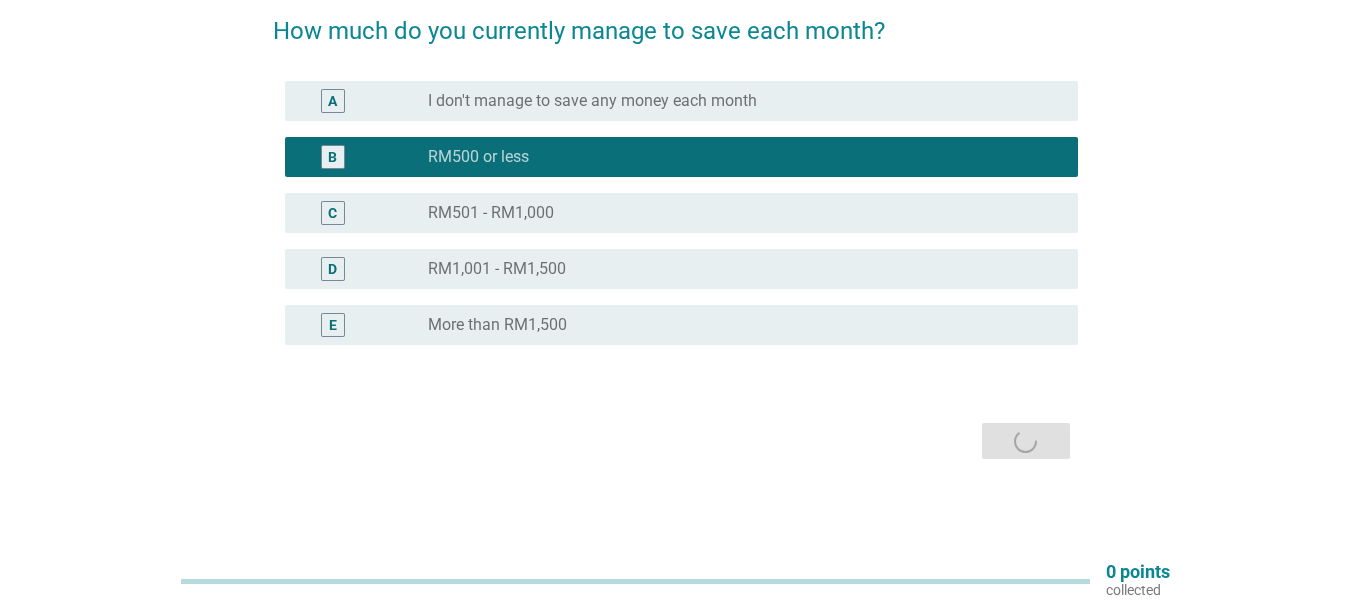 scroll, scrollTop: 0, scrollLeft: 0, axis: both 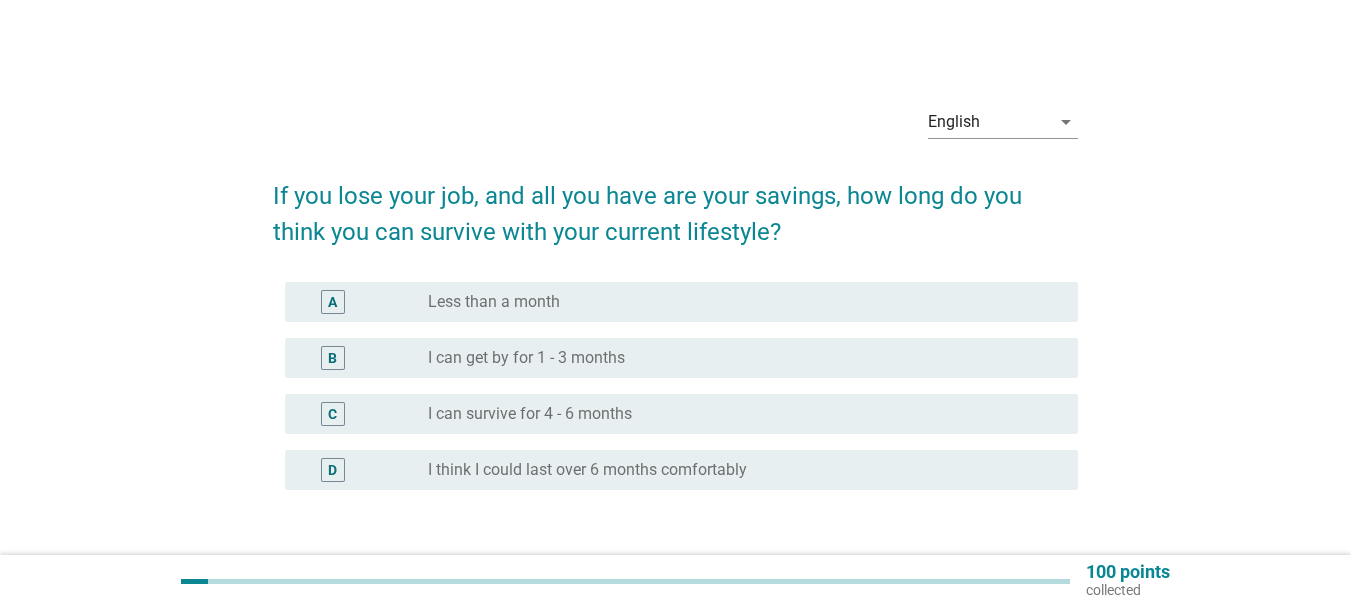 click on "A" at bounding box center [333, 302] 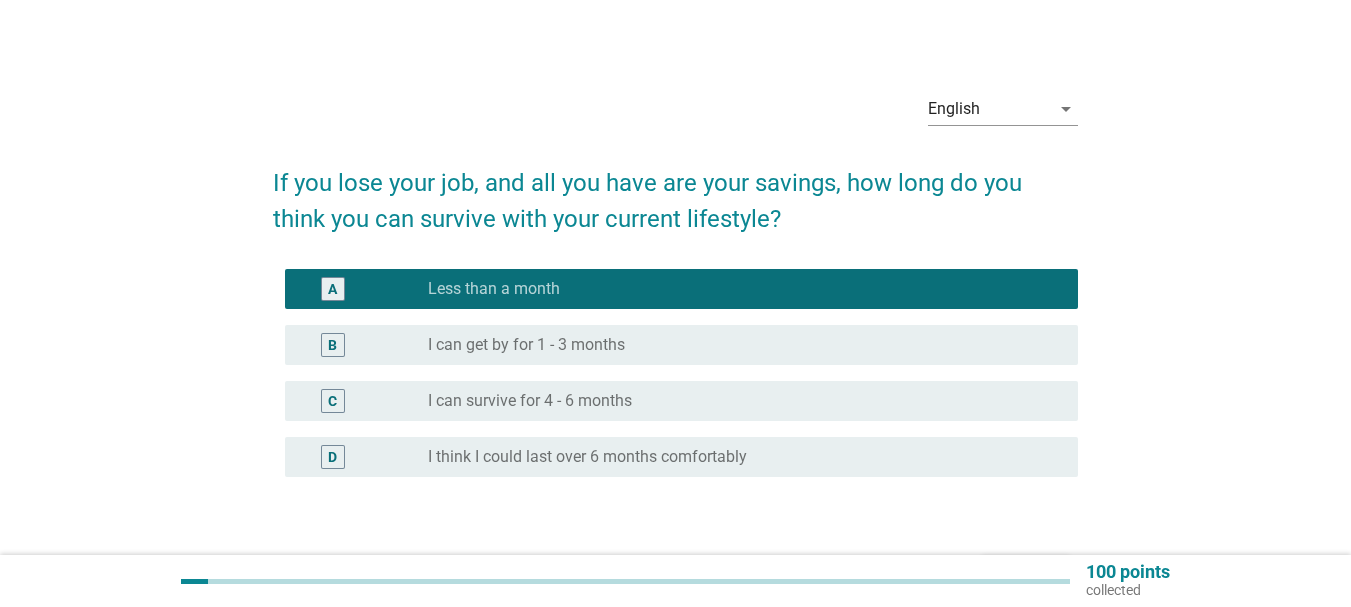 scroll, scrollTop: 145, scrollLeft: 0, axis: vertical 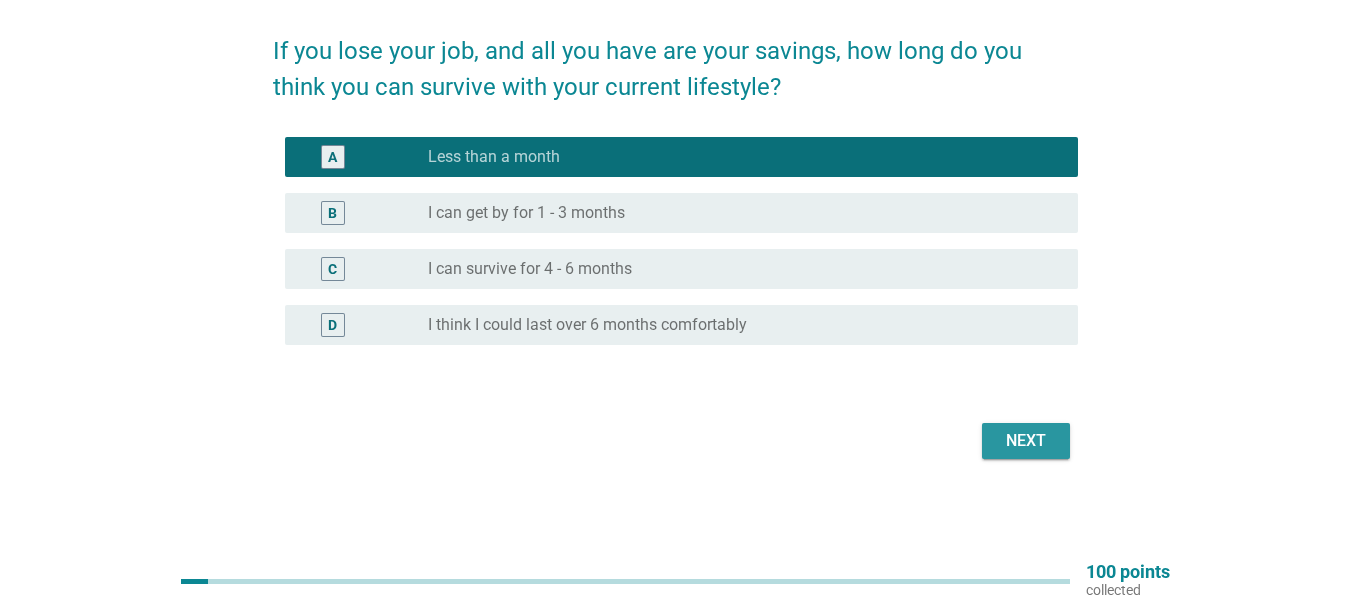 click on "Next" at bounding box center [1026, 441] 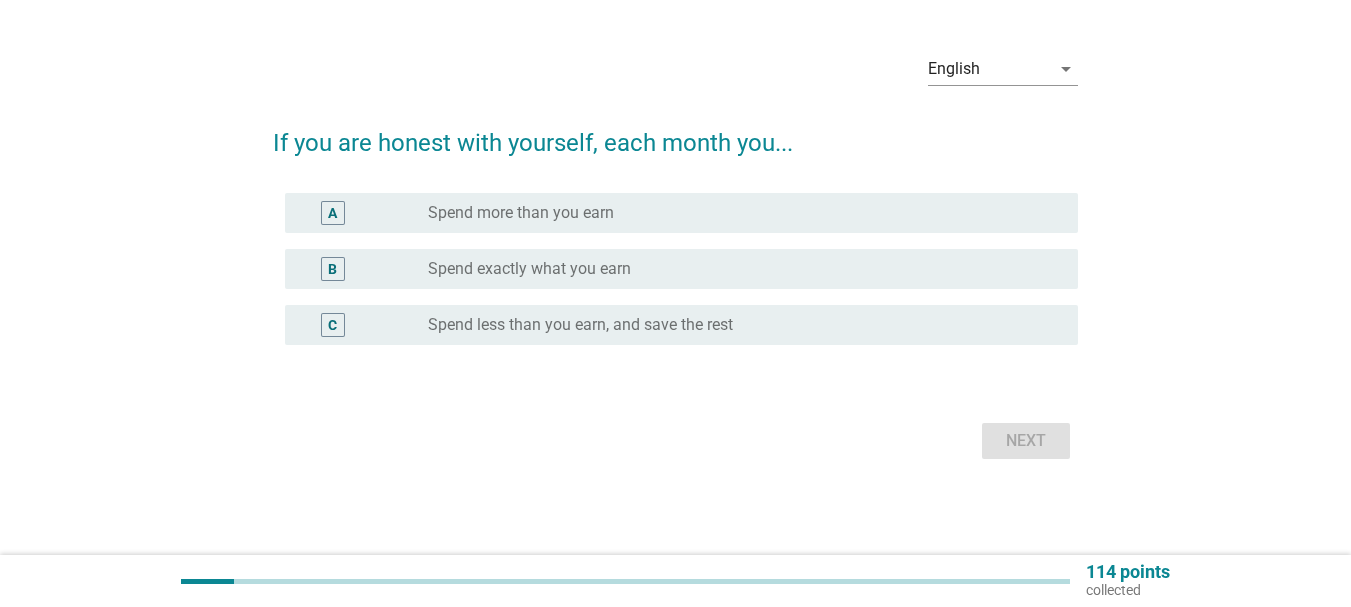 scroll, scrollTop: 0, scrollLeft: 0, axis: both 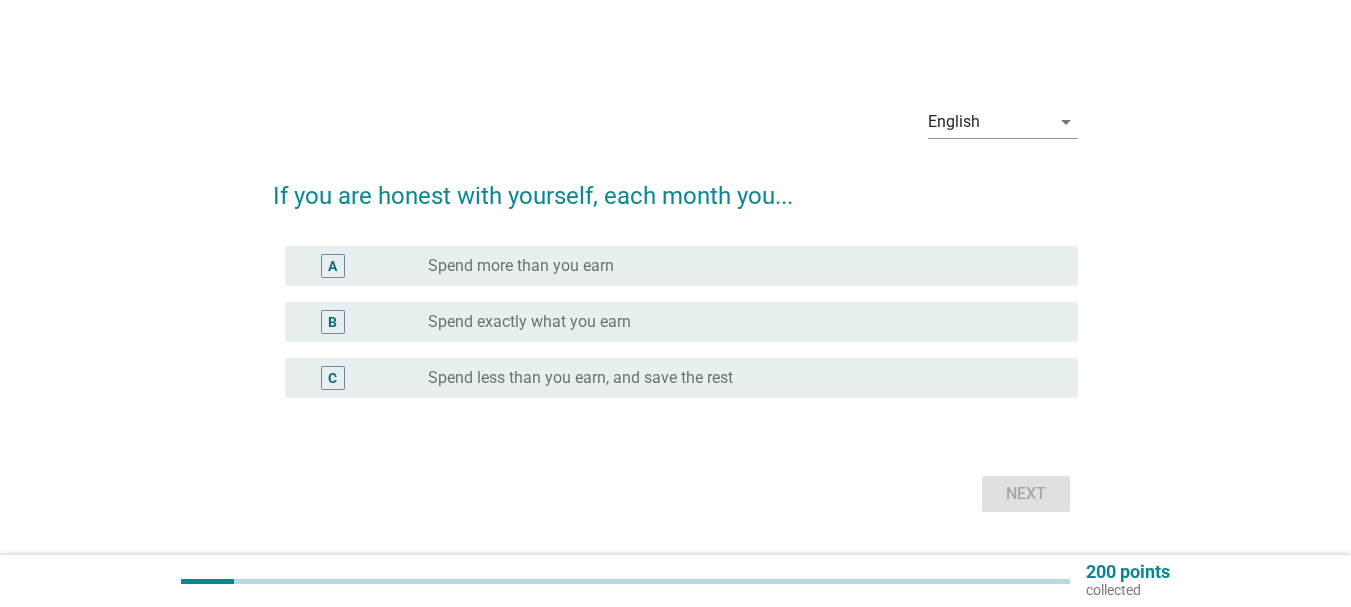 click on "B" at bounding box center (332, 322) 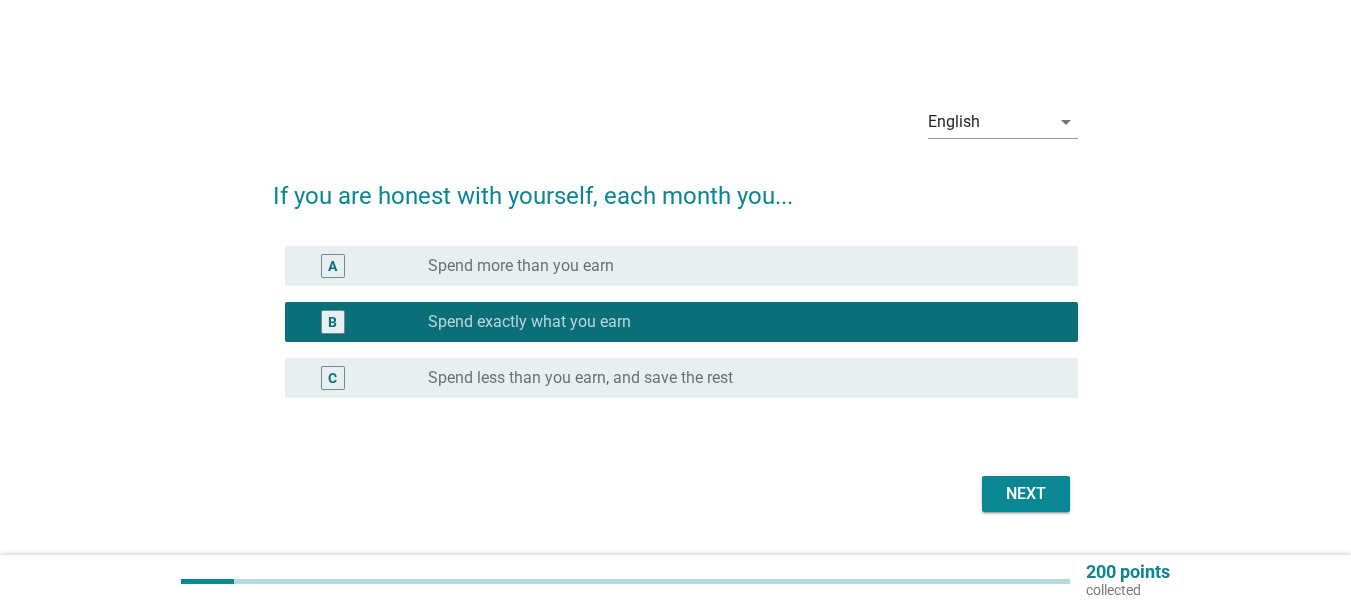 click on "Next" at bounding box center [1026, 494] 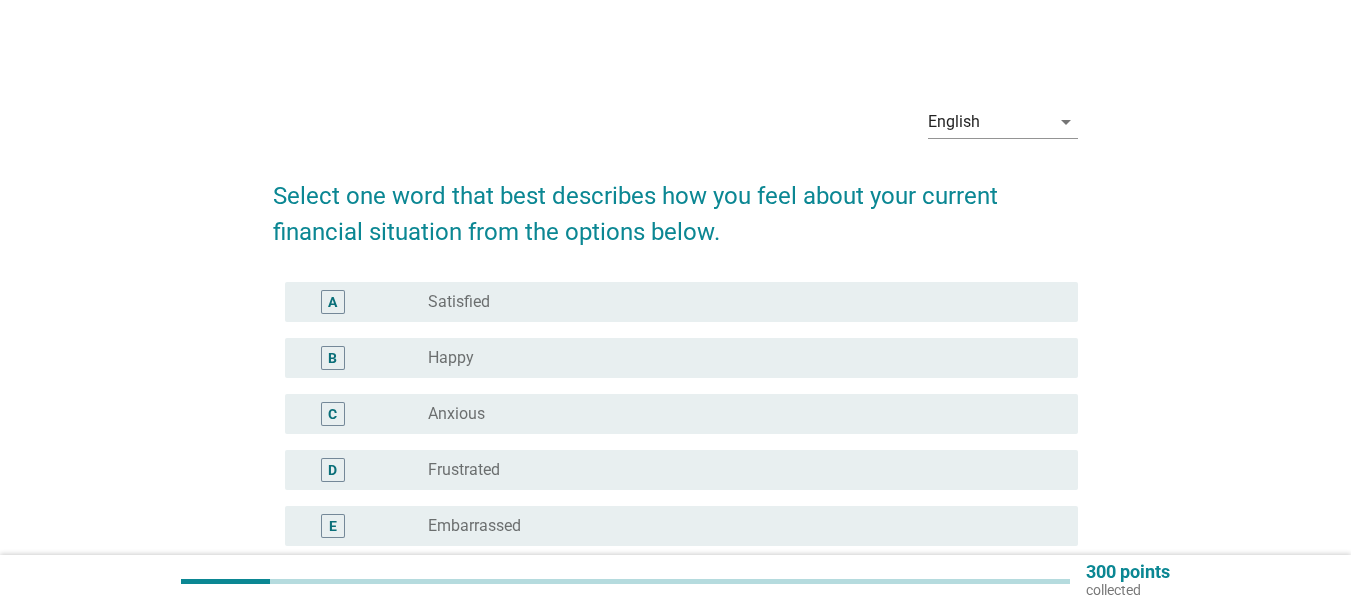 click on "D     radio_button_unchecked Frustrated" at bounding box center (675, 470) 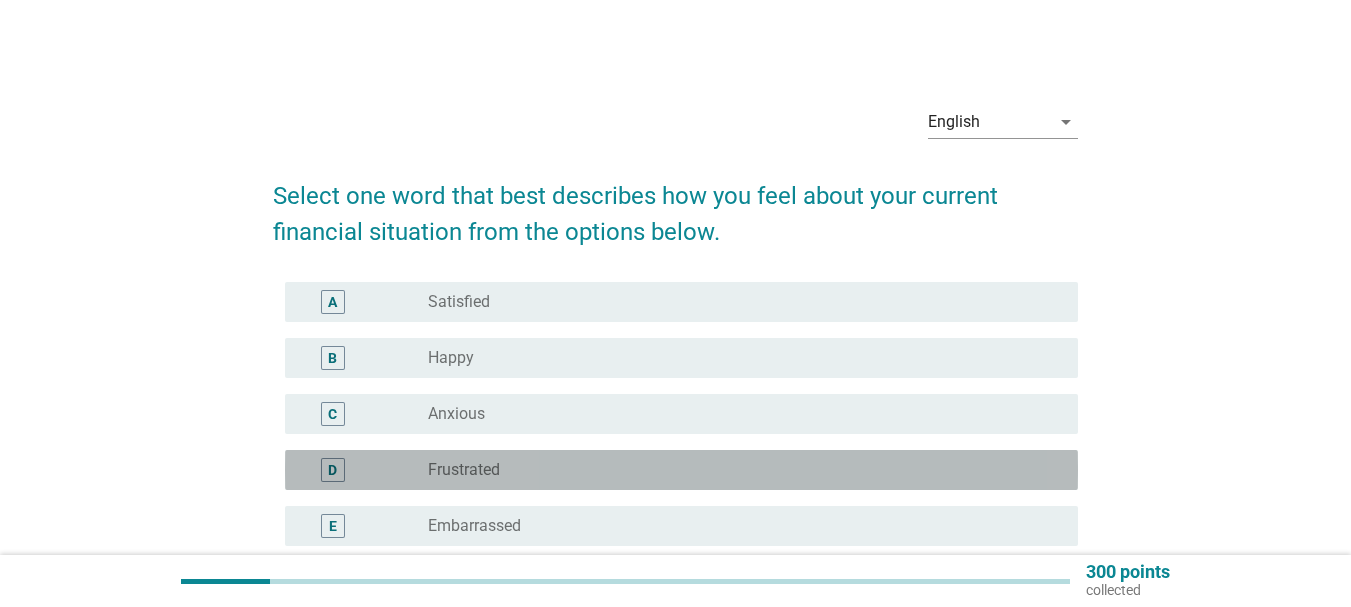 click on "D" at bounding box center (332, 470) 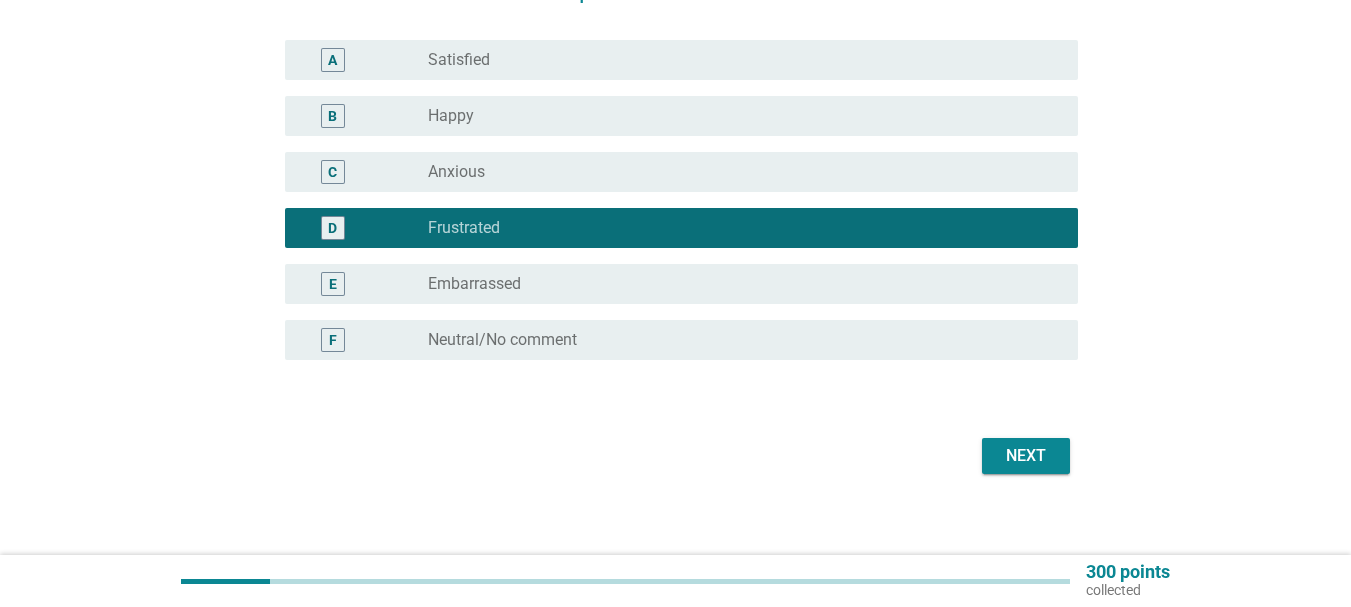 scroll, scrollTop: 257, scrollLeft: 0, axis: vertical 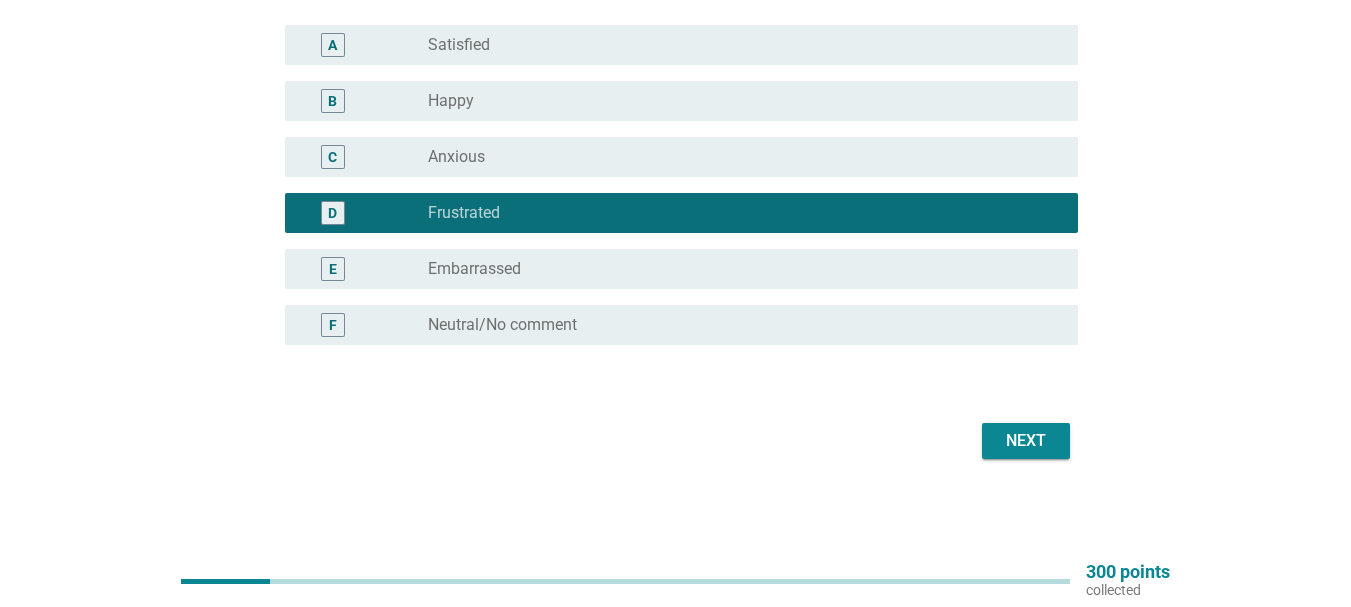 click on "Next" at bounding box center (1026, 441) 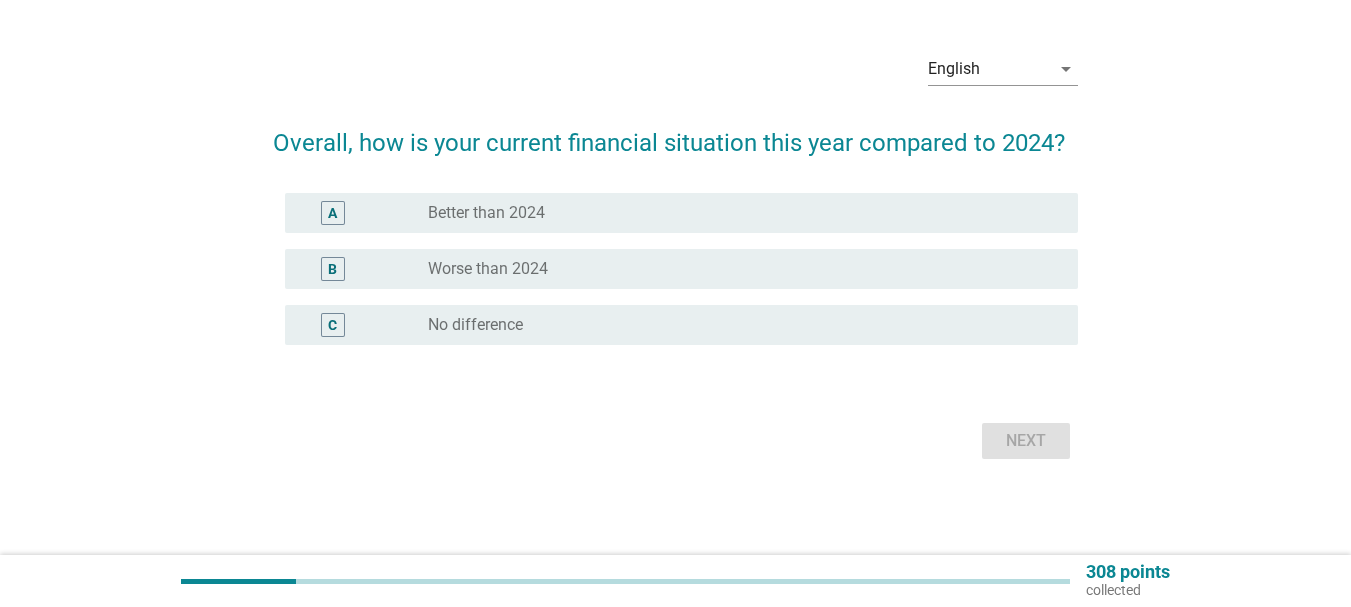 scroll, scrollTop: 0, scrollLeft: 0, axis: both 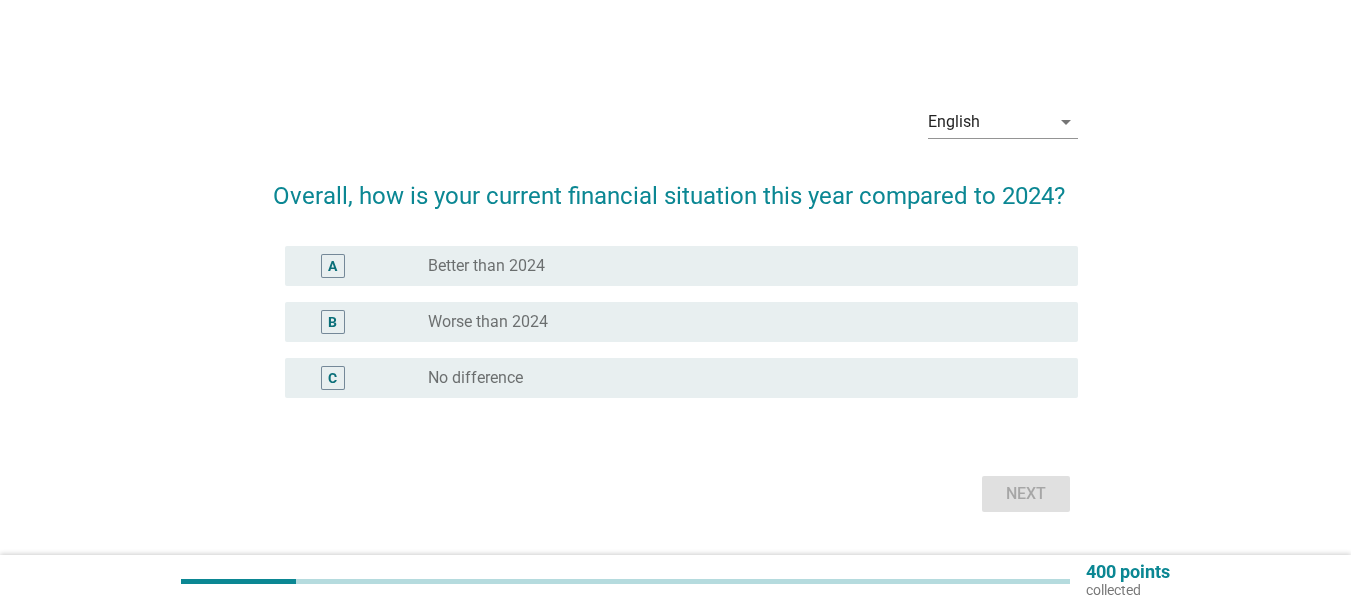 click on "C" at bounding box center [332, 378] 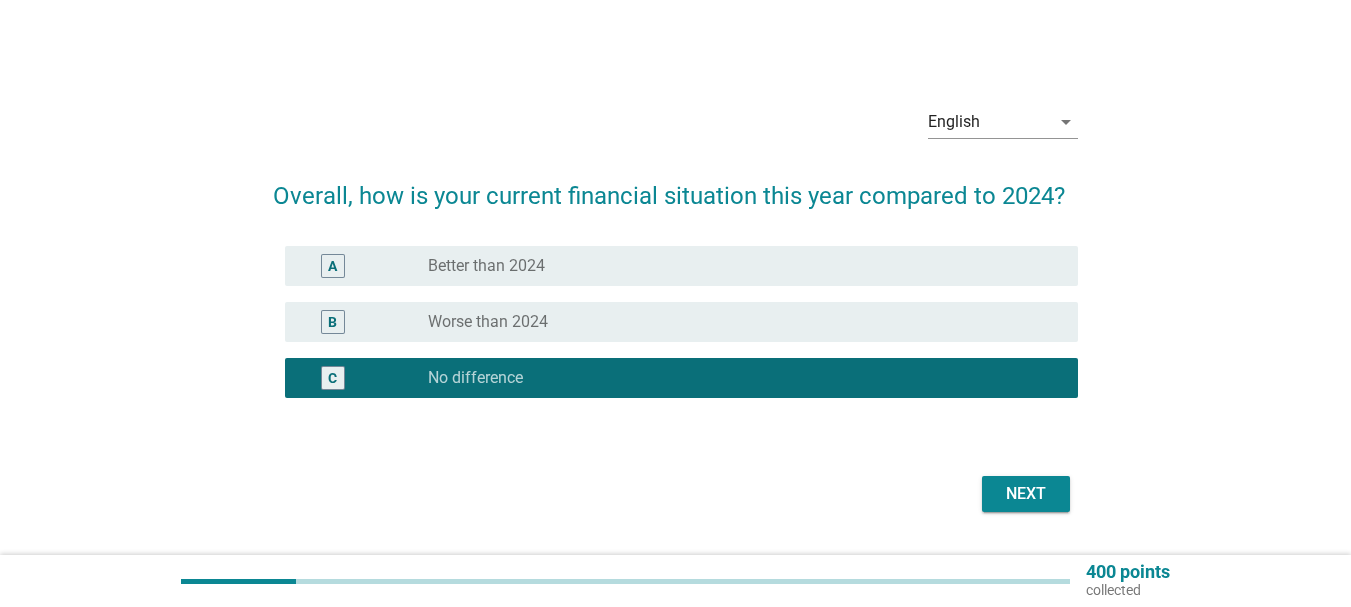 click on "Next" at bounding box center [1026, 494] 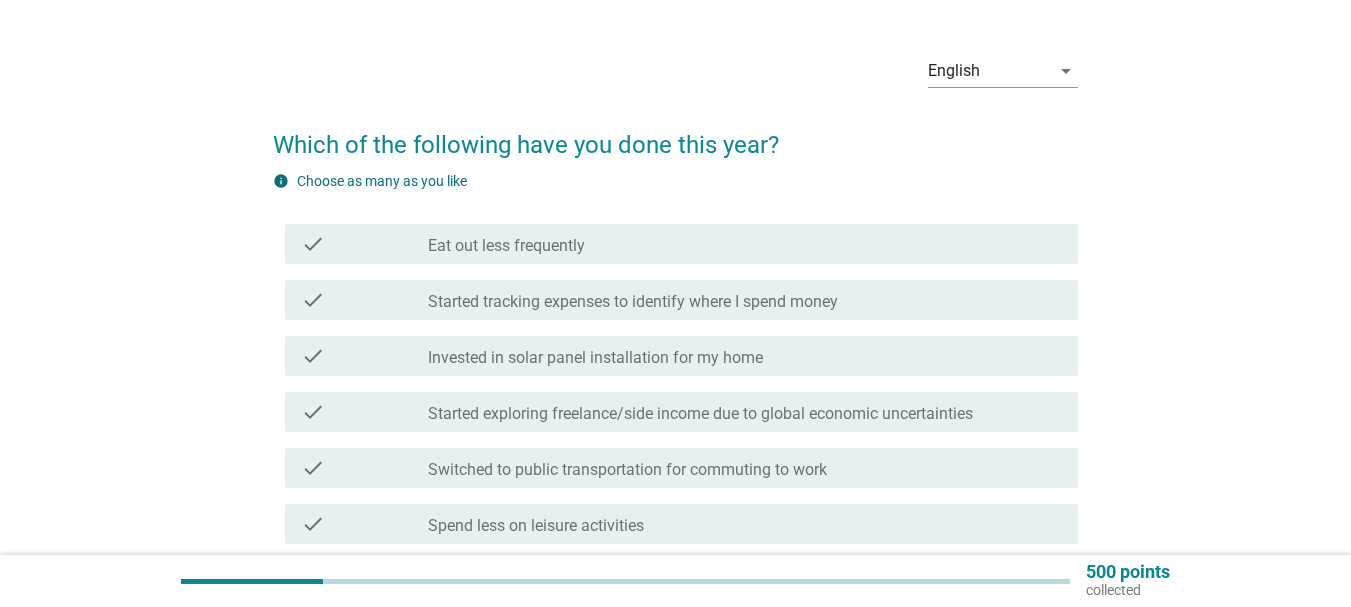 scroll, scrollTop: 100, scrollLeft: 0, axis: vertical 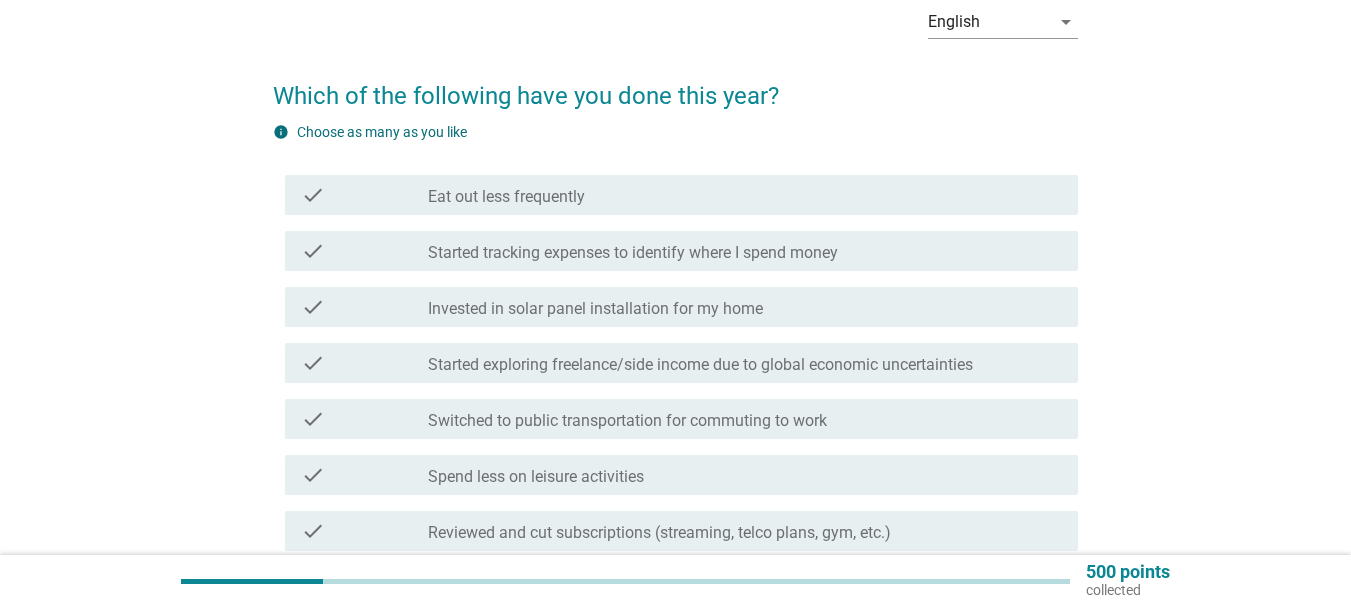 click on "check" at bounding box center (364, 251) 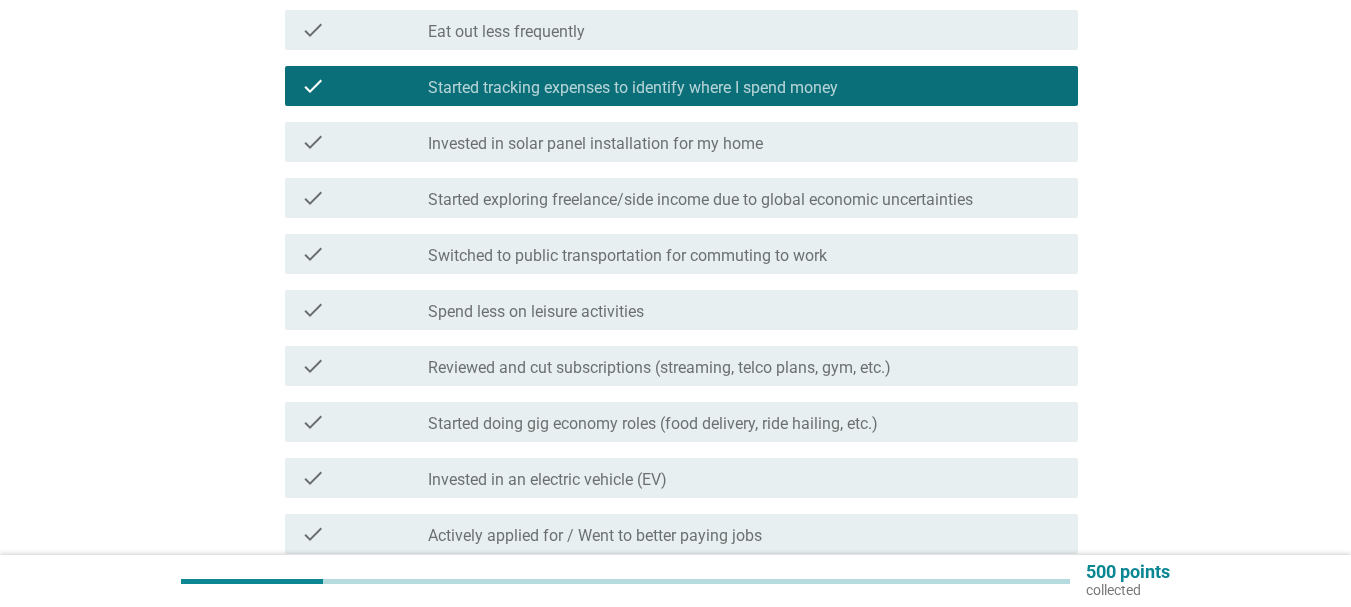 scroll, scrollTop: 300, scrollLeft: 0, axis: vertical 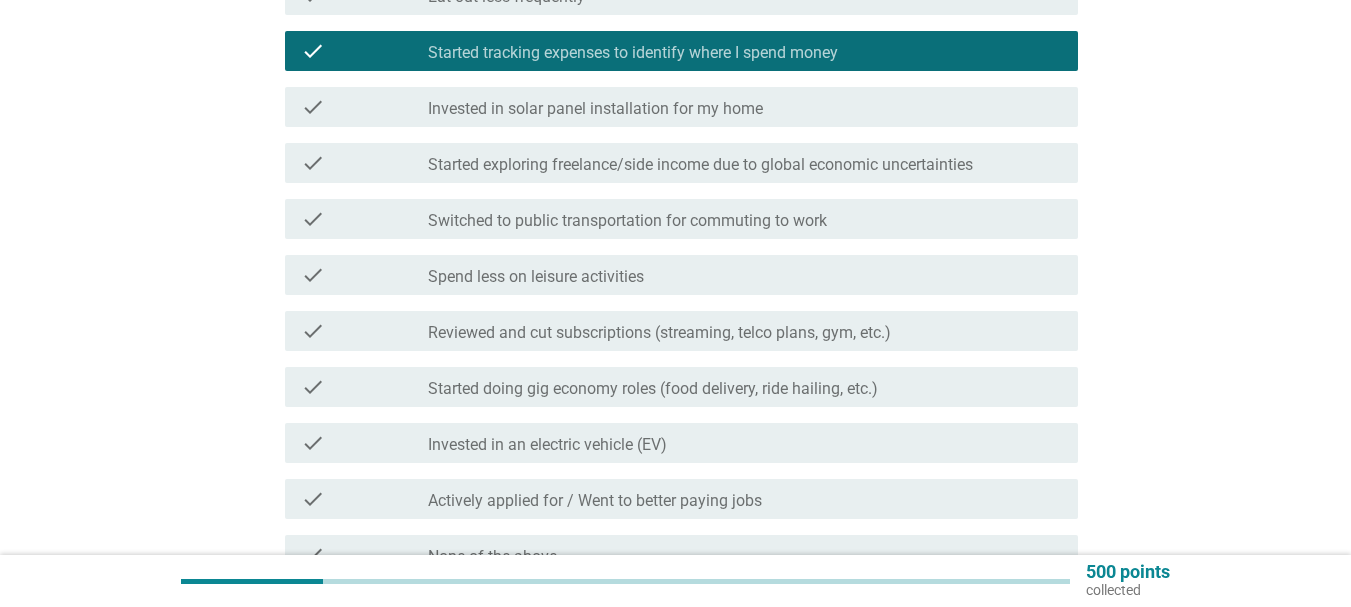 click on "check     check_box_outline_blank Spend less on leisure activities" at bounding box center [675, 275] 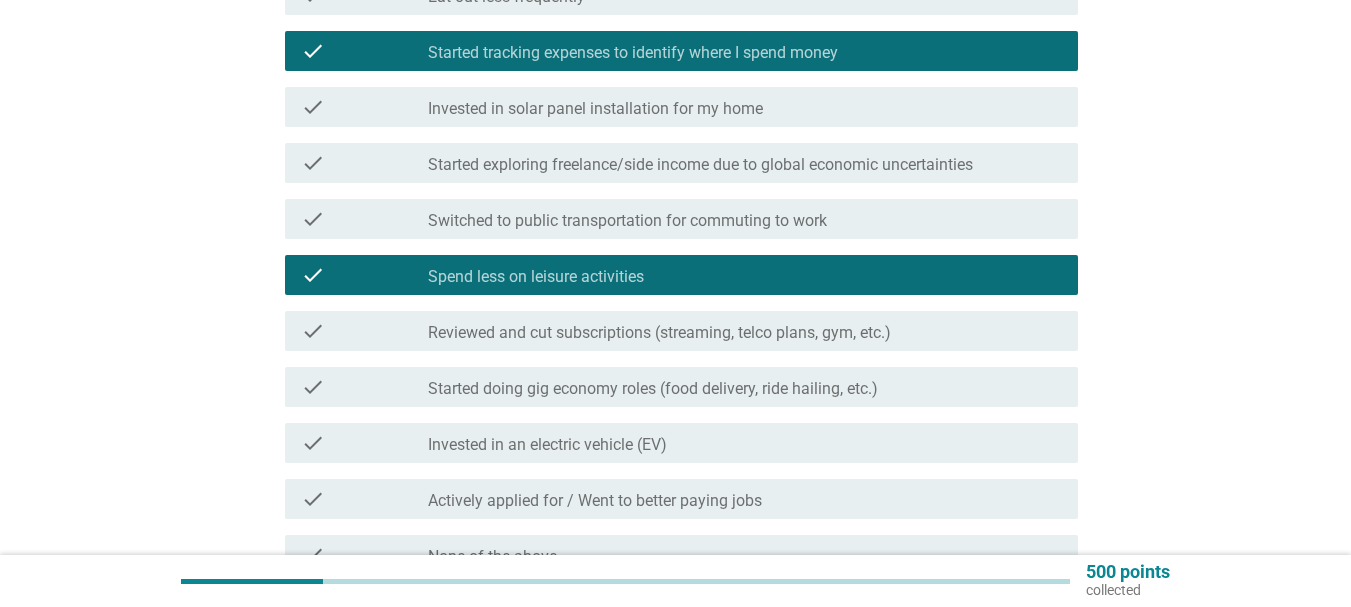 scroll, scrollTop: 400, scrollLeft: 0, axis: vertical 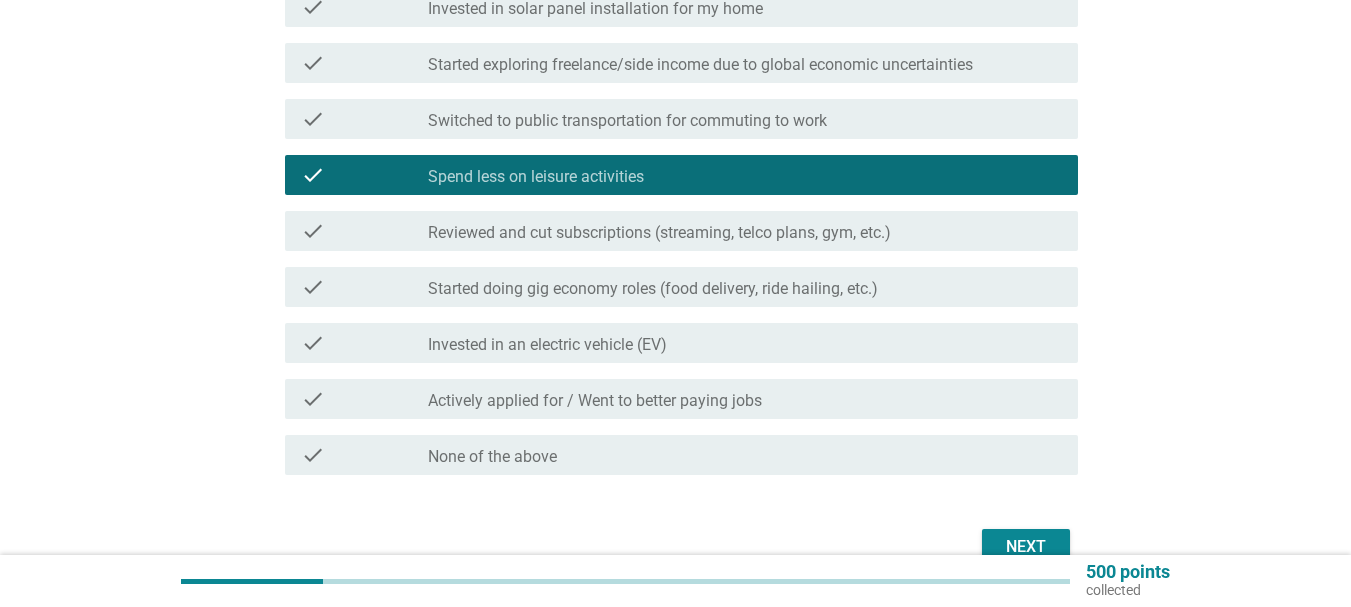 click on "check     check_box_outline_blank Reviewed and cut subscriptions (streaming, telco plans, gym, etc.)" at bounding box center [681, 231] 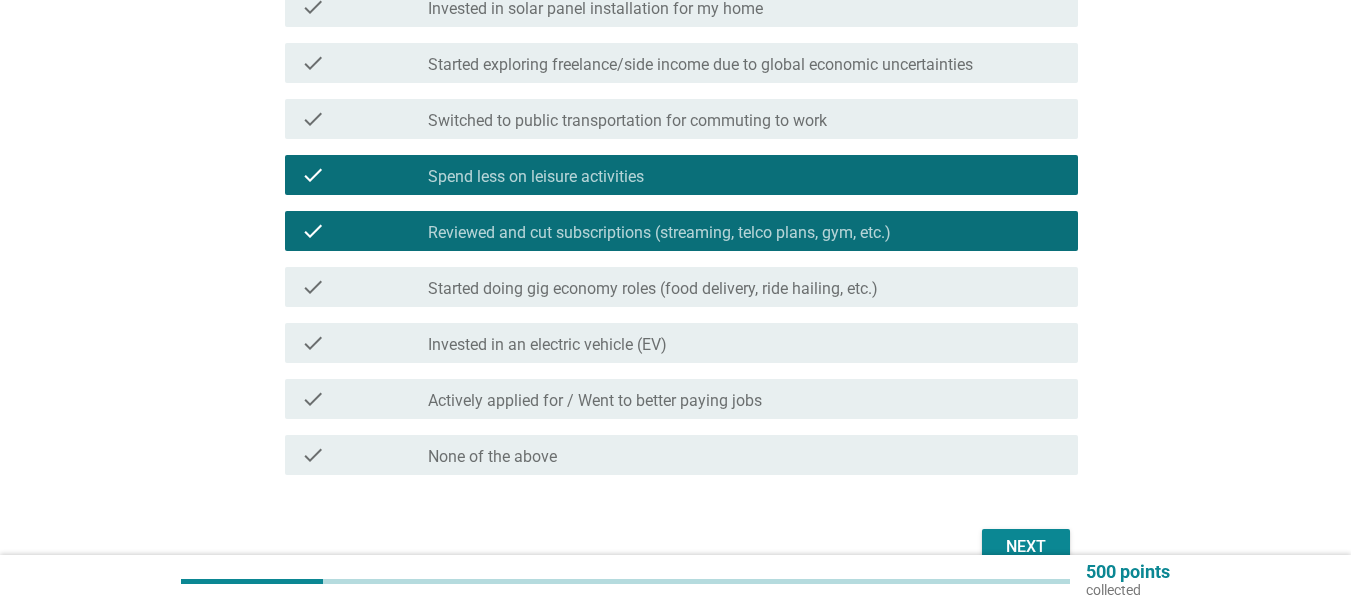 click on "Next" at bounding box center [1026, 547] 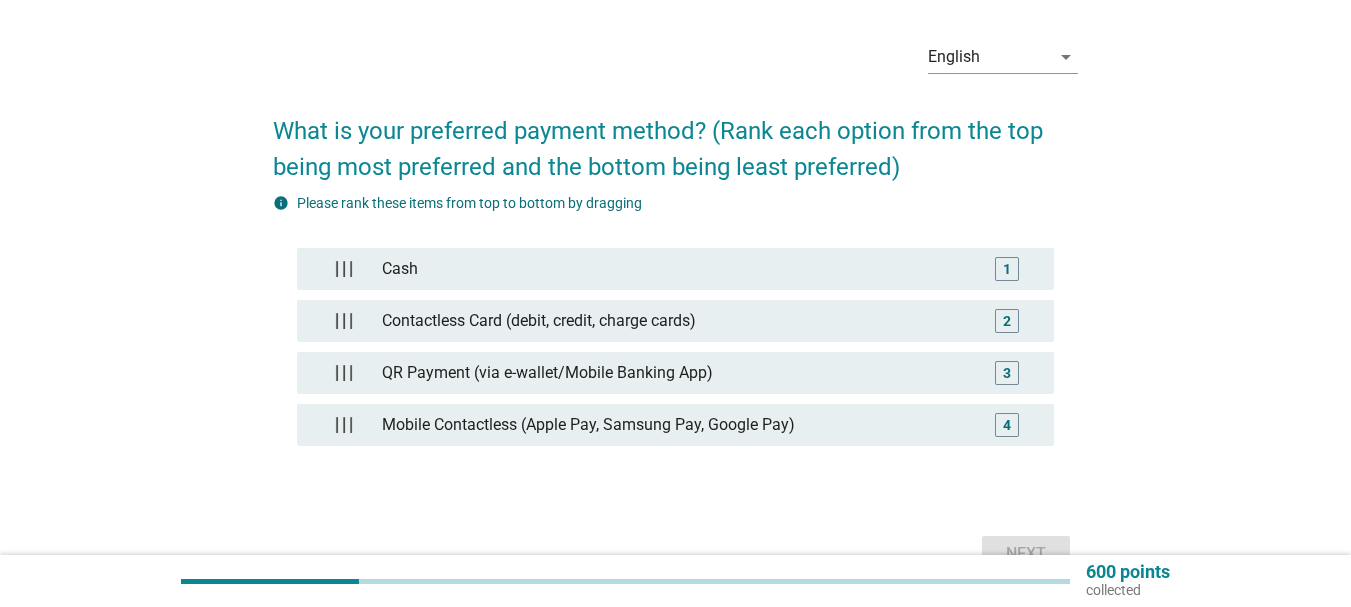 scroll, scrollTop: 100, scrollLeft: 0, axis: vertical 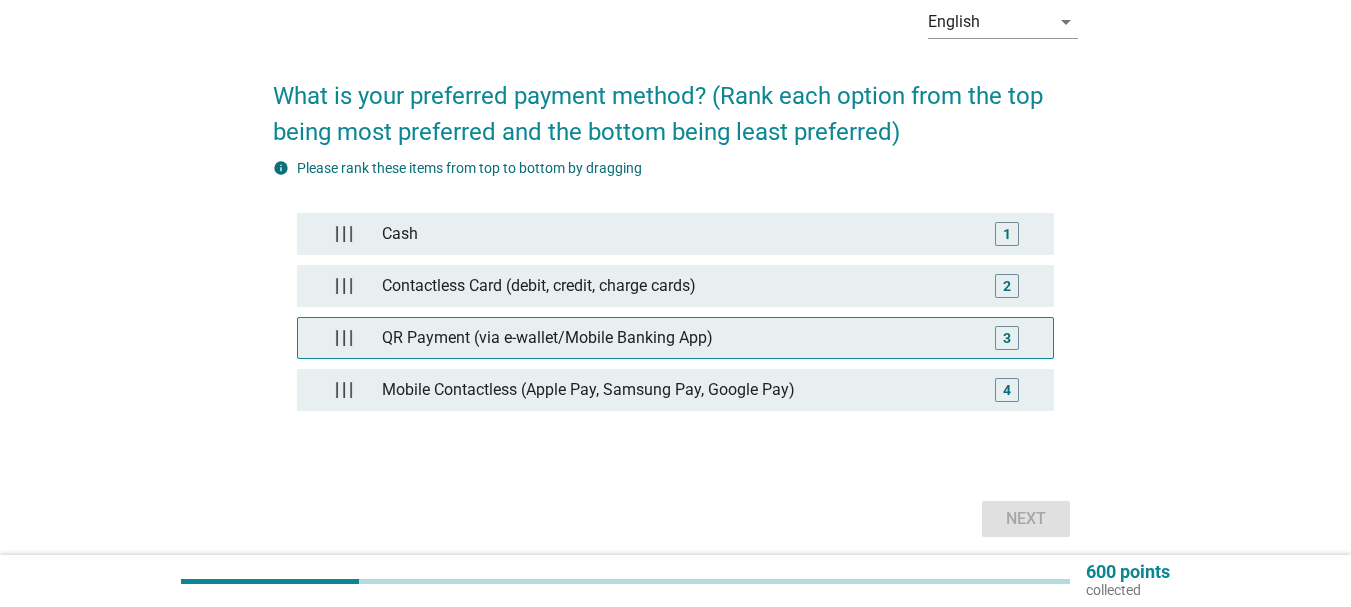 click on "QR Payment (via e-wallet/Mobile Banking App)" at bounding box center (675, 338) 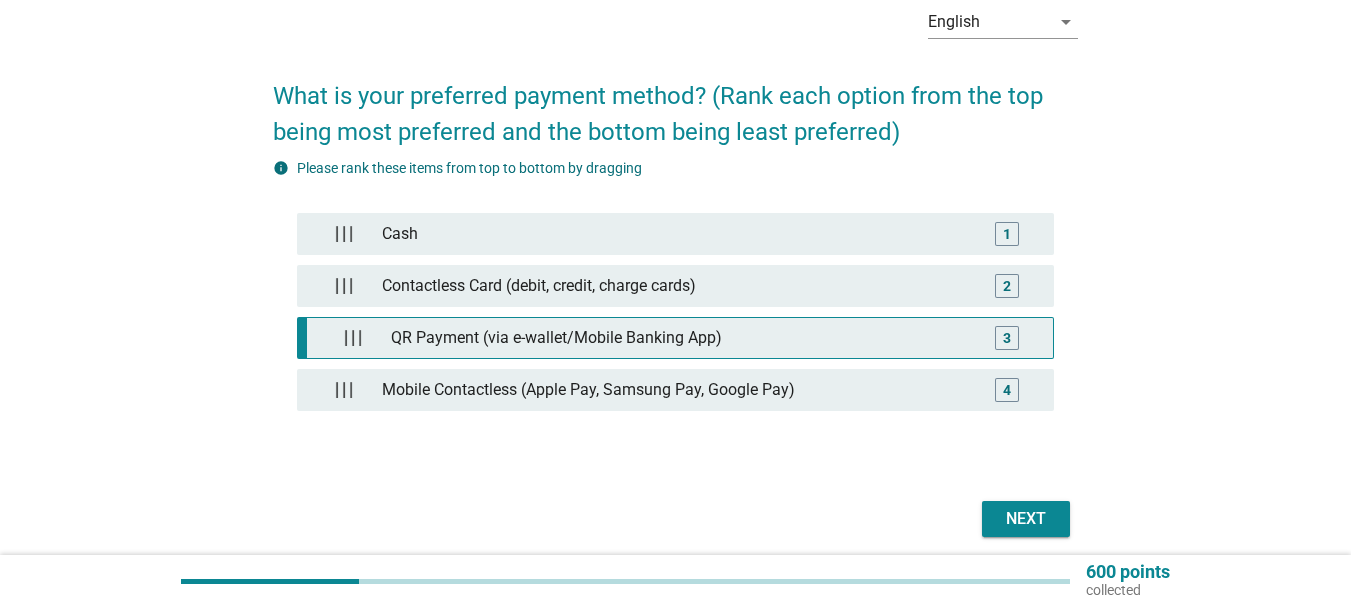 click on "QR Payment (via e-wallet/Mobile Banking App)" at bounding box center (680, 338) 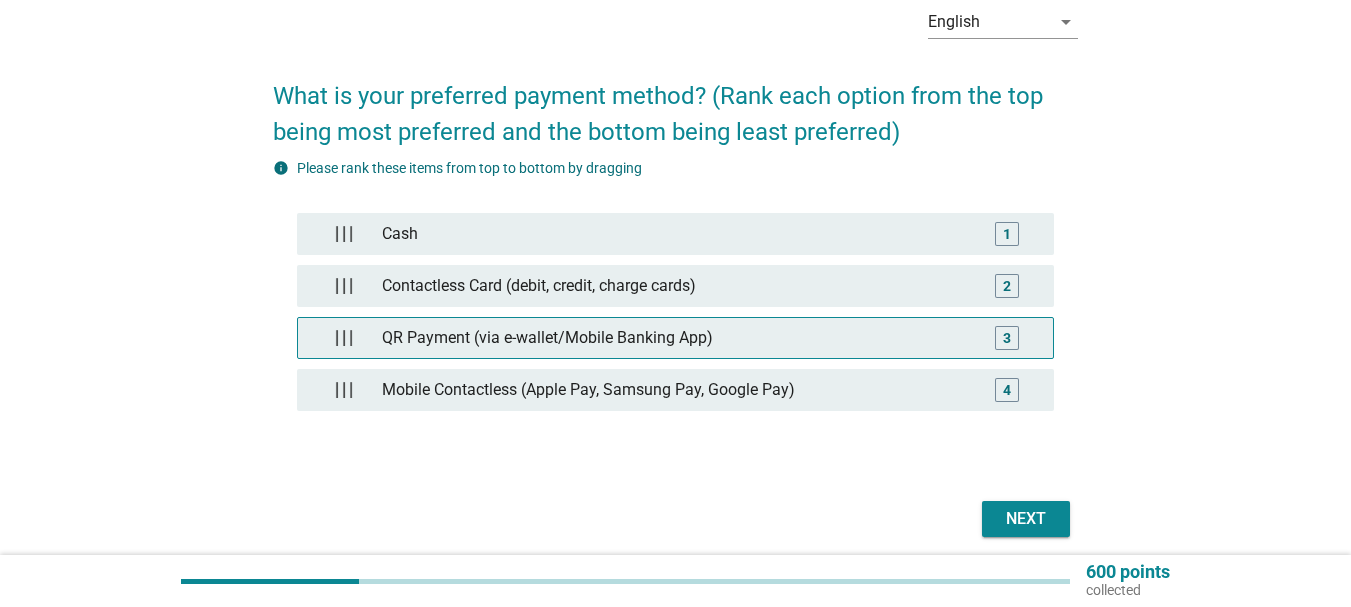 type 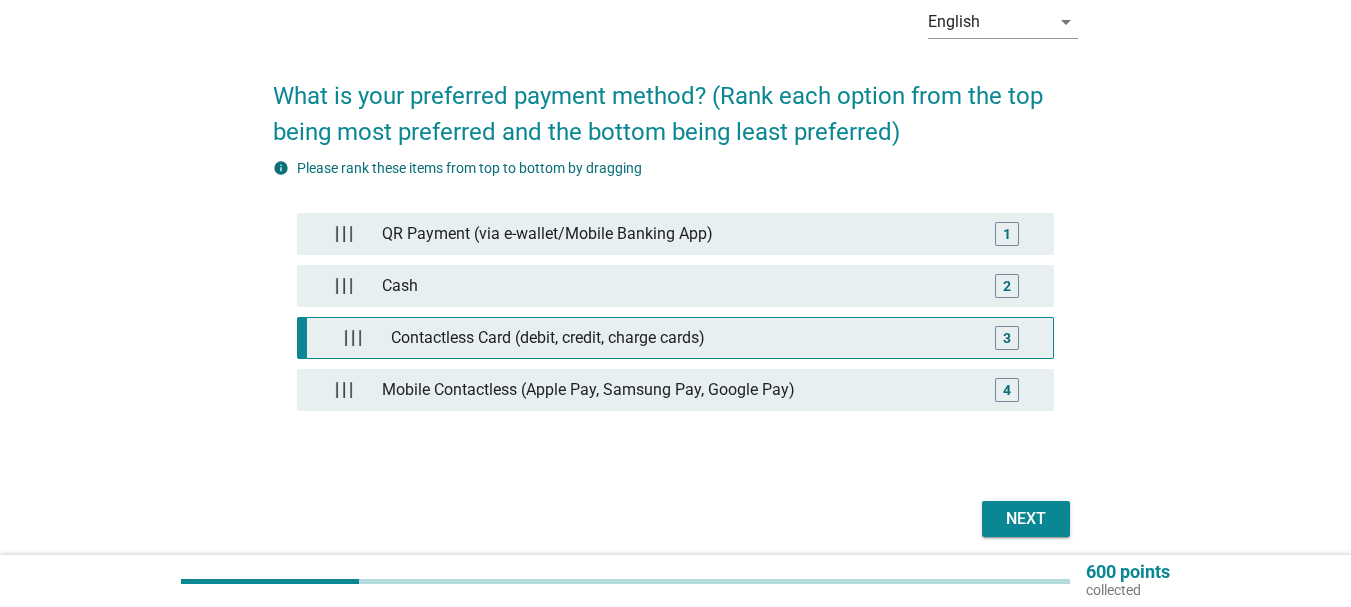 click on "Contactless Card (debit, credit, charge cards)" at bounding box center (680, 338) 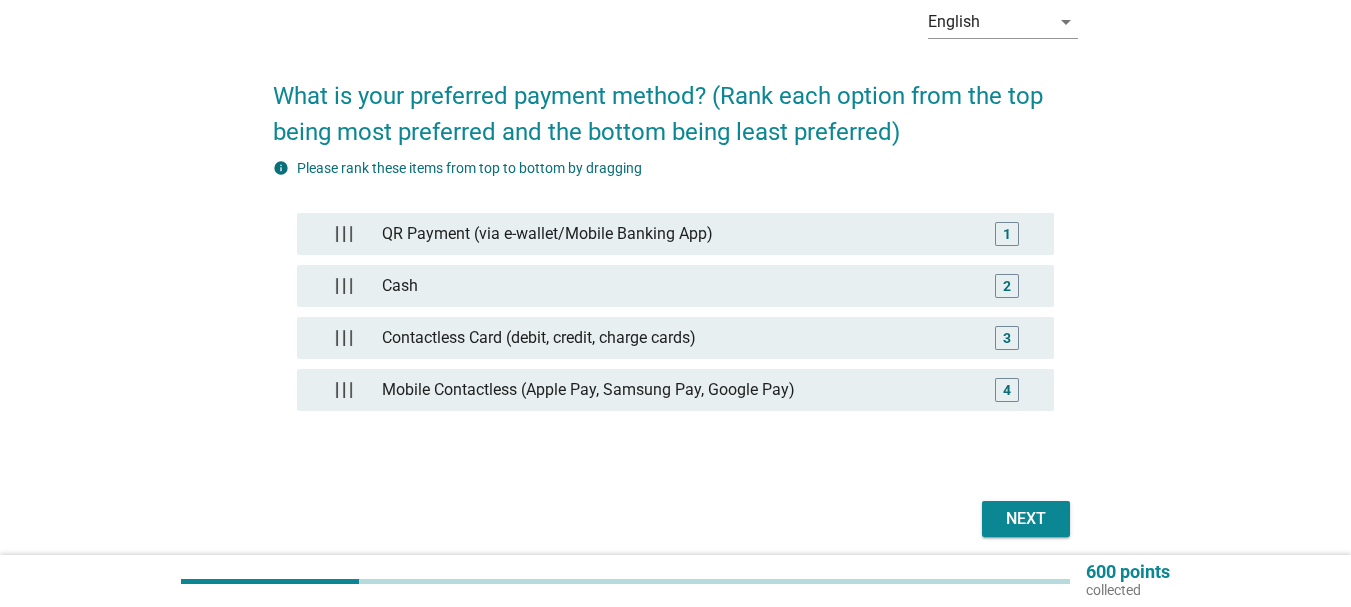 click on "Next" at bounding box center (1026, 519) 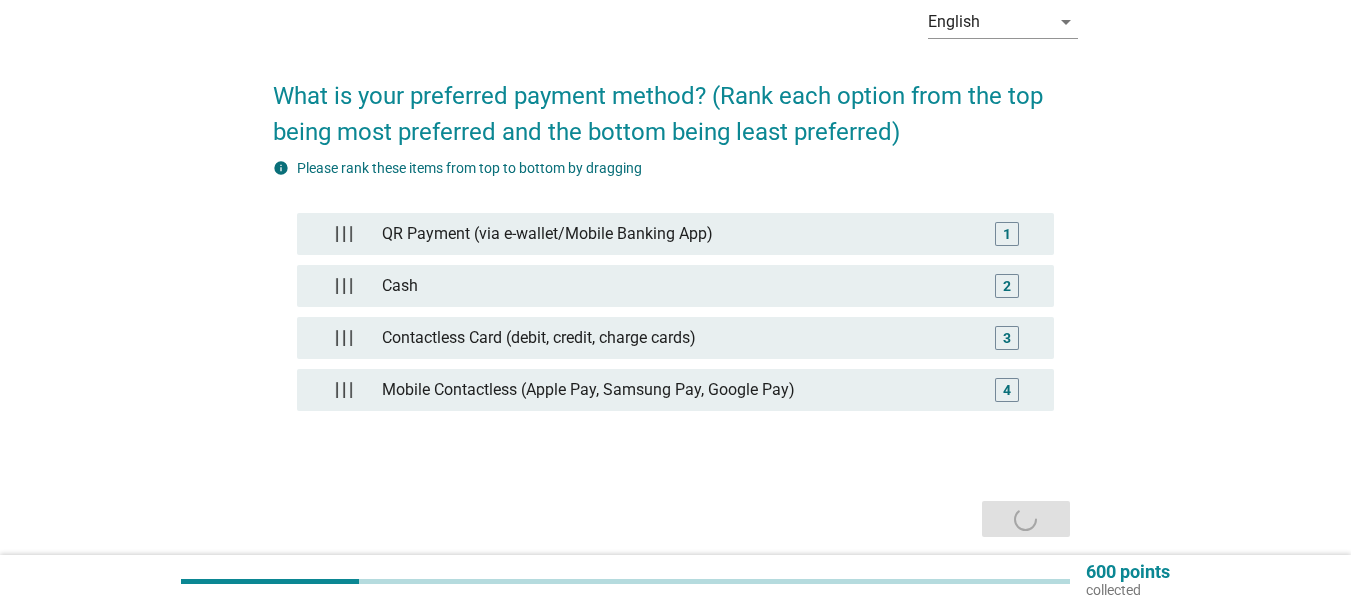 scroll, scrollTop: 0, scrollLeft: 0, axis: both 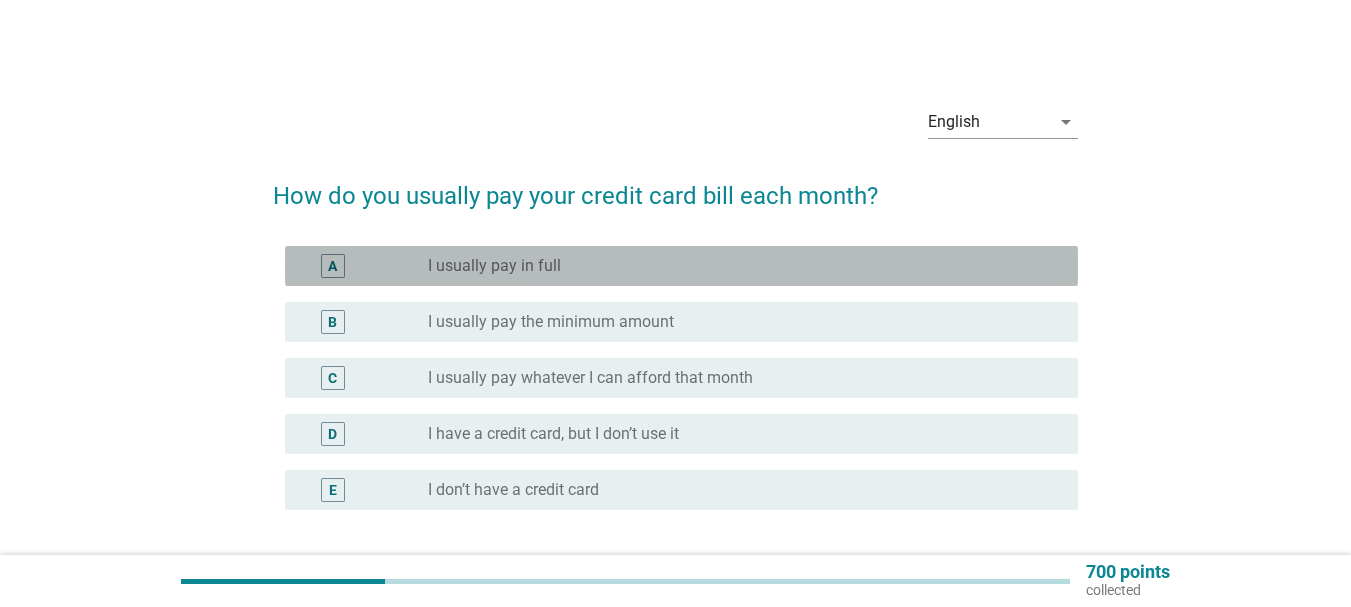 click on "I usually pay in full" at bounding box center [494, 266] 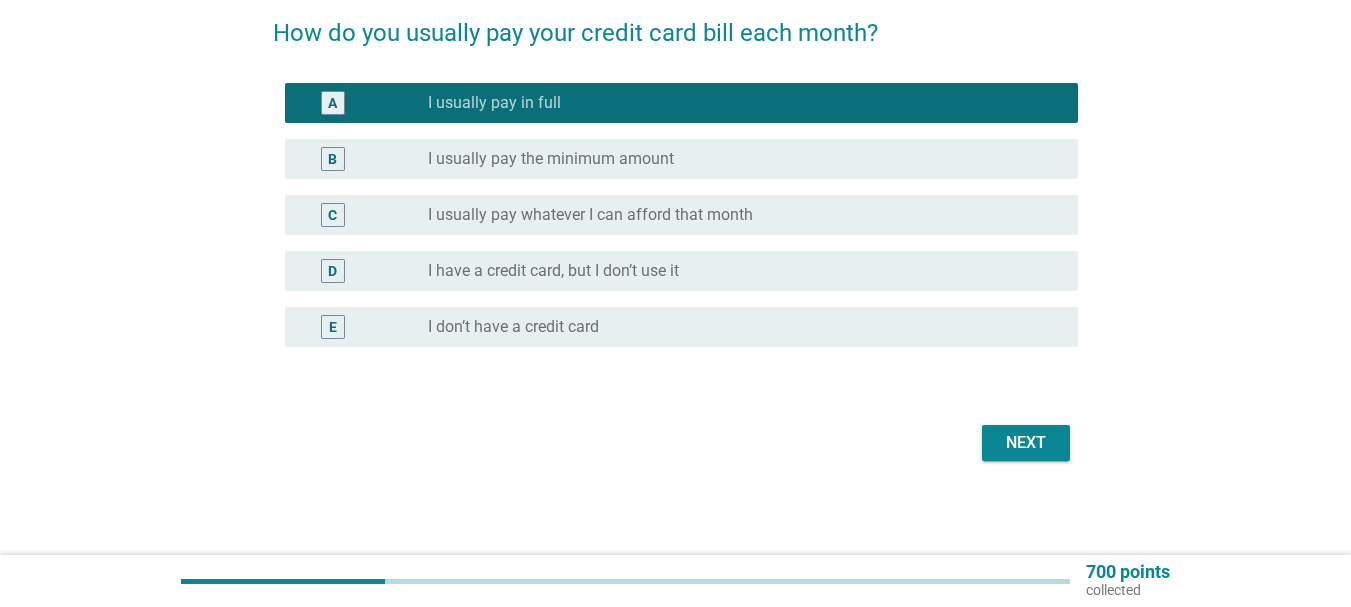 scroll, scrollTop: 165, scrollLeft: 0, axis: vertical 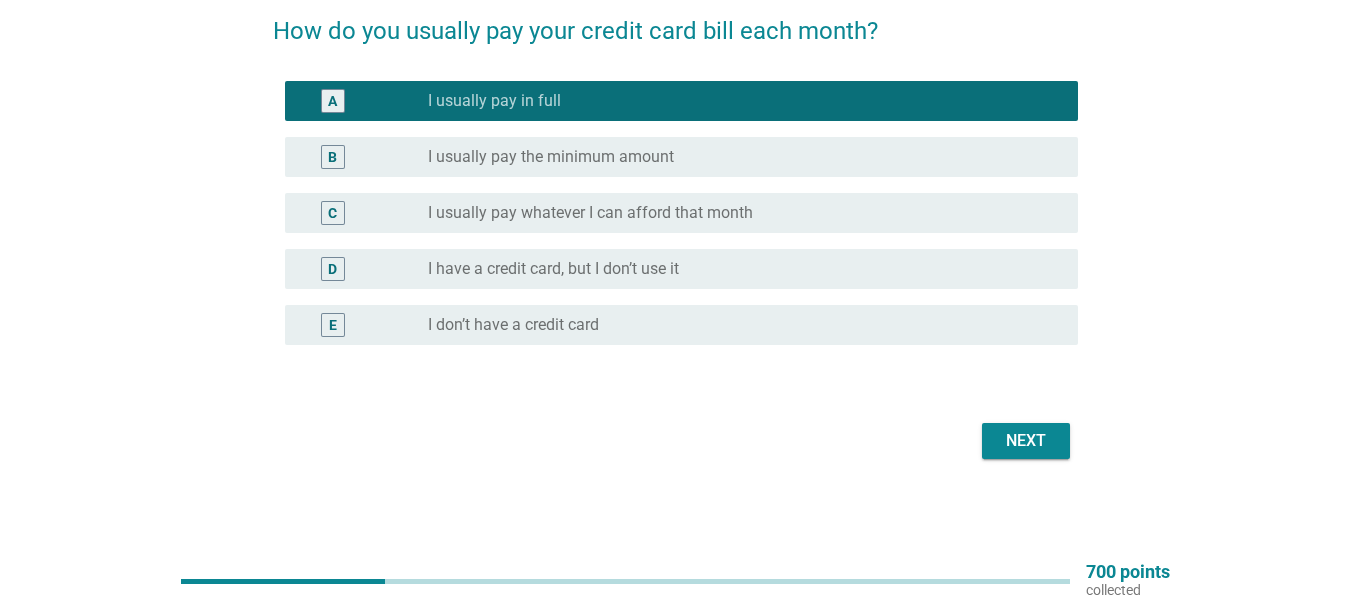 click on "Next" at bounding box center (1026, 441) 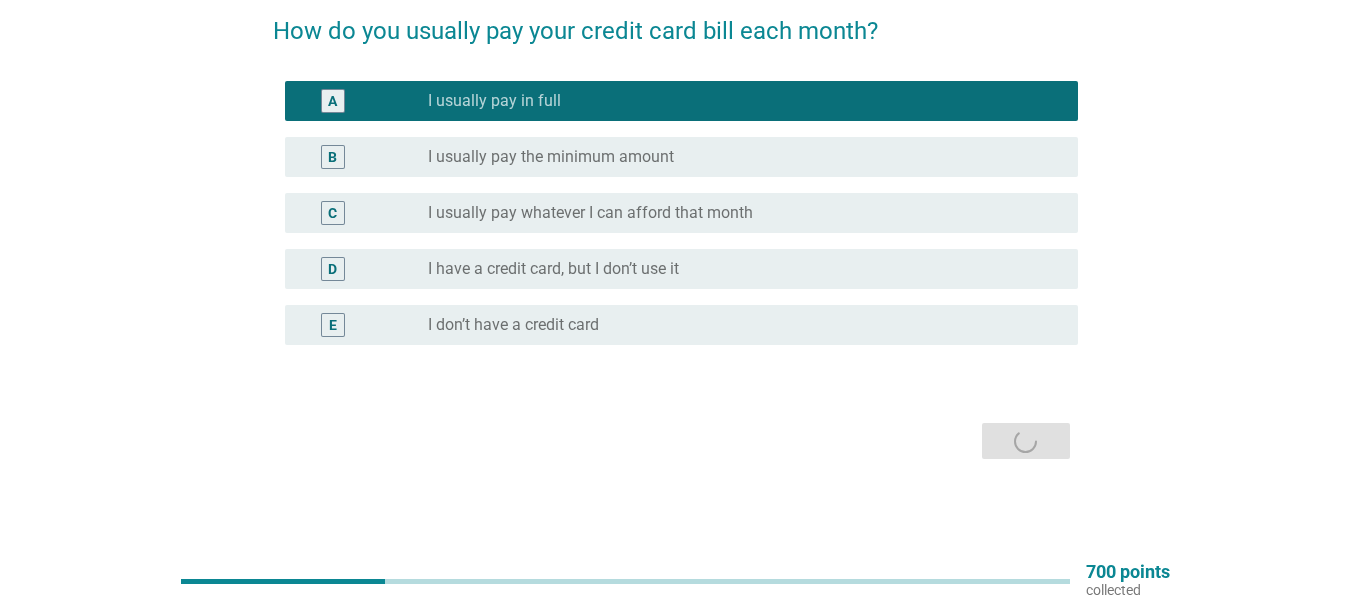 scroll, scrollTop: 0, scrollLeft: 0, axis: both 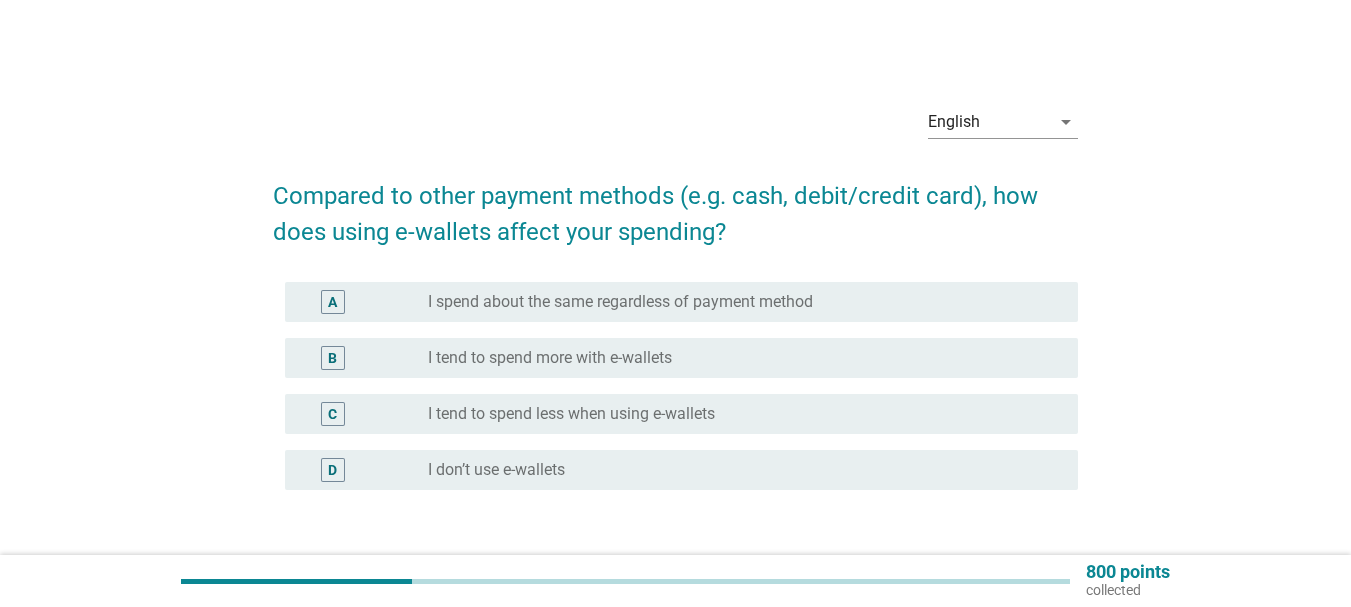 click on "I spend about the same regardless of payment method" at bounding box center (620, 302) 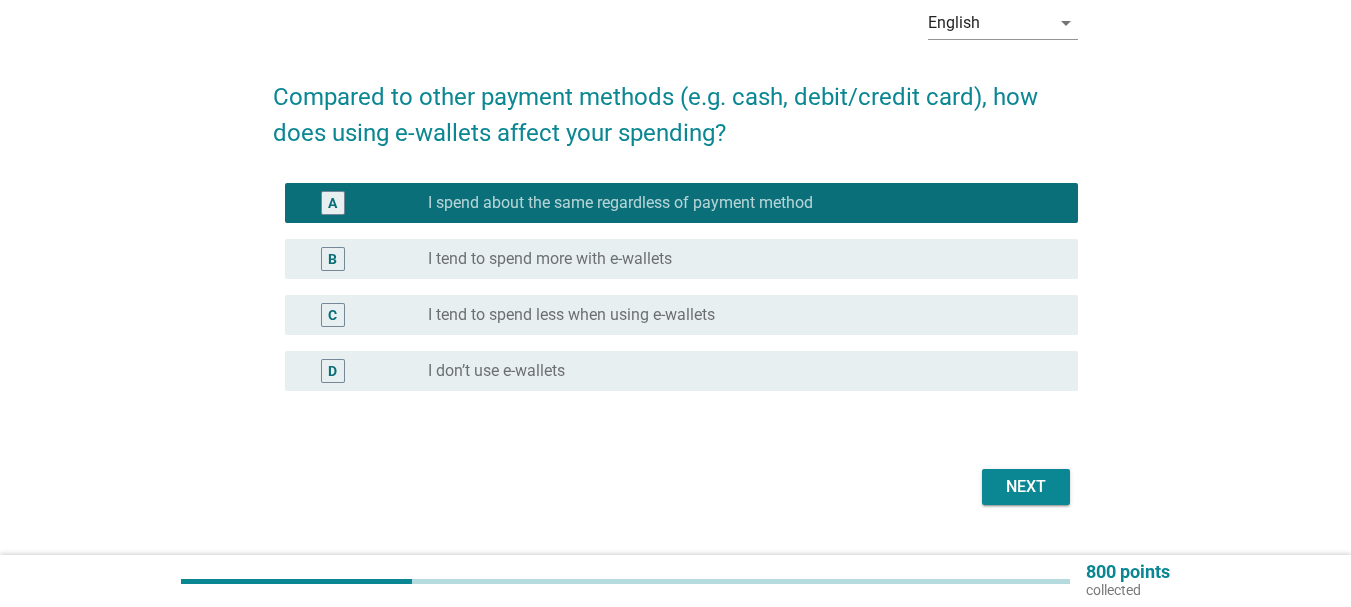 scroll, scrollTop: 100, scrollLeft: 0, axis: vertical 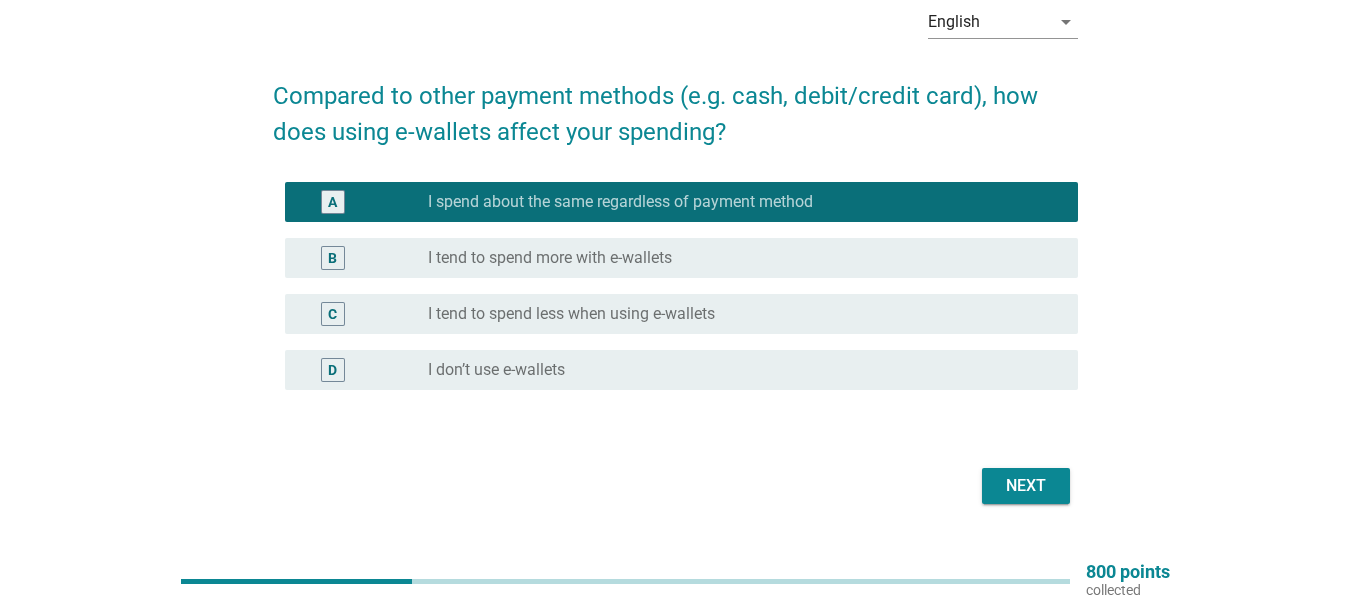 click on "Next" at bounding box center [1026, 486] 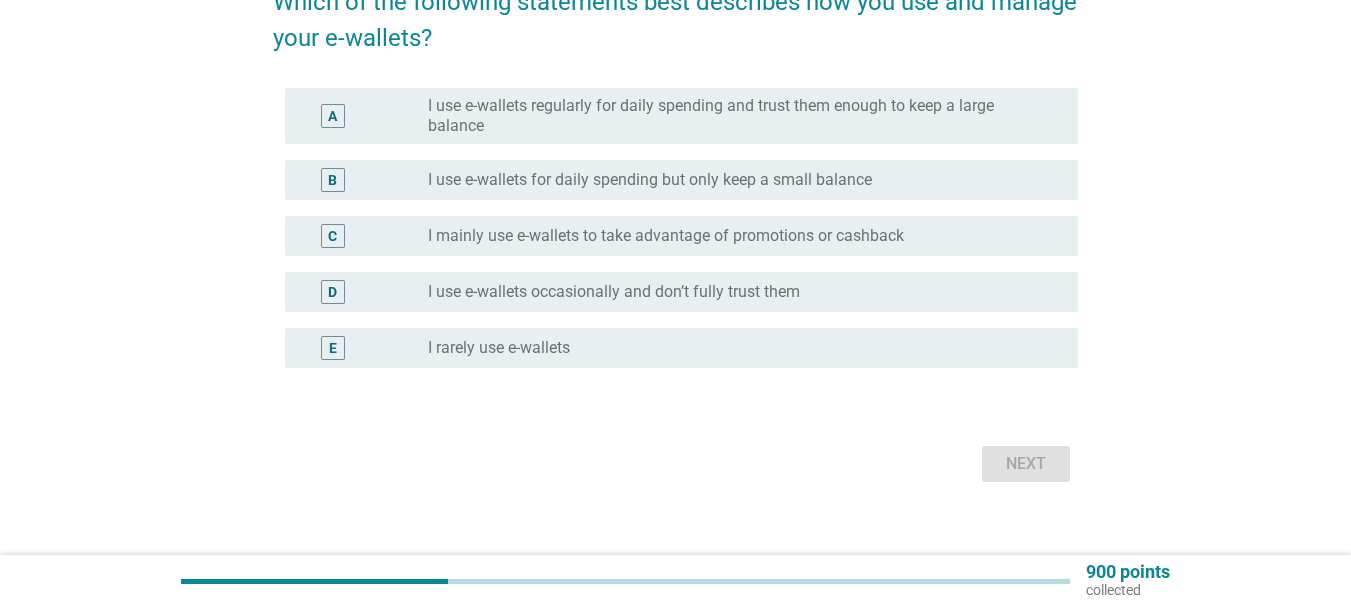 scroll, scrollTop: 200, scrollLeft: 0, axis: vertical 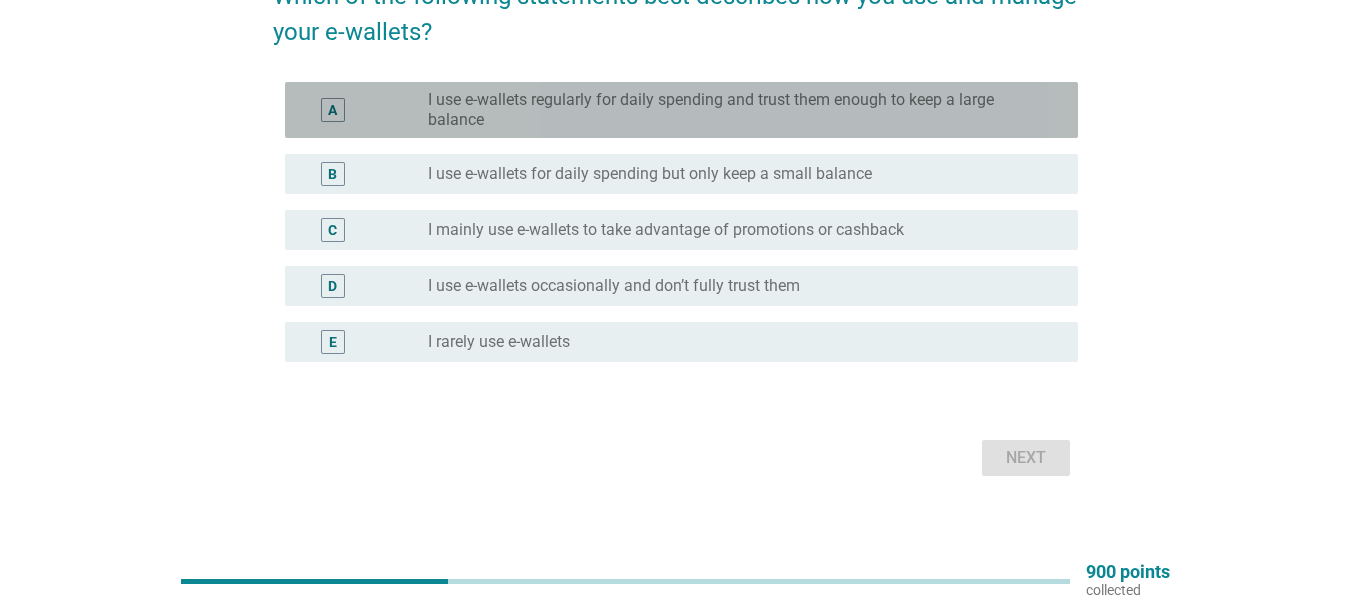 click on "I use e-wallets regularly for daily spending and trust them enough to keep a large balance" at bounding box center (737, 110) 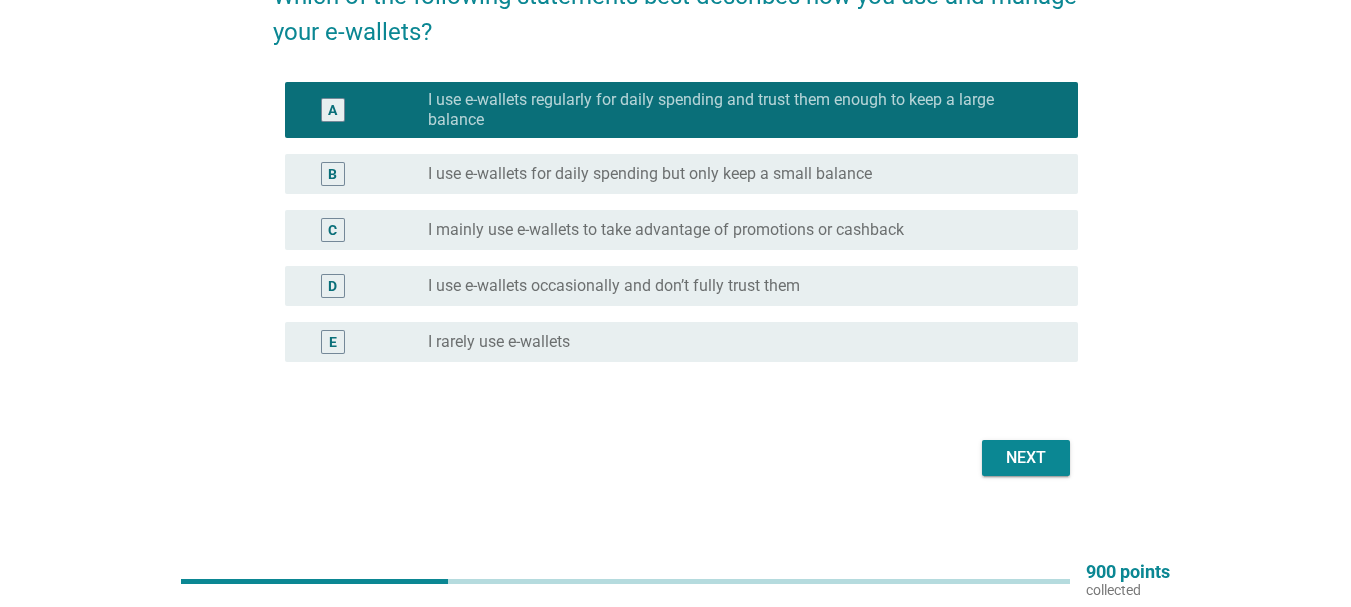 click on "radio_button_unchecked I use e-wallets for daily spending but only keep a small balance" at bounding box center (745, 174) 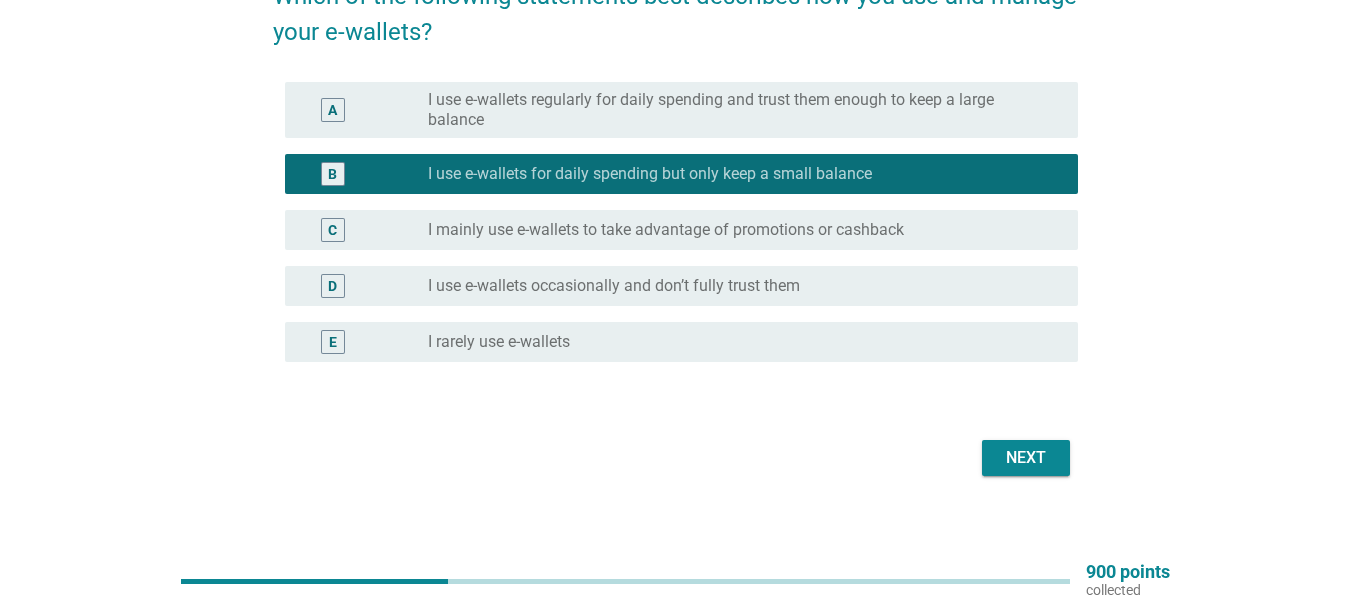 click on "Next" at bounding box center [1026, 458] 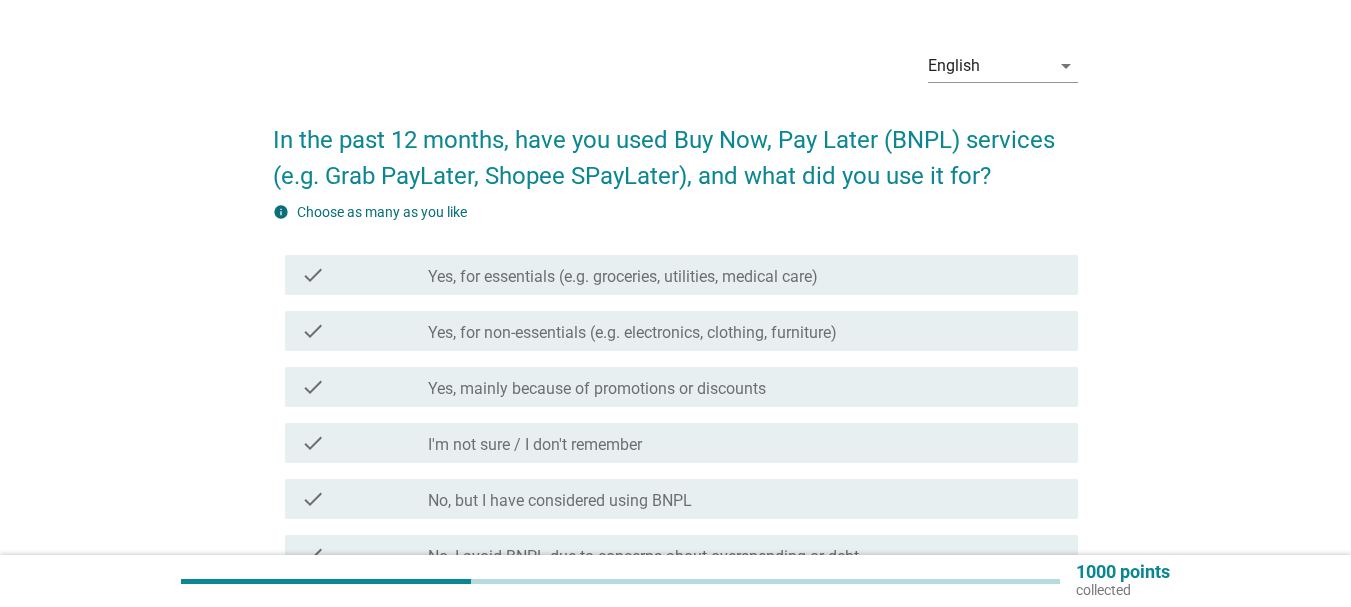 scroll, scrollTop: 100, scrollLeft: 0, axis: vertical 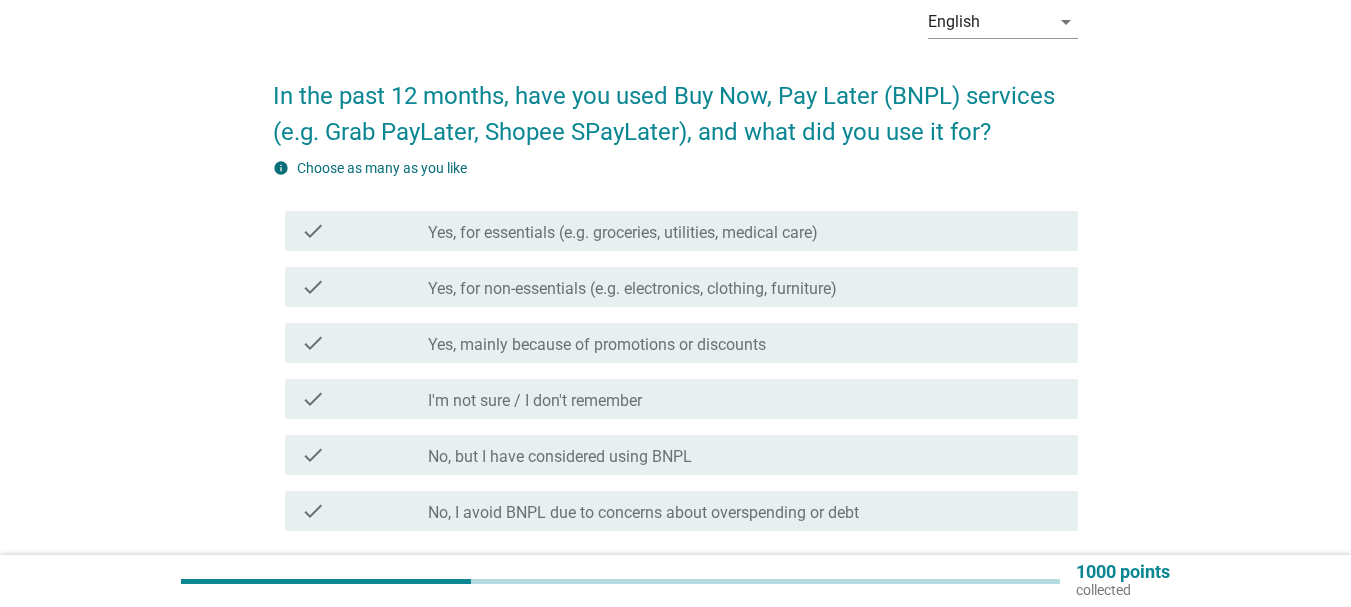 click on "Yes, for essentials (e.g. groceries, utilities, medical care)" at bounding box center [623, 233] 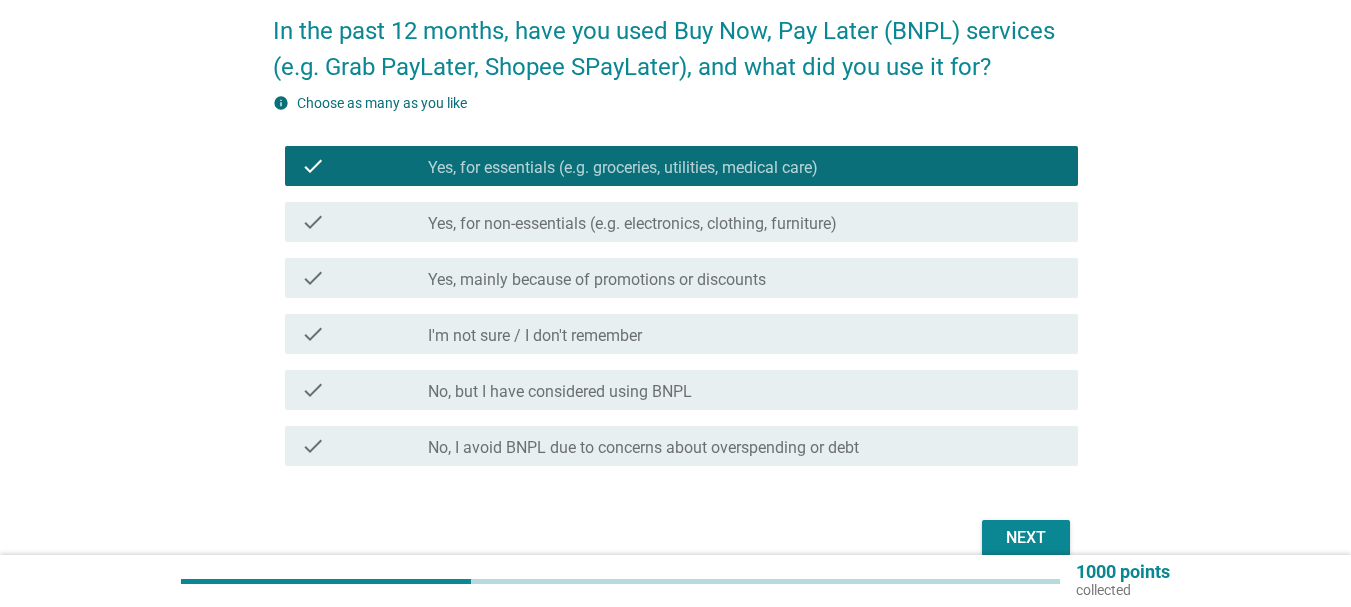 scroll, scrollTop: 200, scrollLeft: 0, axis: vertical 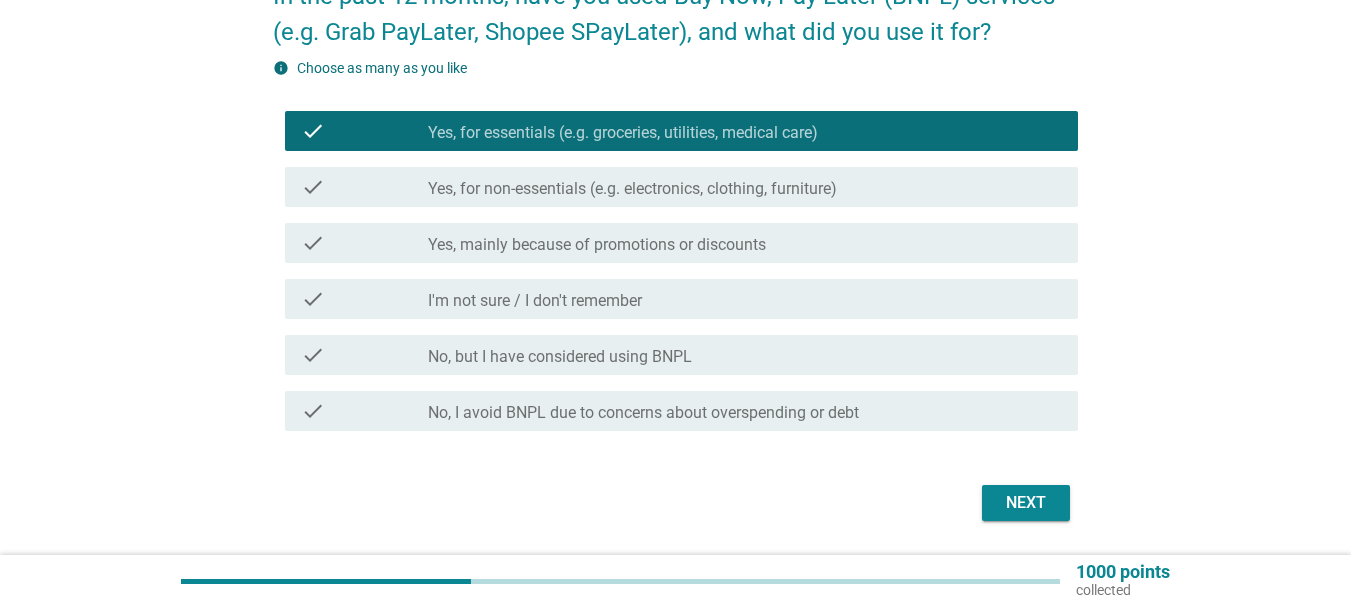 click on "Next" at bounding box center [1026, 503] 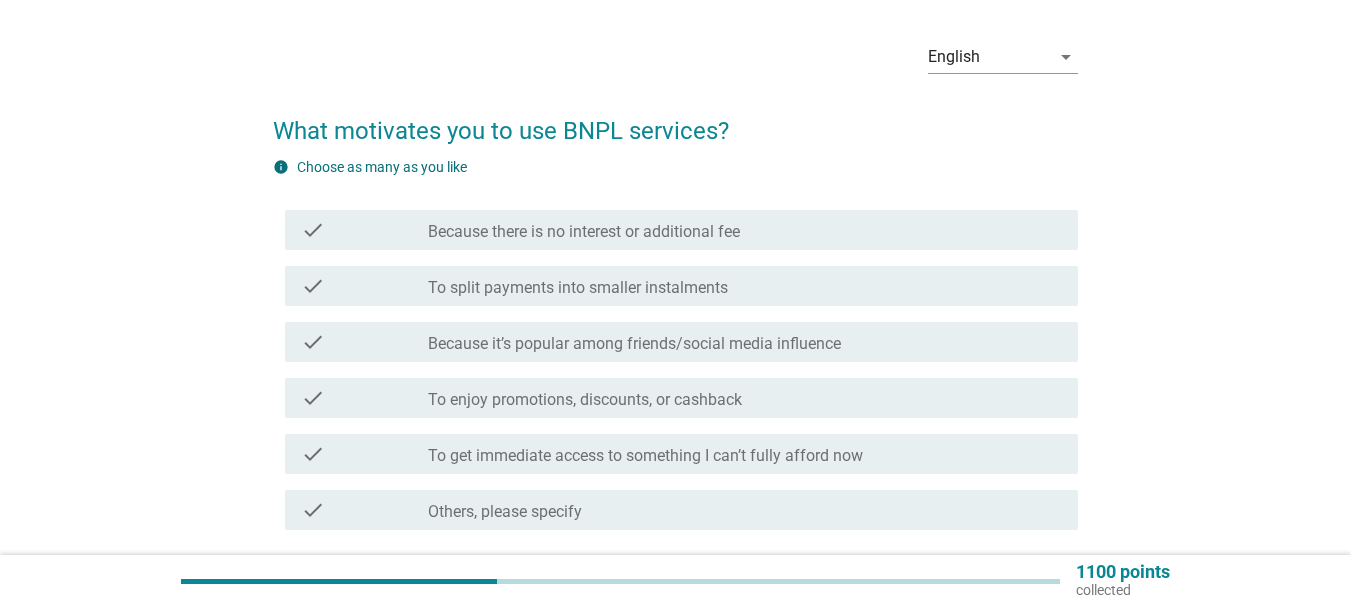 scroll, scrollTop: 100, scrollLeft: 0, axis: vertical 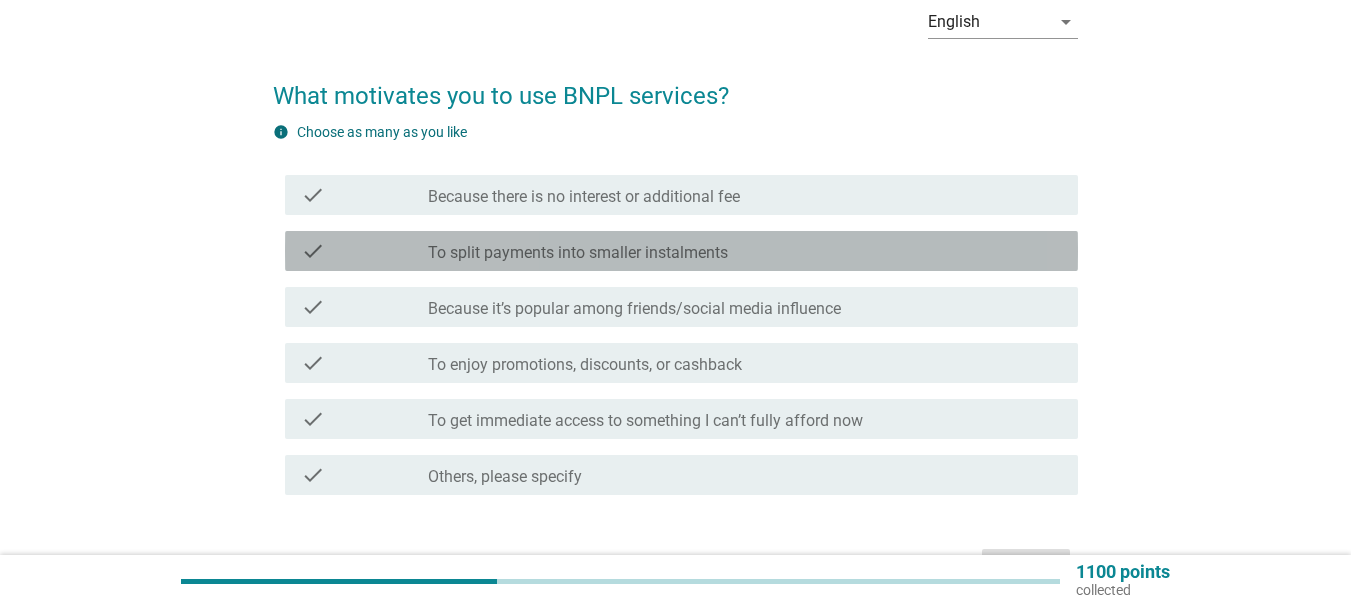click on "To split payments into smaller instalments" at bounding box center (578, 253) 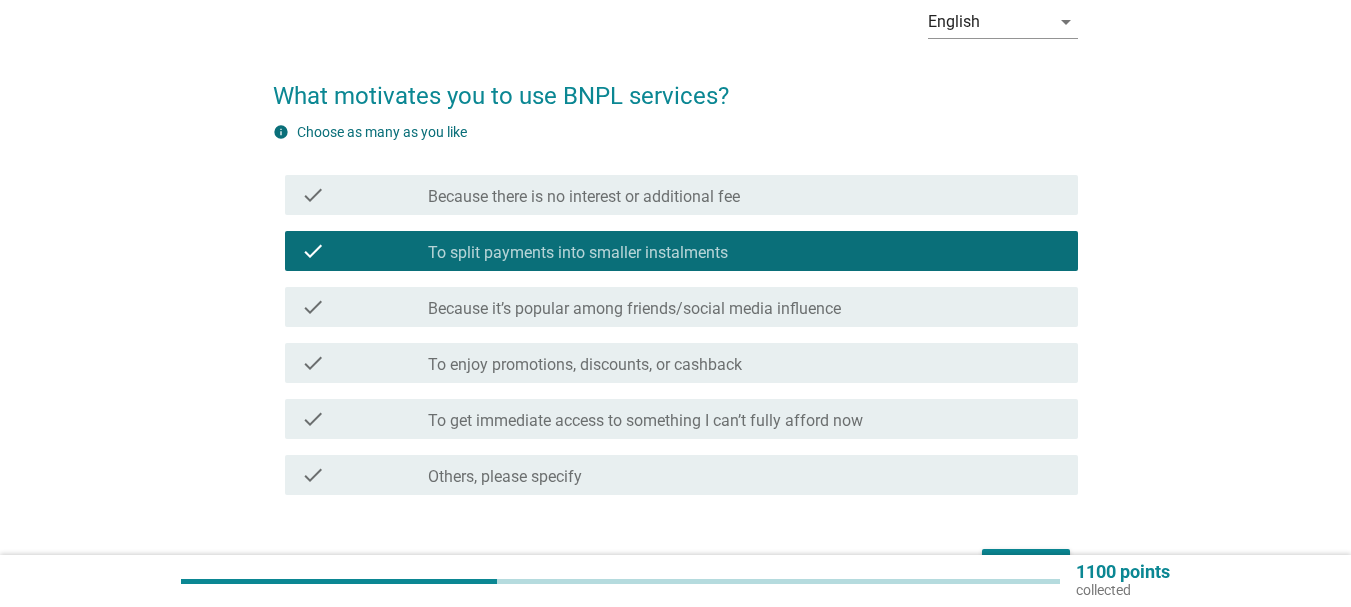 click on "check     check_box_outline_blank Because there is no interest or additional fee" at bounding box center (675, 195) 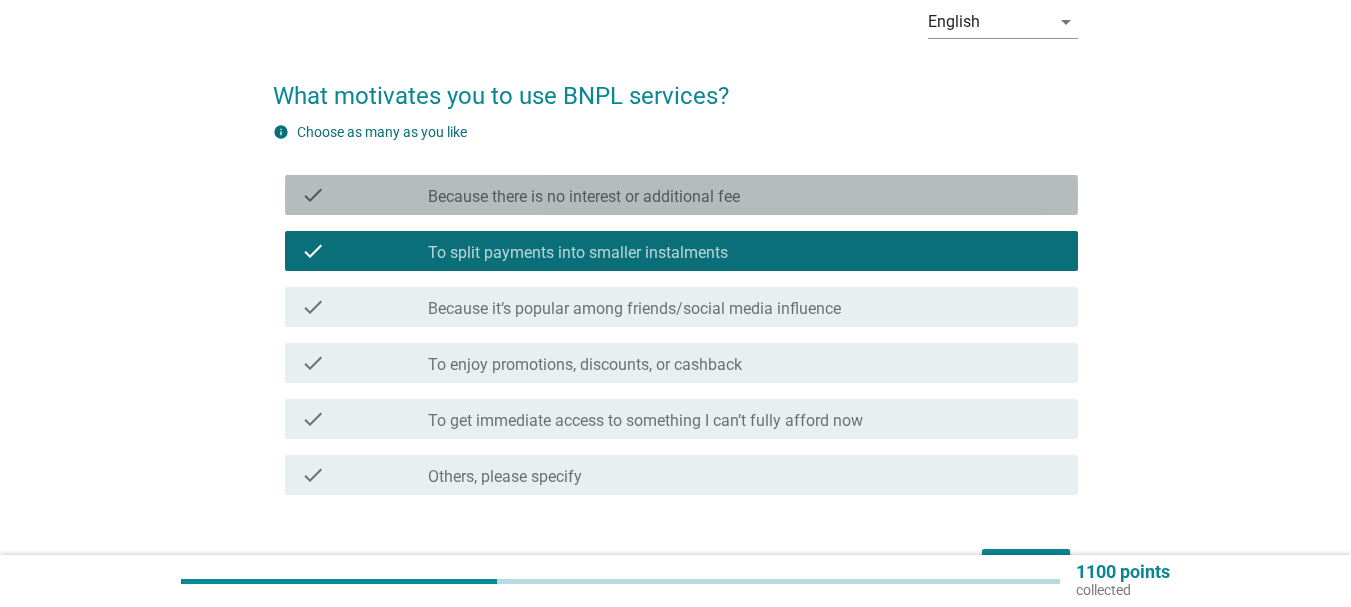 click on "Because there is no interest or additional fee" at bounding box center (584, 197) 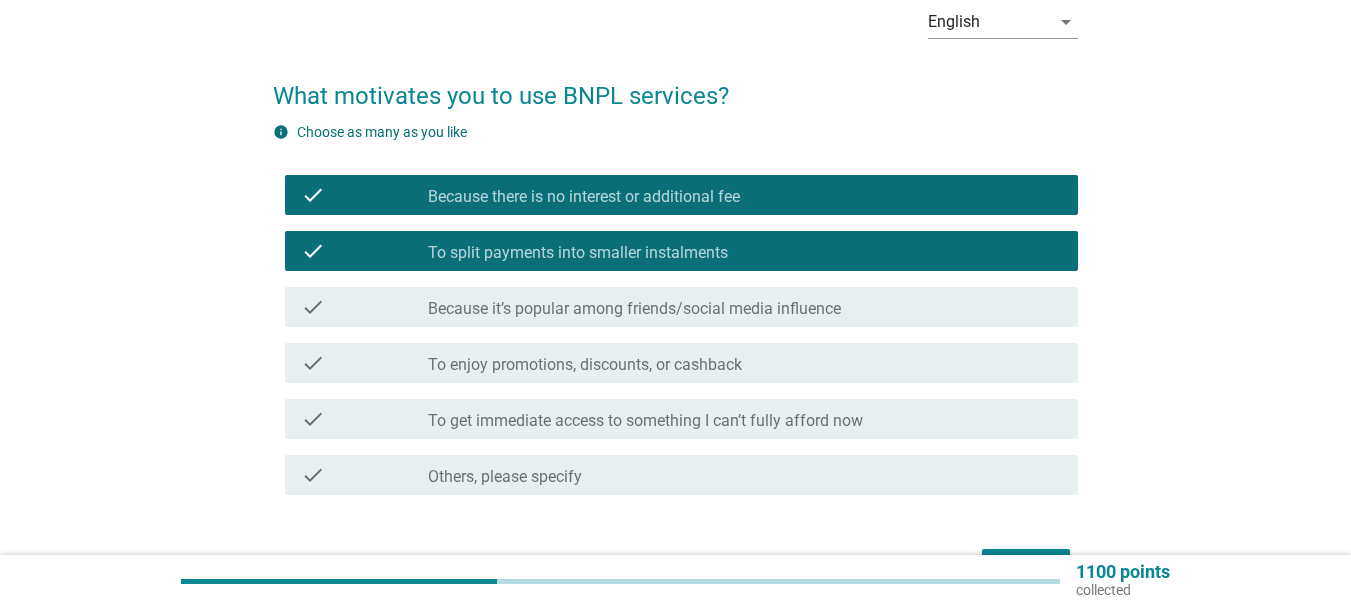 click on "check_box_outline_blank To enjoy promotions, discounts, or cashback" at bounding box center [745, 363] 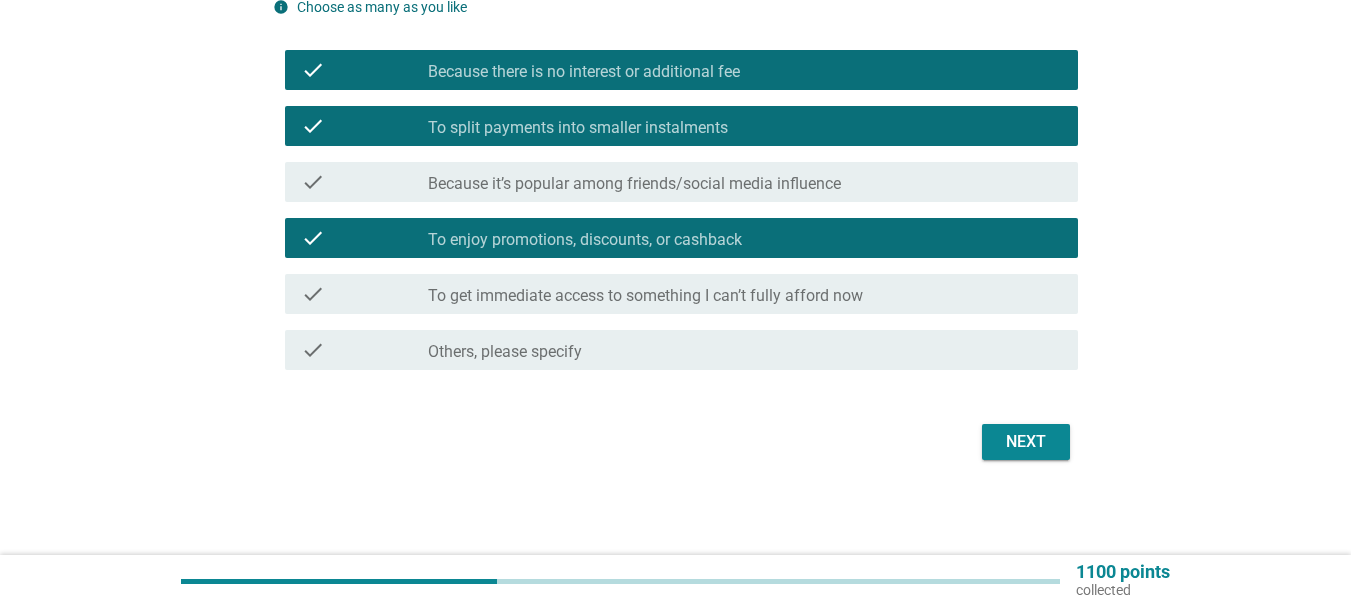 scroll, scrollTop: 226, scrollLeft: 0, axis: vertical 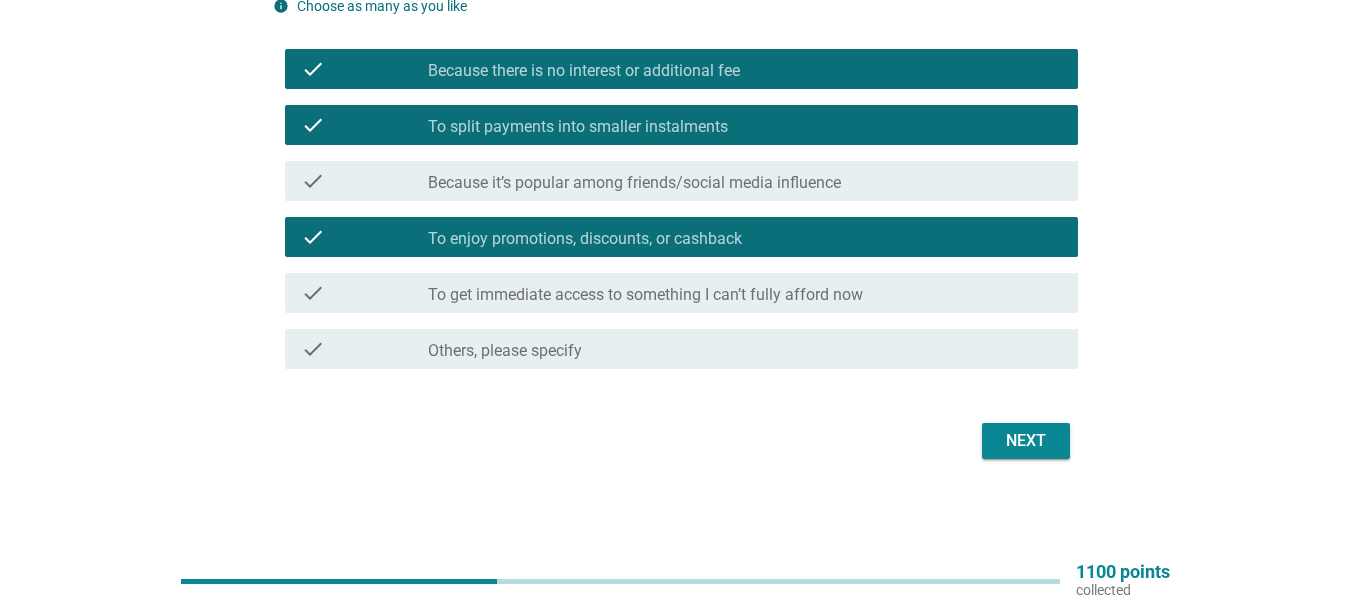 click on "Next" at bounding box center (1026, 441) 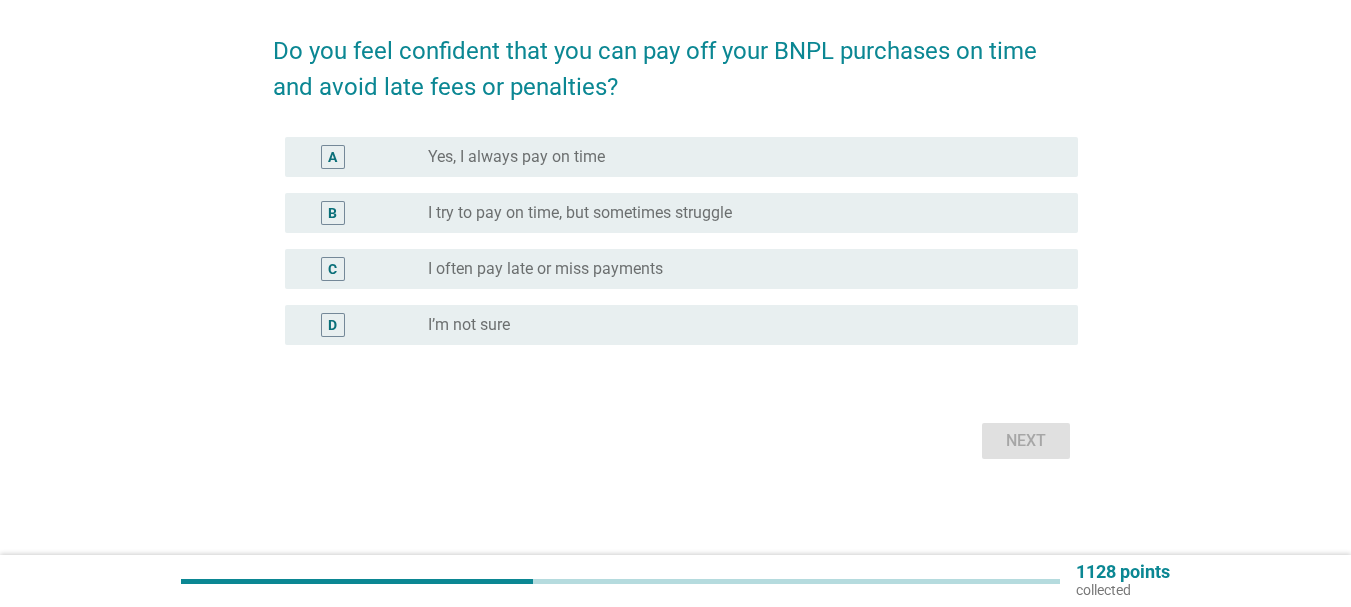 scroll, scrollTop: 0, scrollLeft: 0, axis: both 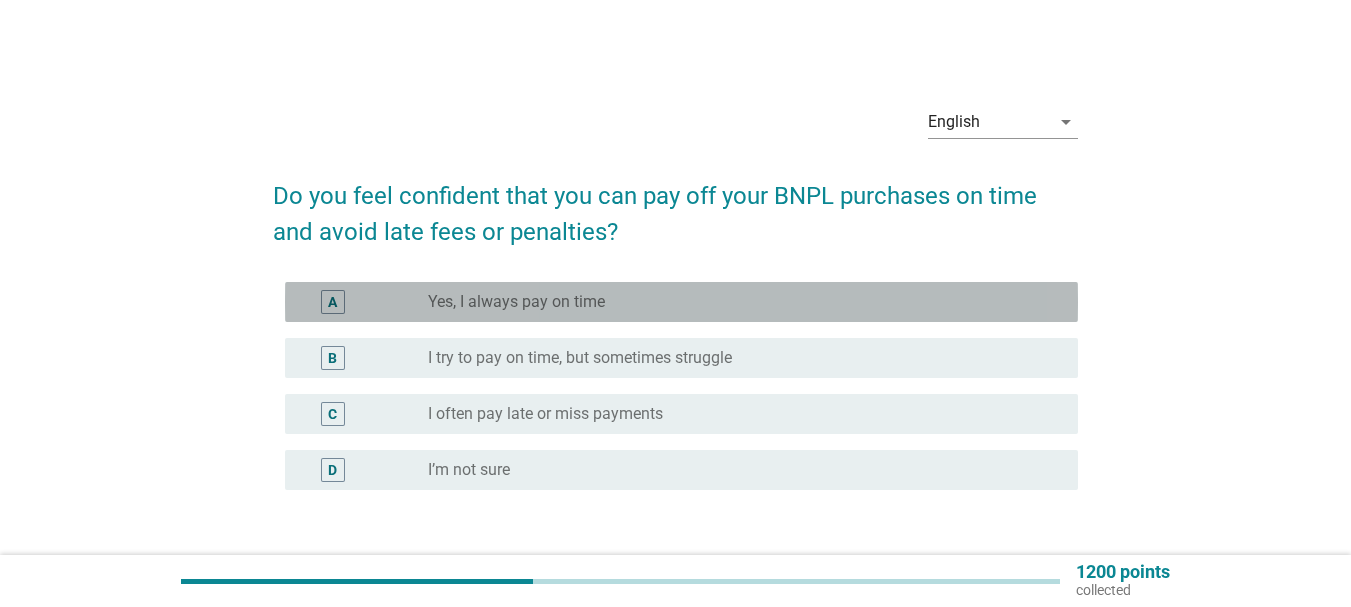 click on "radio_button_unchecked Yes, I always pay on time" at bounding box center [737, 302] 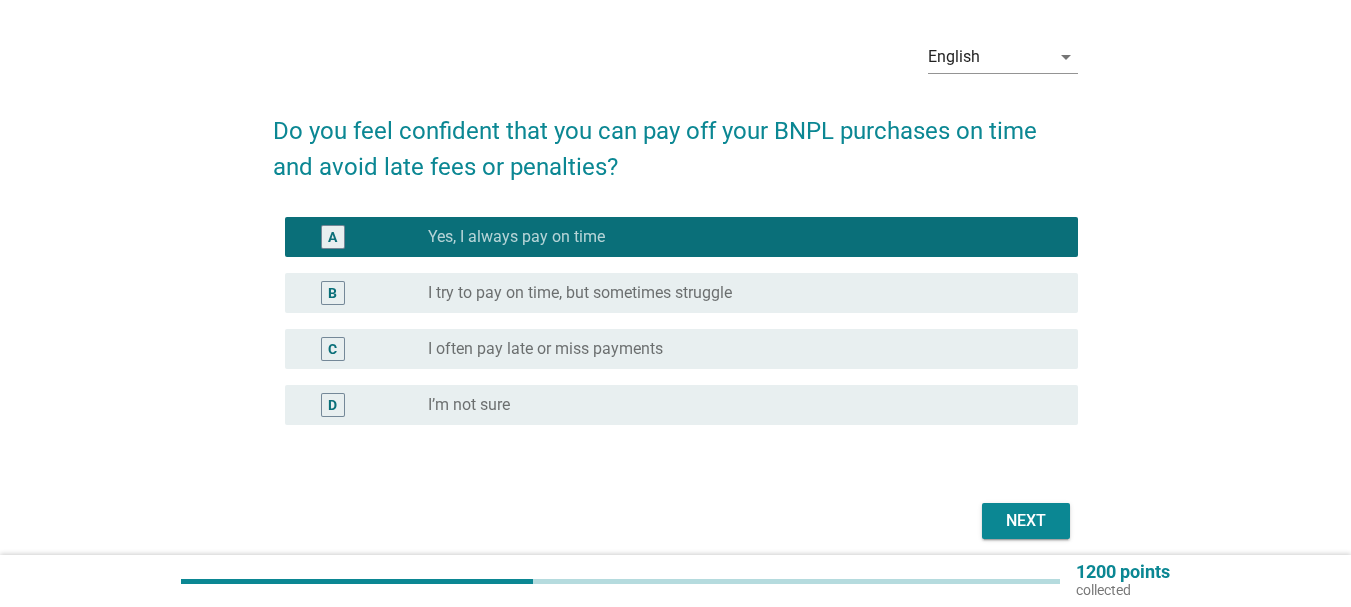 scroll, scrollTop: 100, scrollLeft: 0, axis: vertical 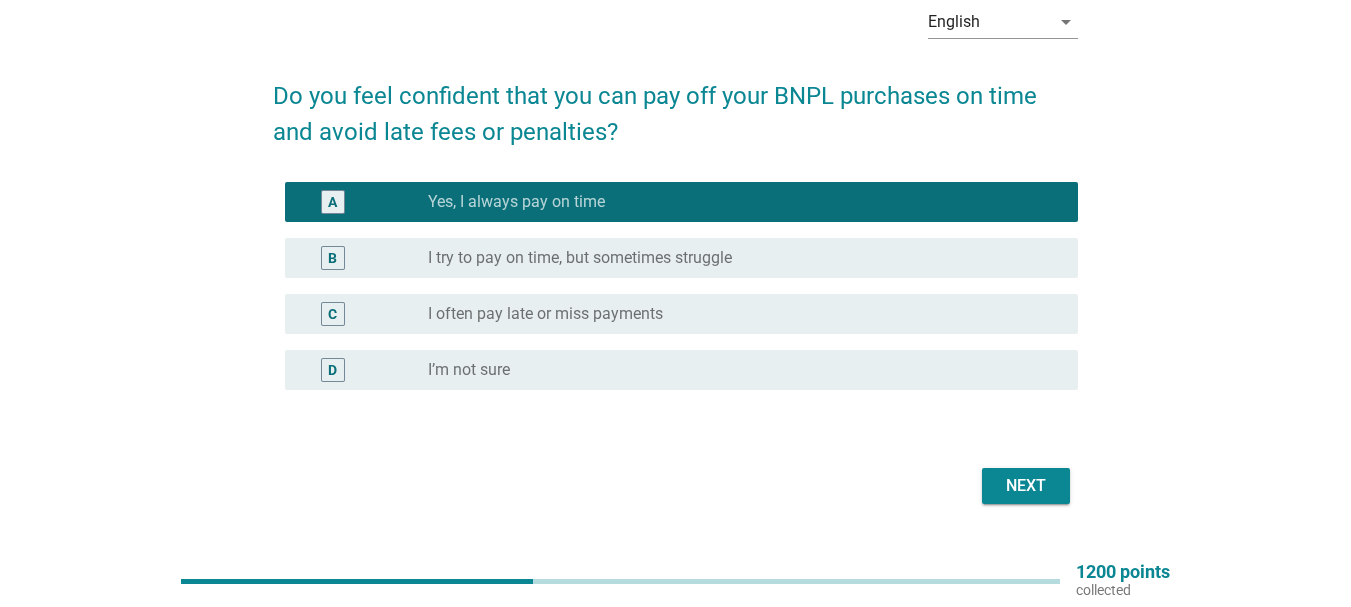 click on "Next" at bounding box center (1026, 486) 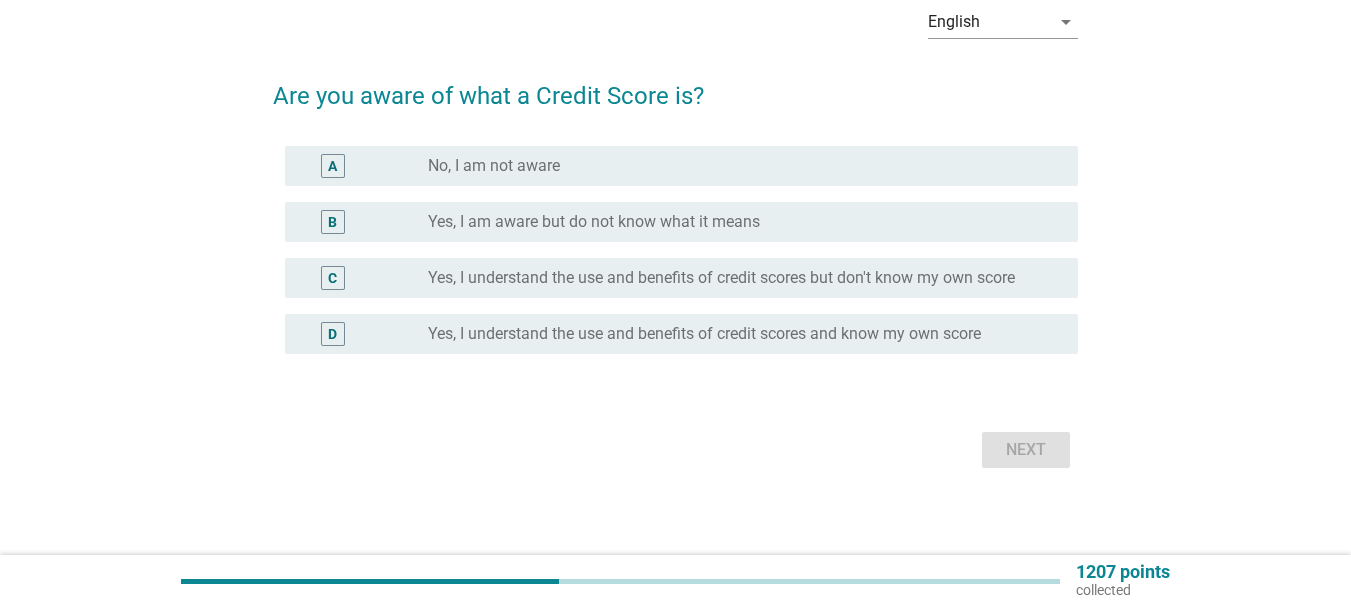 scroll, scrollTop: 0, scrollLeft: 0, axis: both 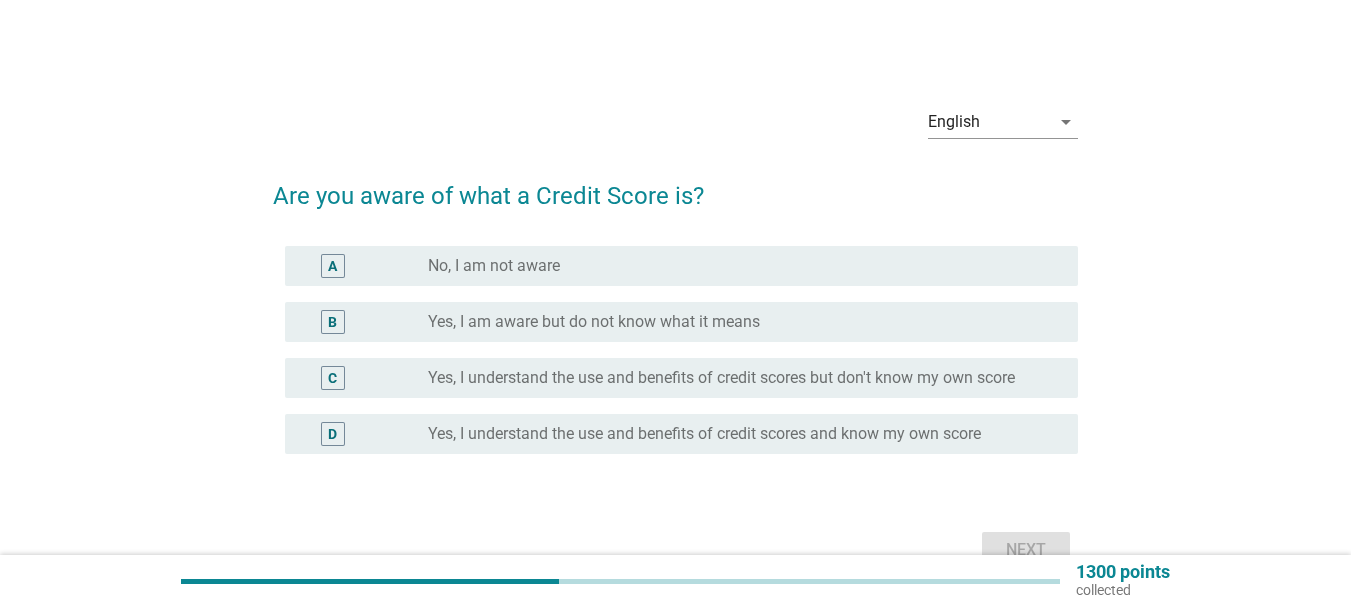 click on "Yes, I am aware but do not know what it means" at bounding box center (594, 322) 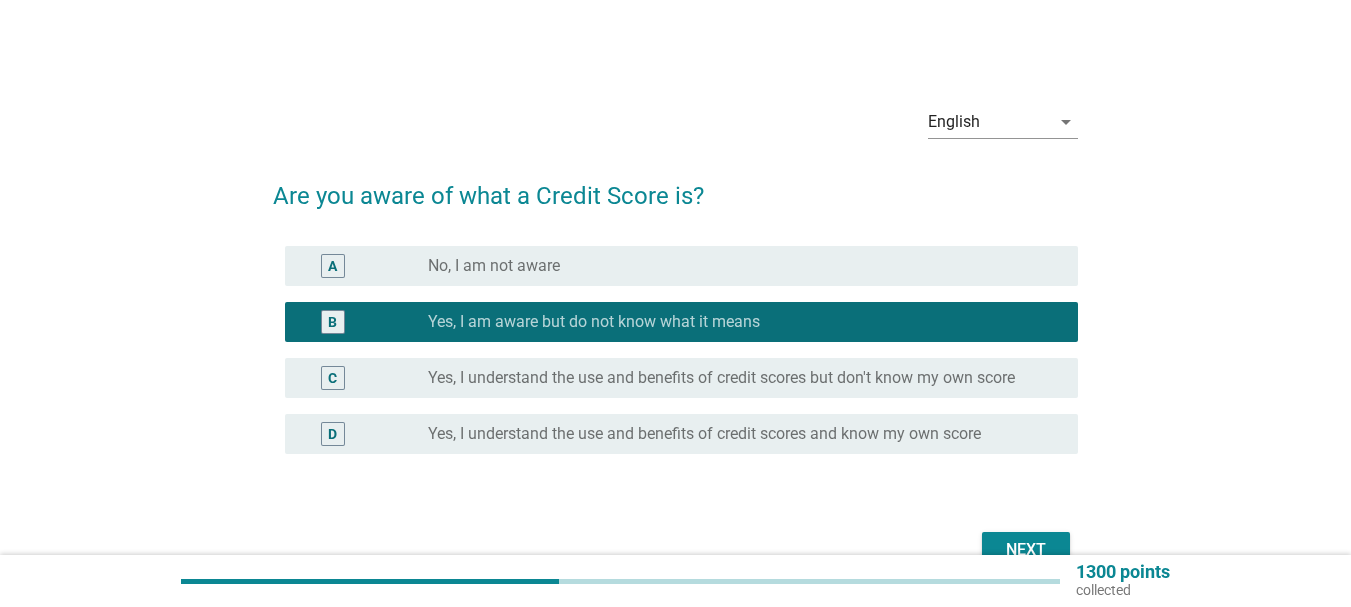click on "C     radio_button_unchecked Yes, I understand the use and benefits of credit scores but don't know my own score" at bounding box center (675, 378) 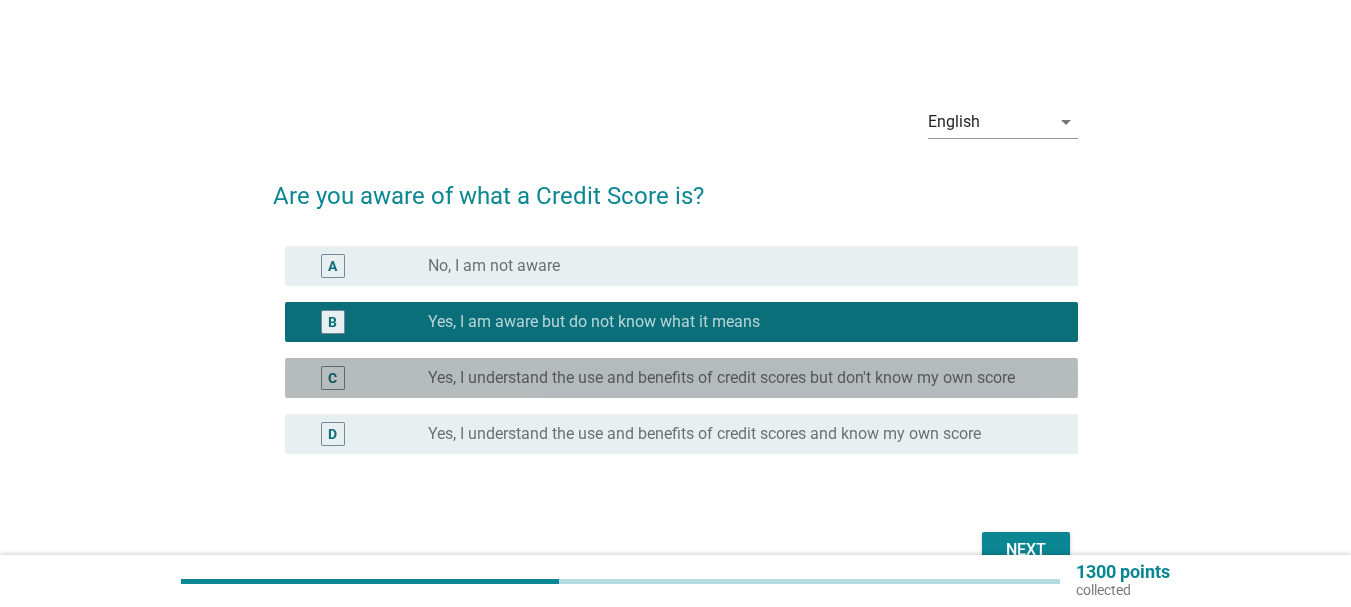 click on "C     radio_button_unchecked Yes, I understand the use and benefits of credit scores but don't know my own score" at bounding box center (681, 378) 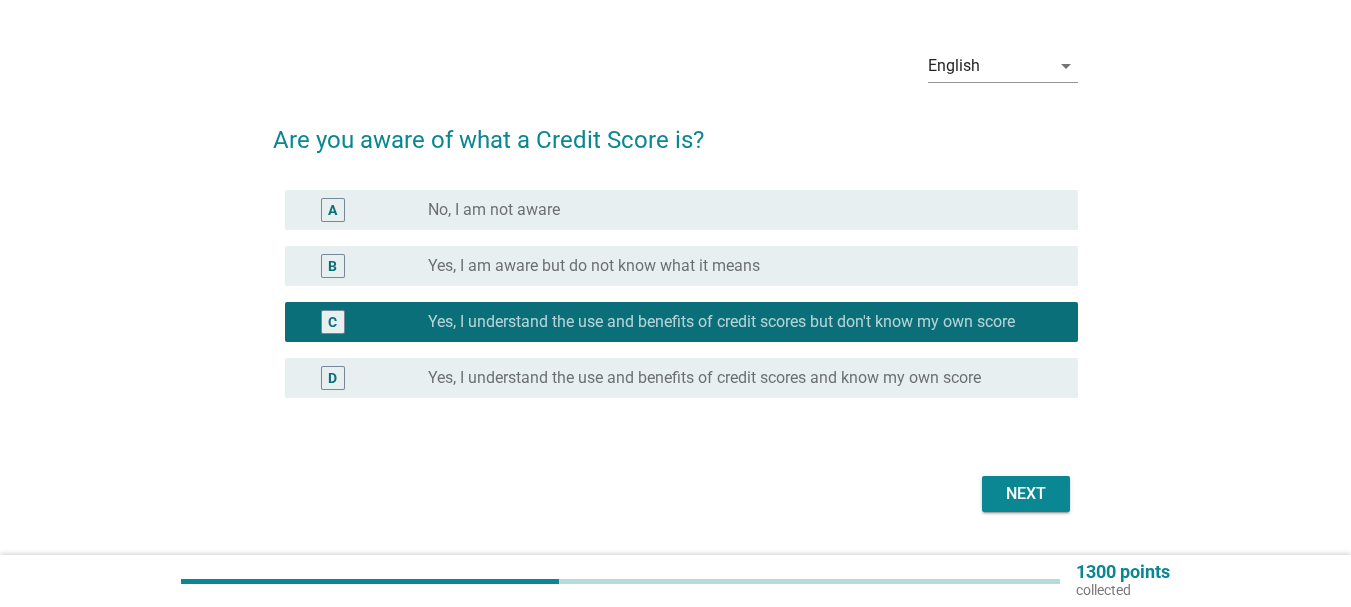 scroll, scrollTop: 100, scrollLeft: 0, axis: vertical 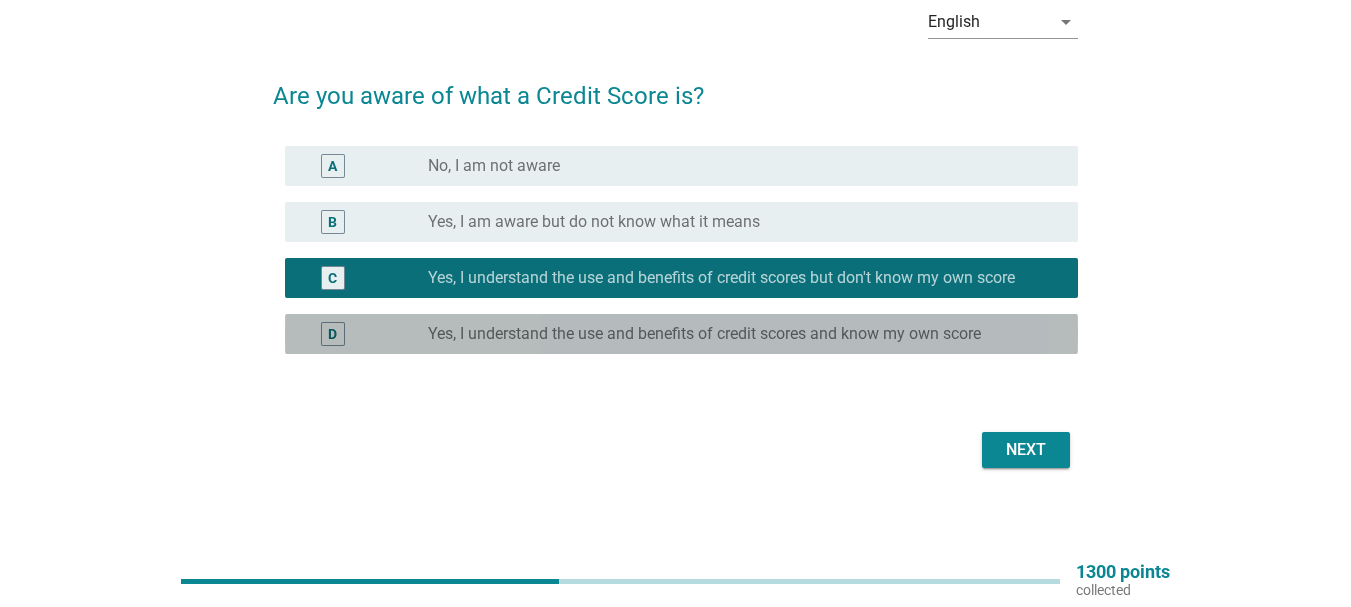 click on "D     radio_button_unchecked Yes, I understand the use and benefits of credit scores and know my own score" at bounding box center [681, 334] 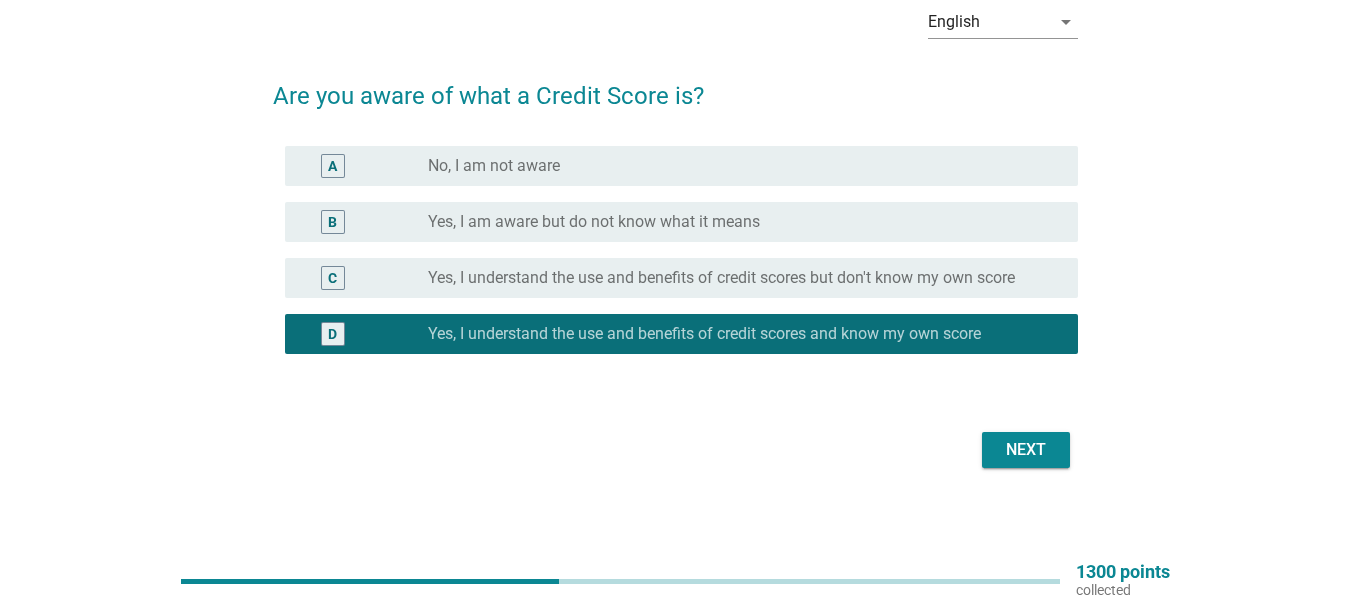 click on "Next" at bounding box center (1026, 450) 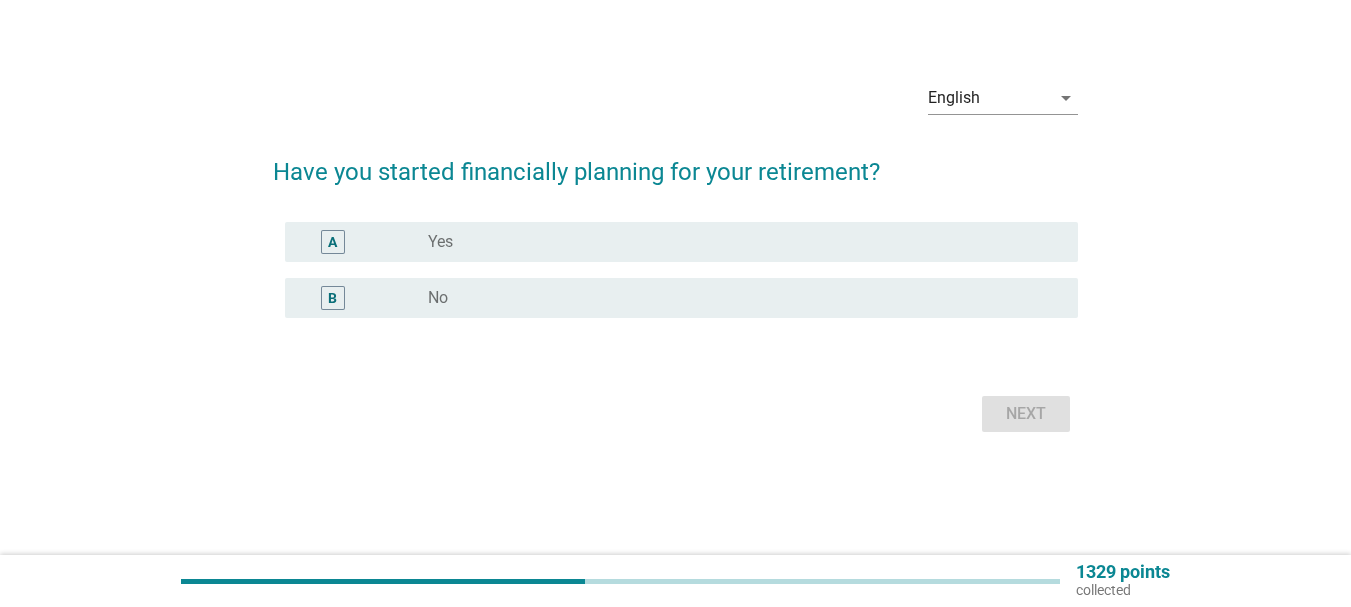 scroll, scrollTop: 0, scrollLeft: 0, axis: both 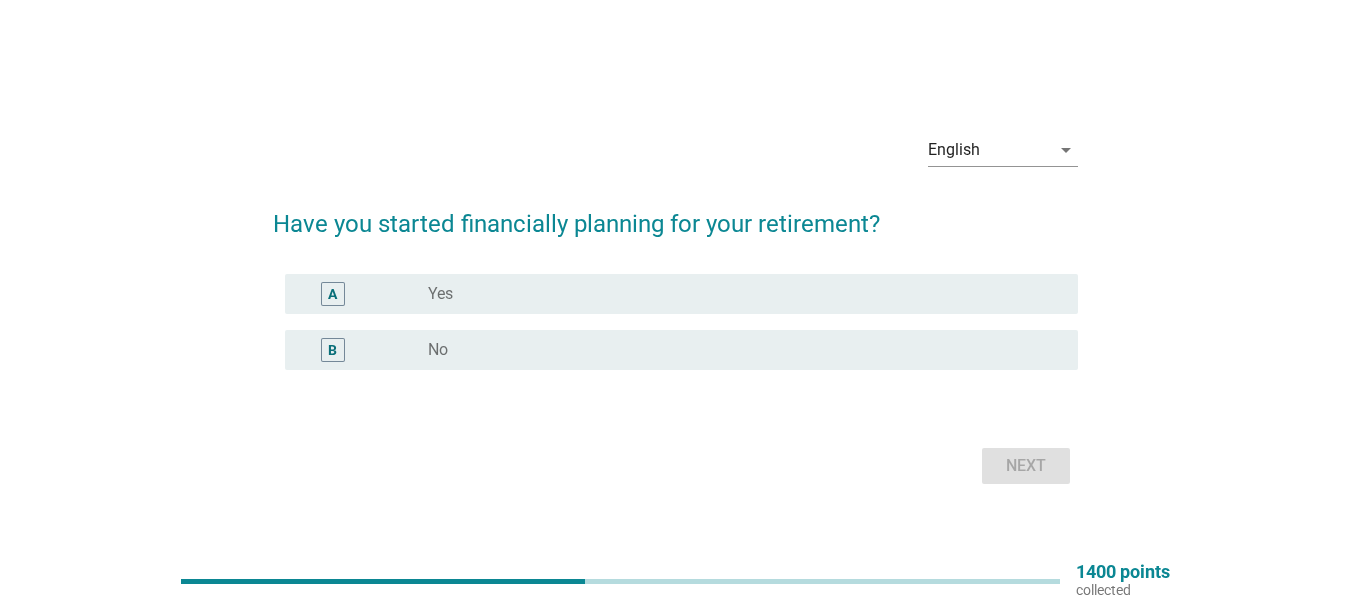click on "radio_button_unchecked Yes" at bounding box center [745, 294] 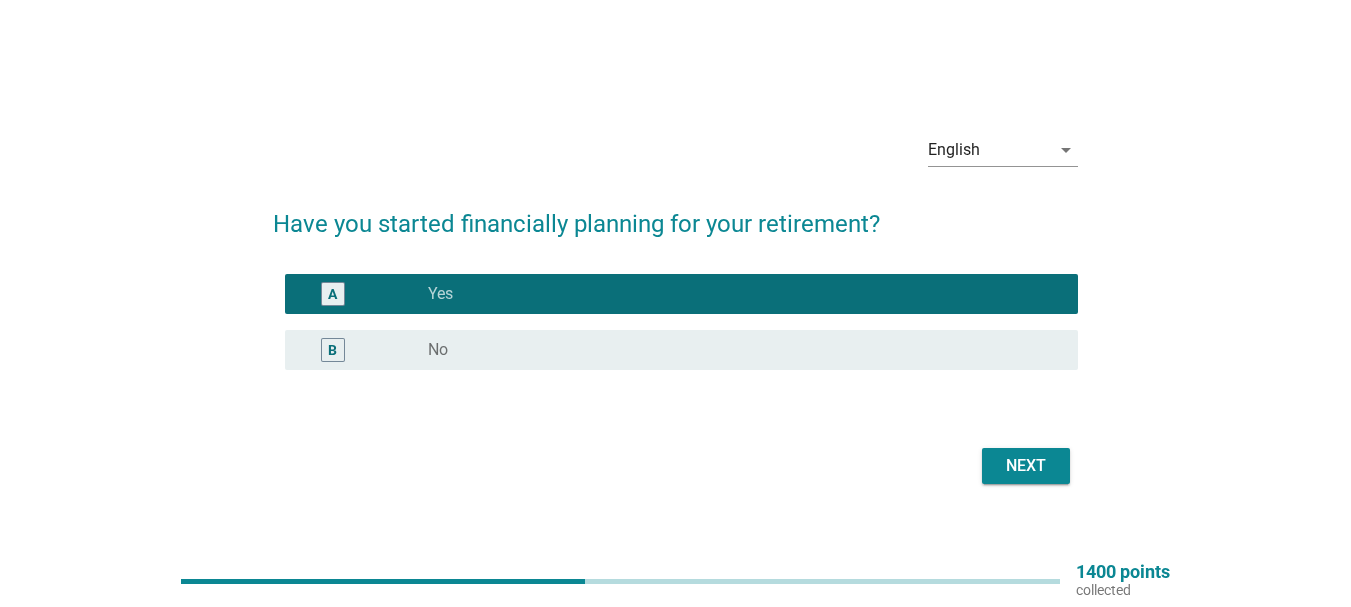 click on "Next" at bounding box center [1026, 466] 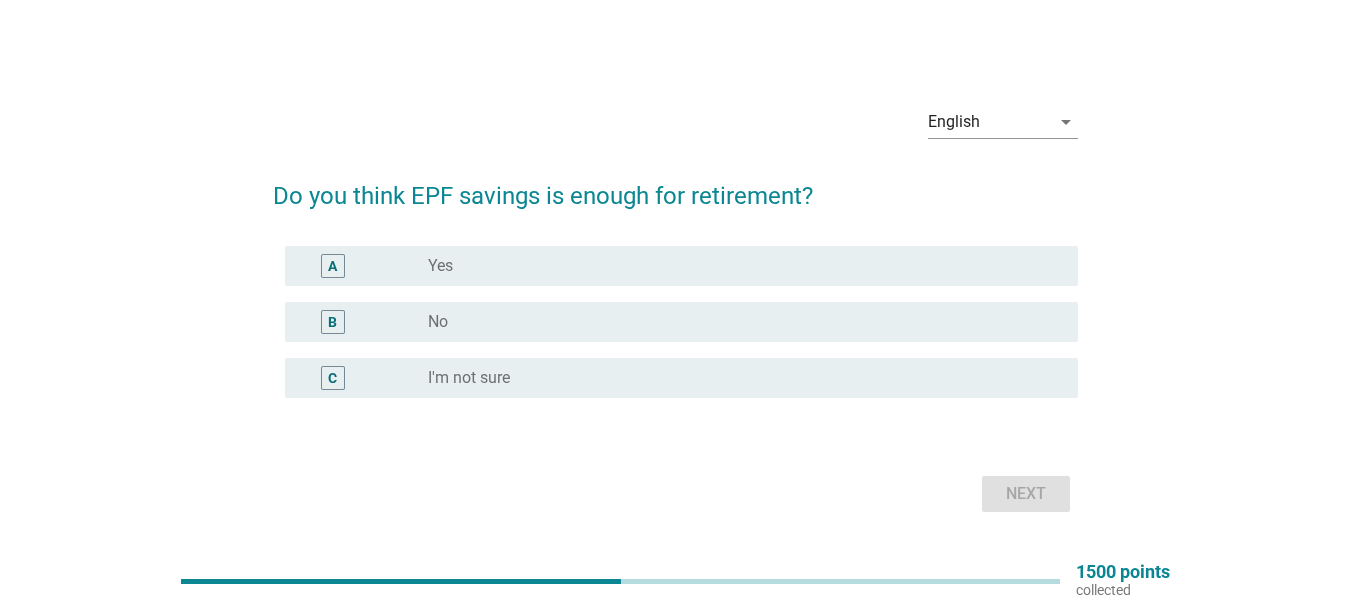 click on "radio_button_unchecked No" at bounding box center (737, 322) 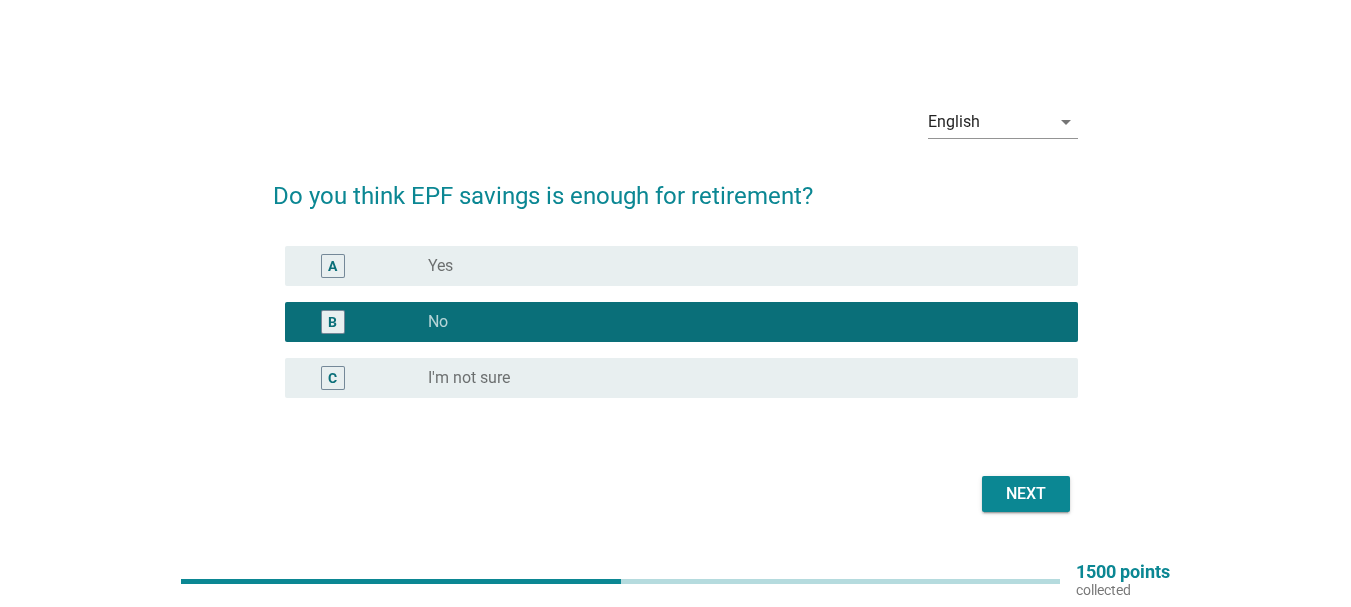 click on "Next" at bounding box center [1026, 494] 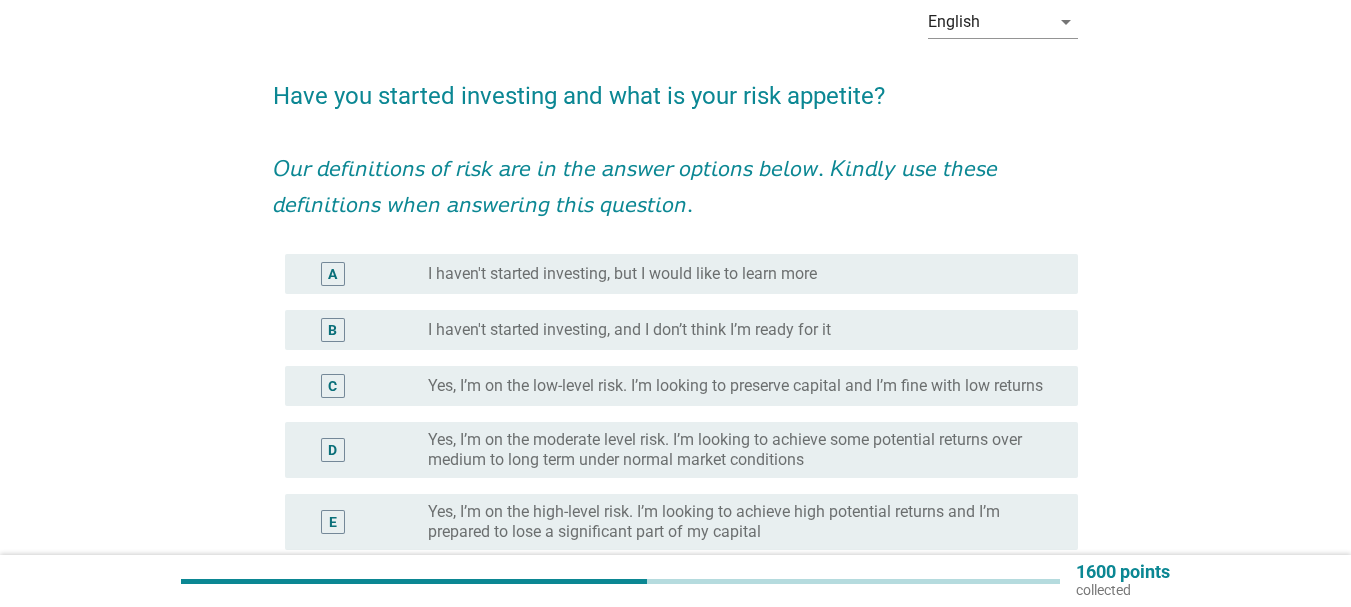 scroll, scrollTop: 200, scrollLeft: 0, axis: vertical 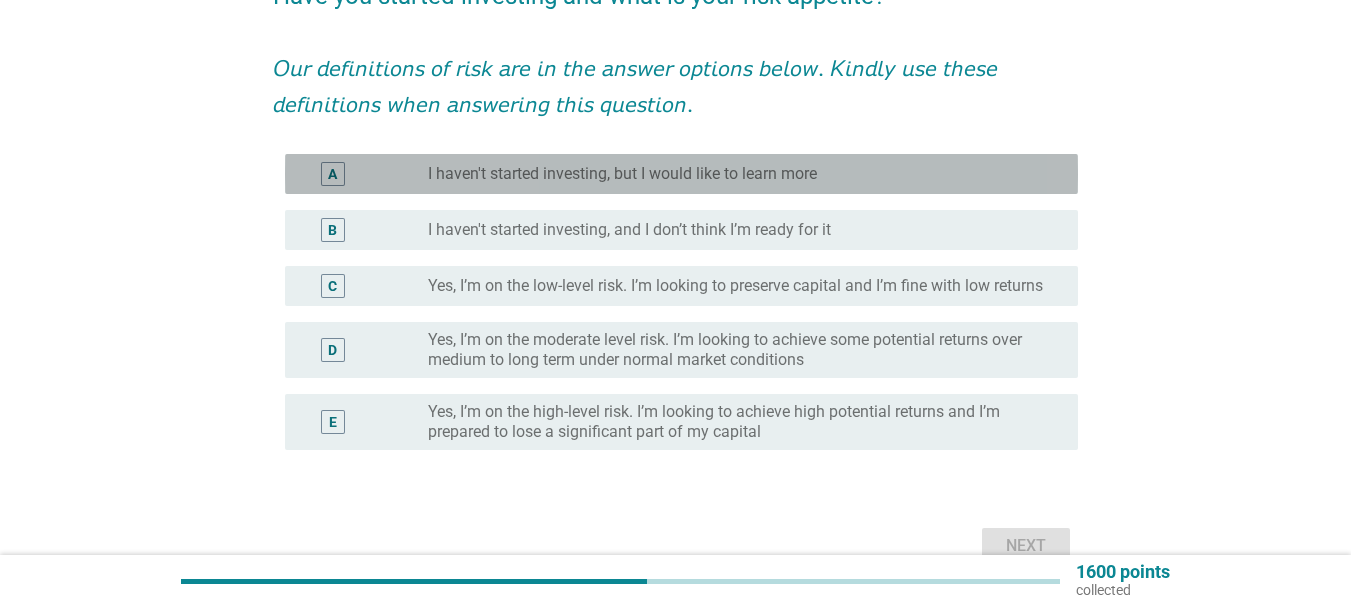 click on "I haven't started investing, but I would like to learn more" at bounding box center (622, 174) 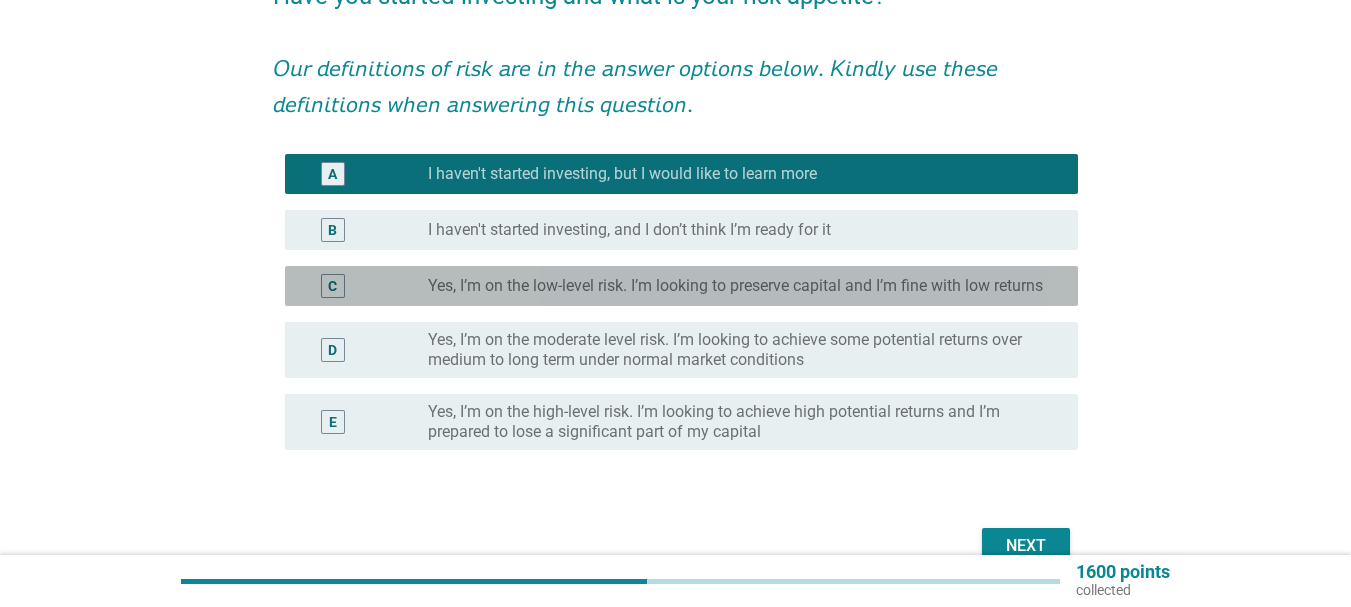 click on "Yes, I’m on the low-level risk. I’m looking to preserve capital and I’m fine with low returns" at bounding box center (735, 286) 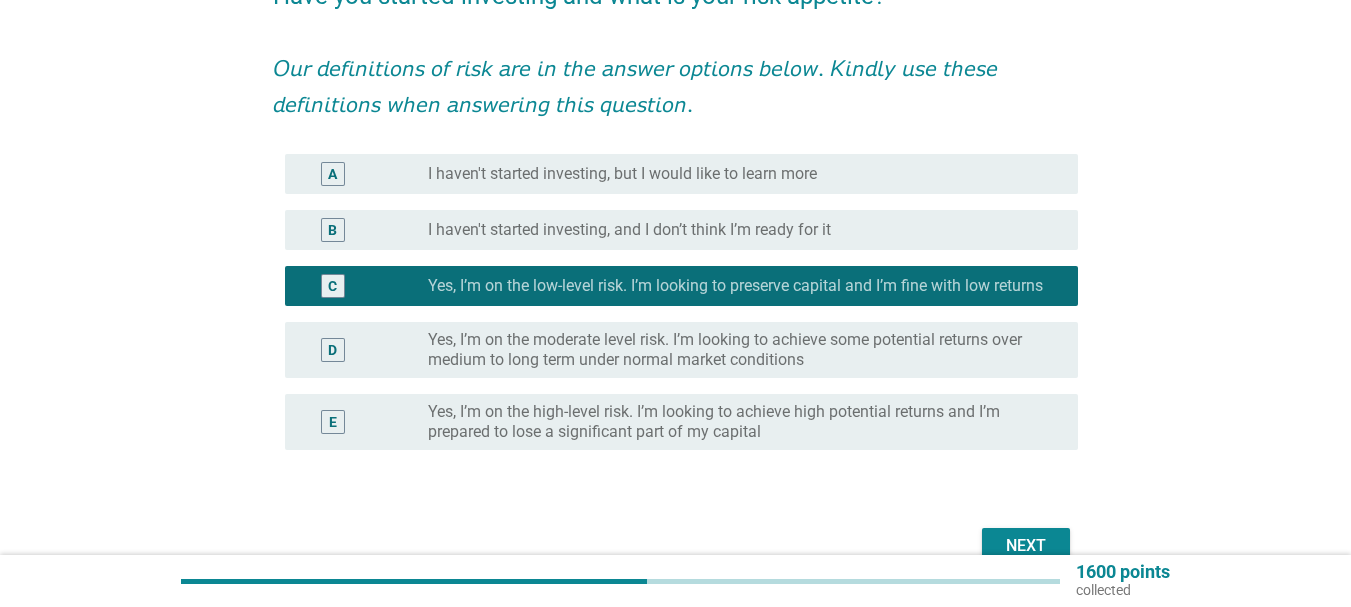scroll, scrollTop: 300, scrollLeft: 0, axis: vertical 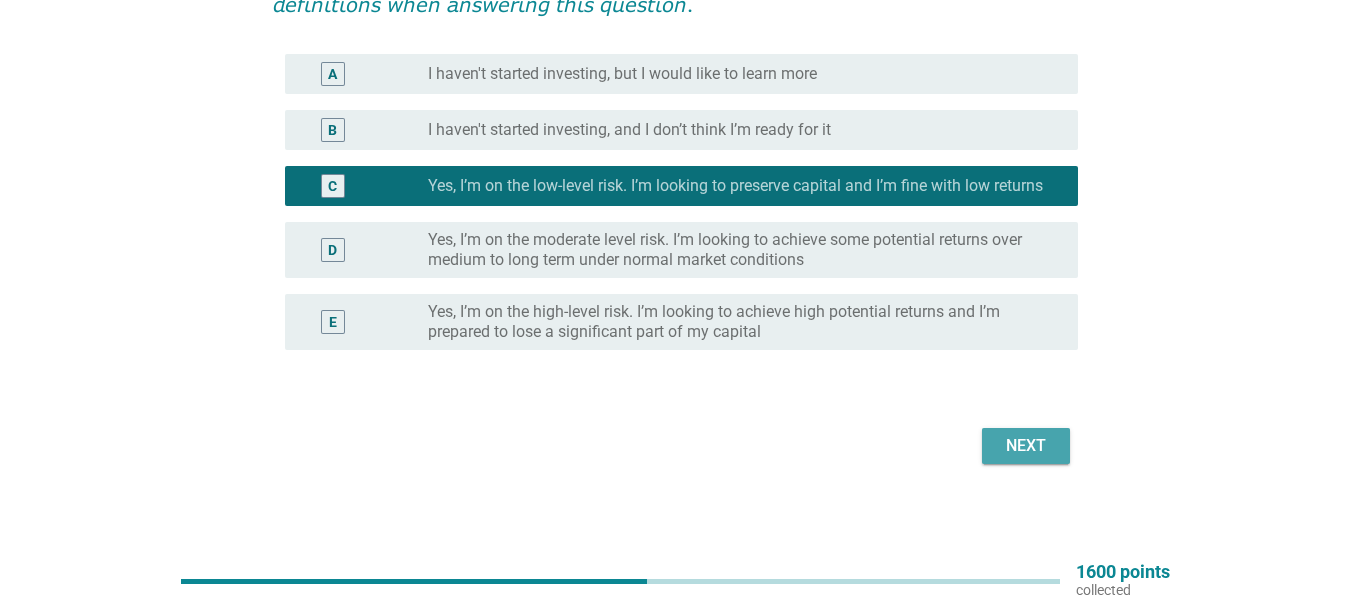 click on "Next" at bounding box center [1026, 446] 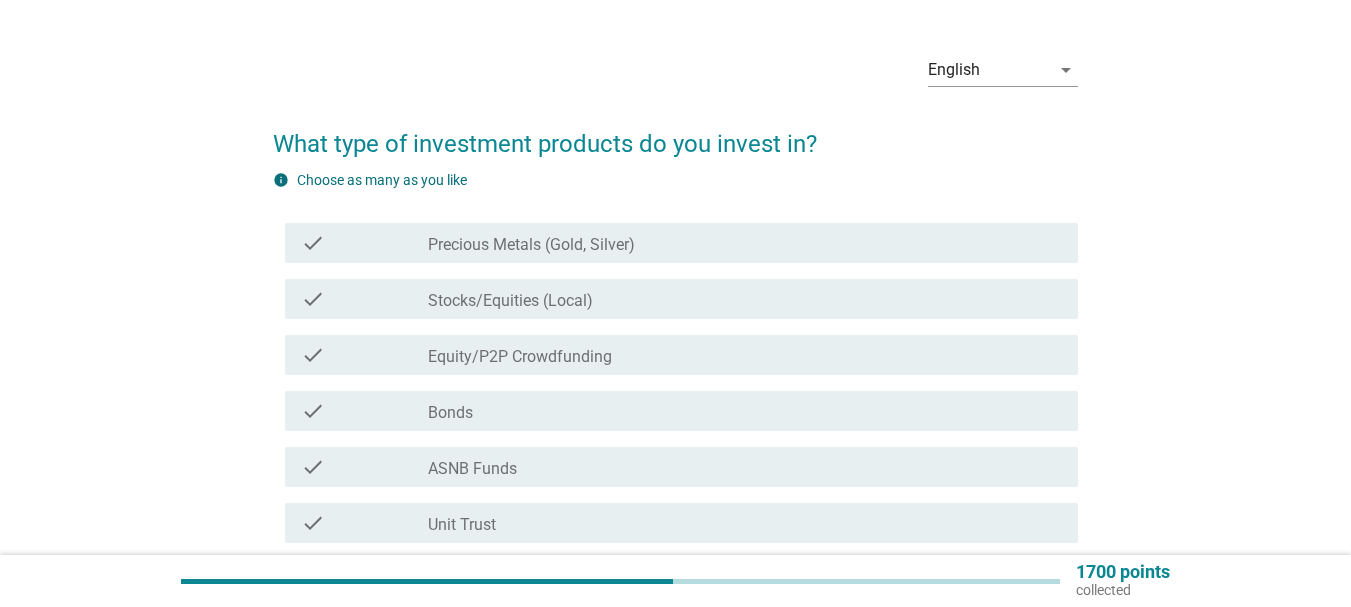 scroll, scrollTop: 100, scrollLeft: 0, axis: vertical 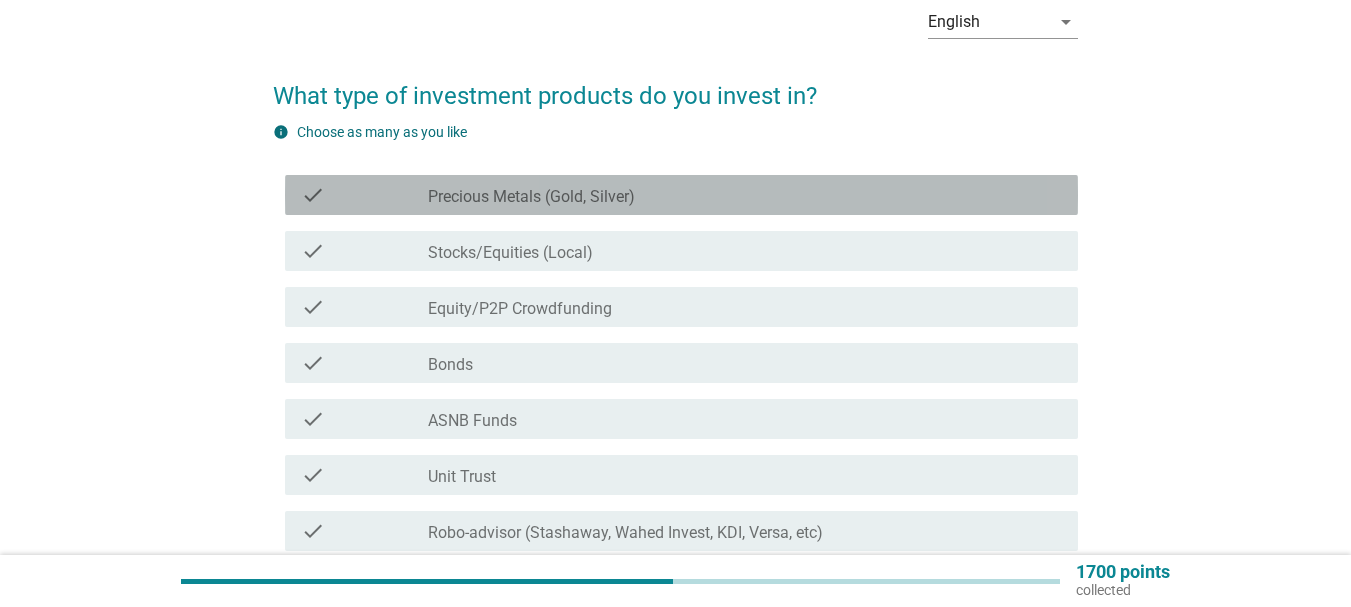 click on "check" at bounding box center [364, 195] 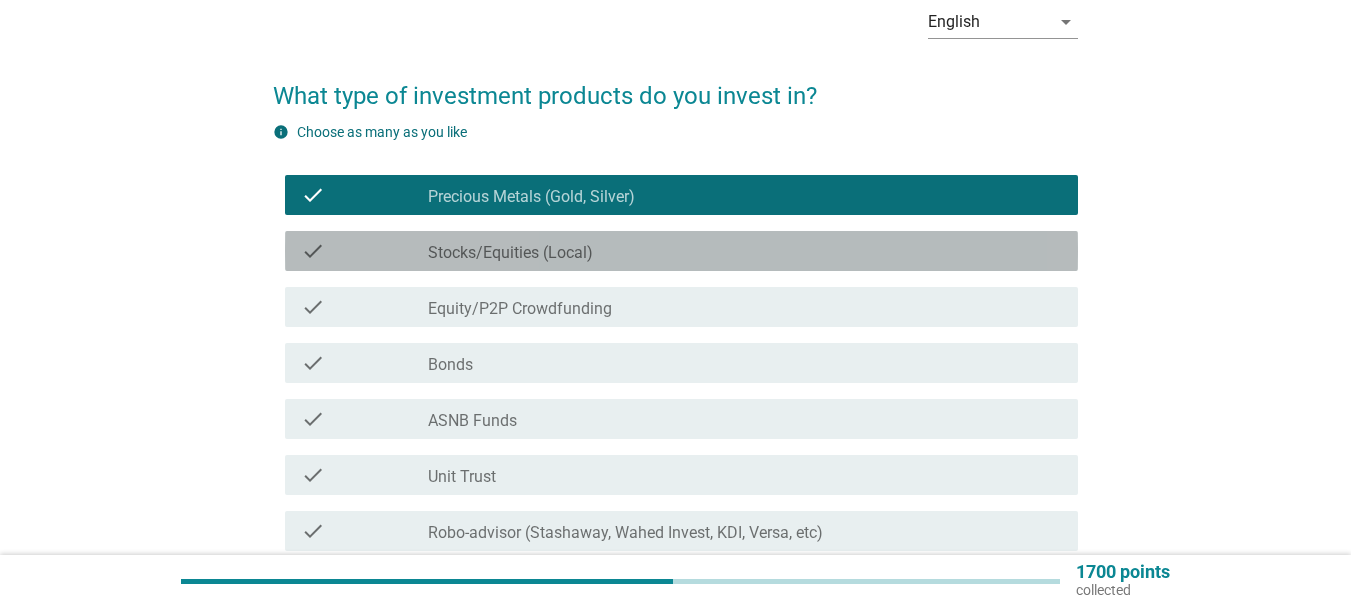 click on "check" at bounding box center [364, 251] 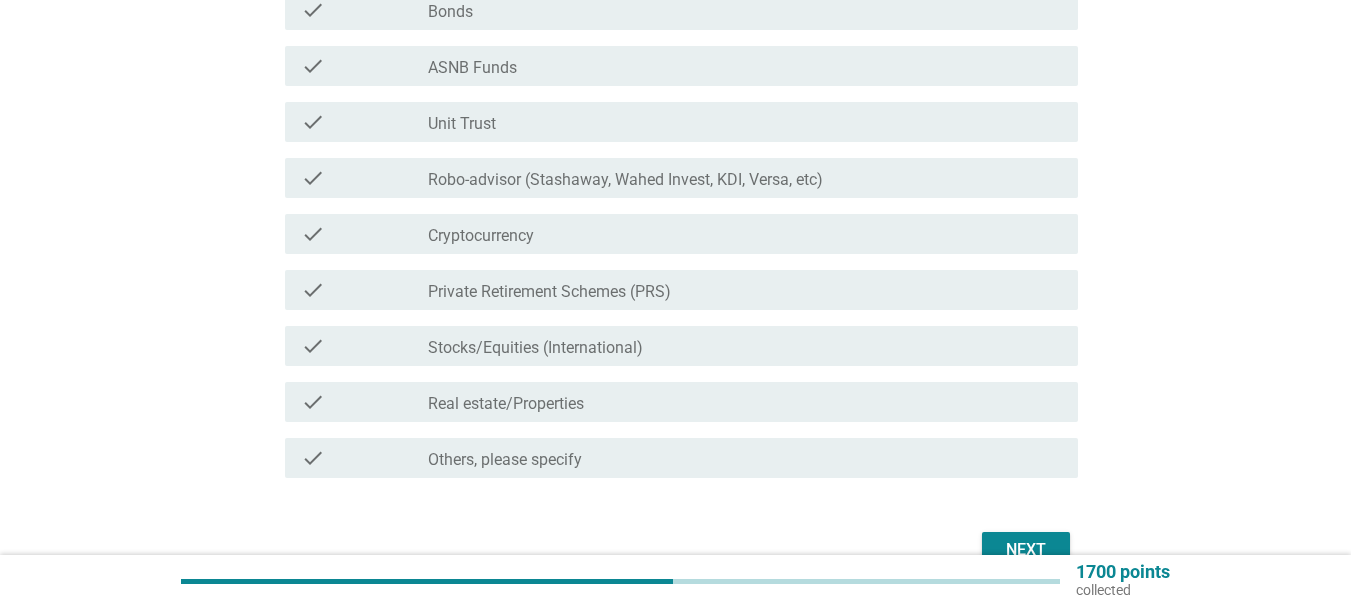 scroll, scrollTop: 562, scrollLeft: 0, axis: vertical 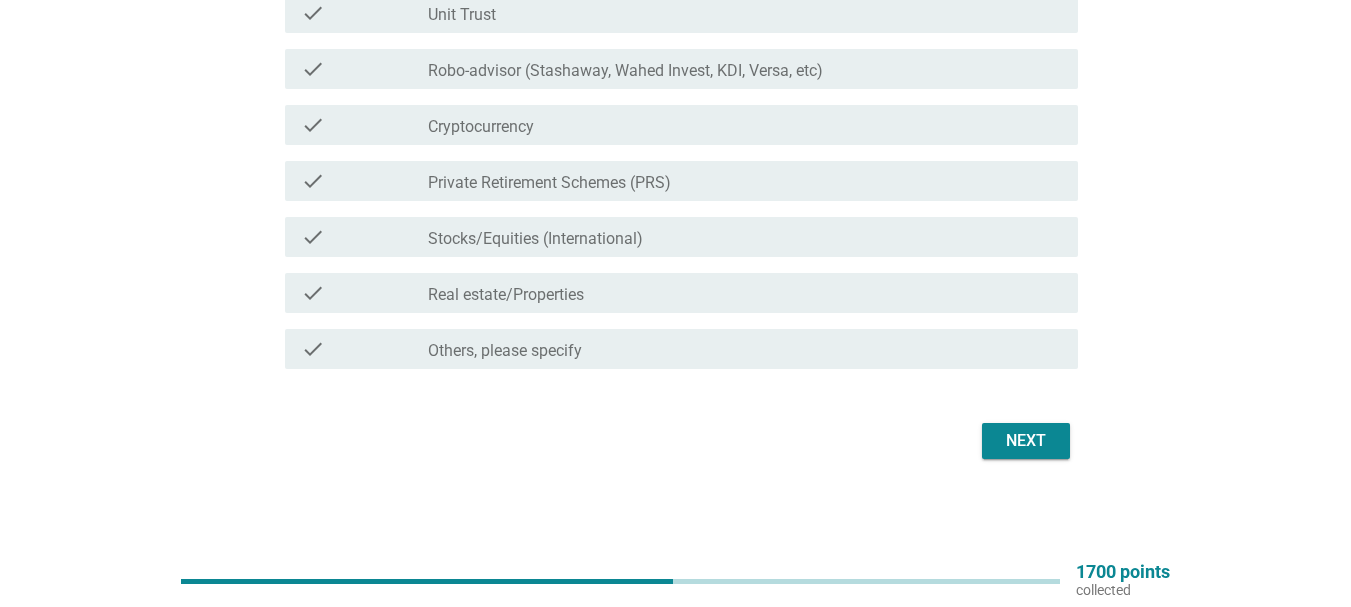 click on "Next" at bounding box center (1026, 441) 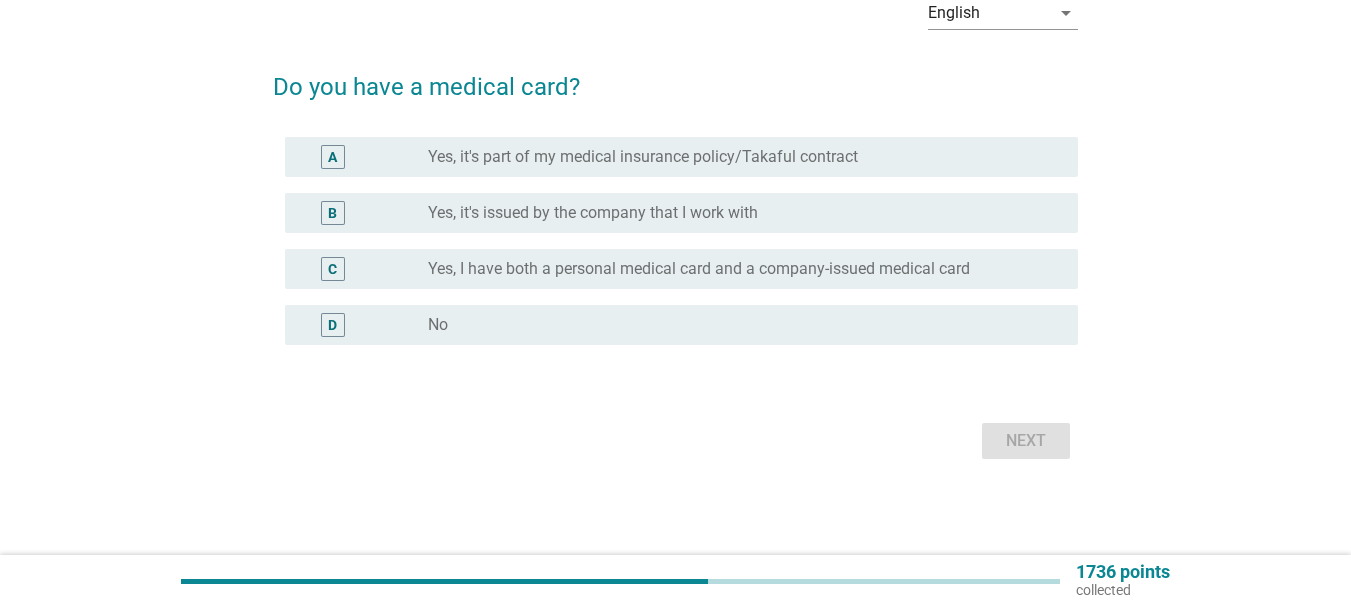 scroll, scrollTop: 0, scrollLeft: 0, axis: both 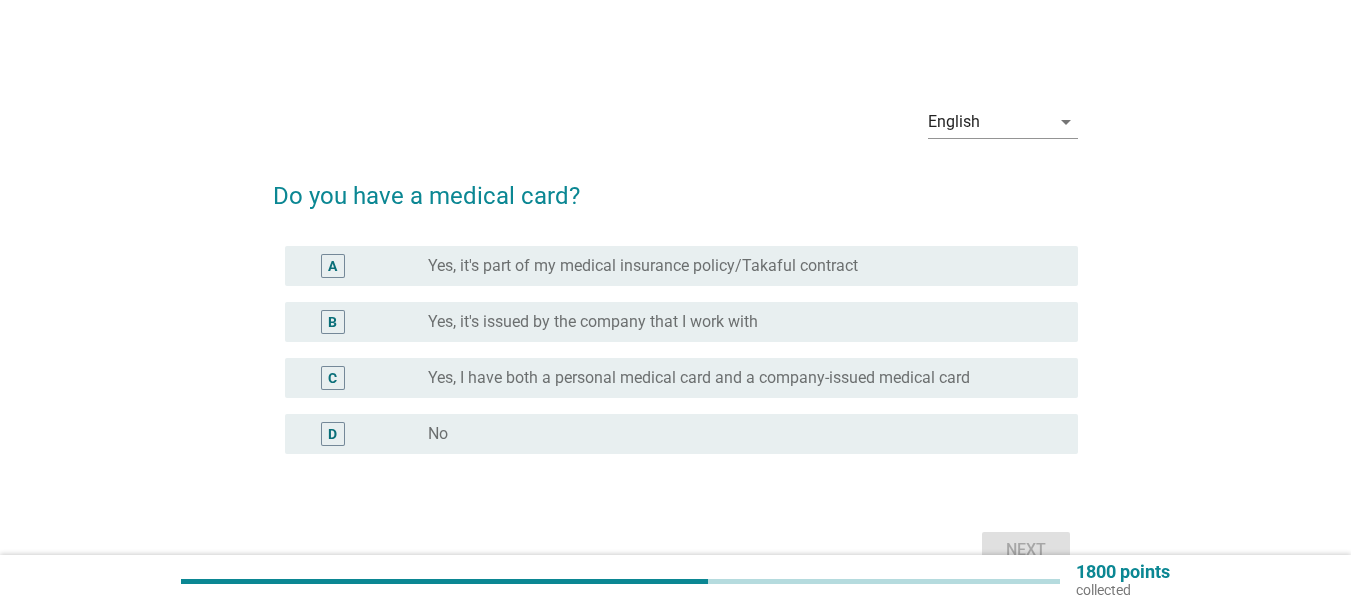 click on "Yes, it's part of my medical insurance policy/Takaful contract" at bounding box center (643, 266) 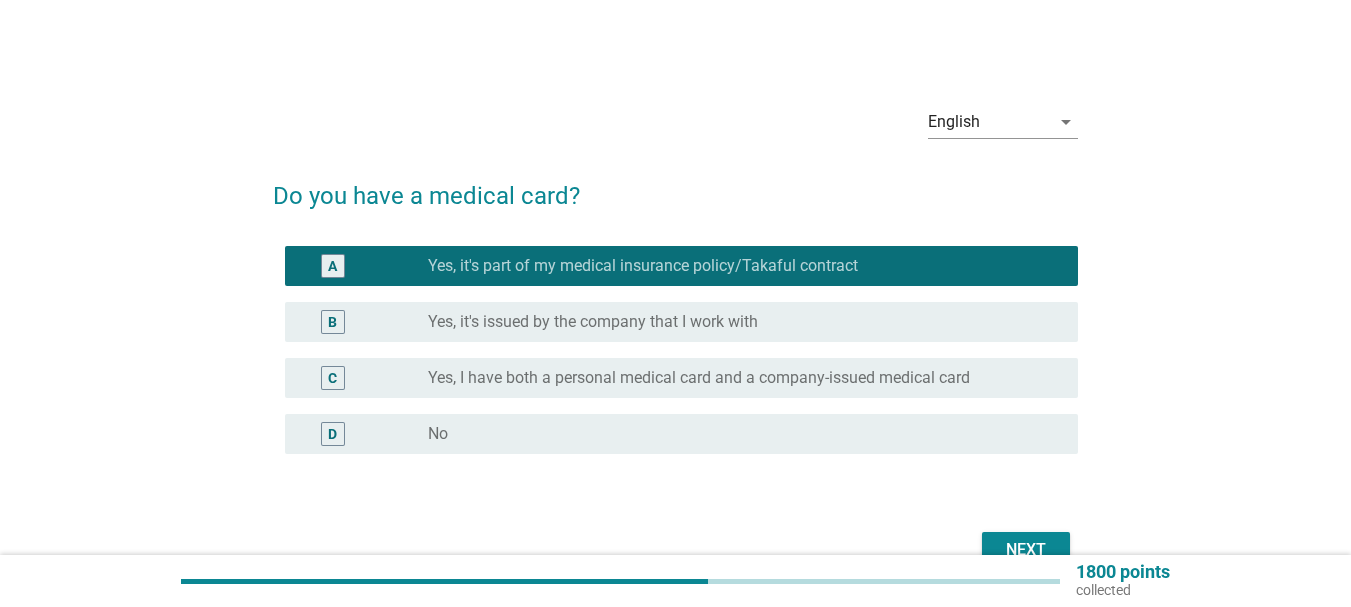 click on "Next" at bounding box center [1026, 550] 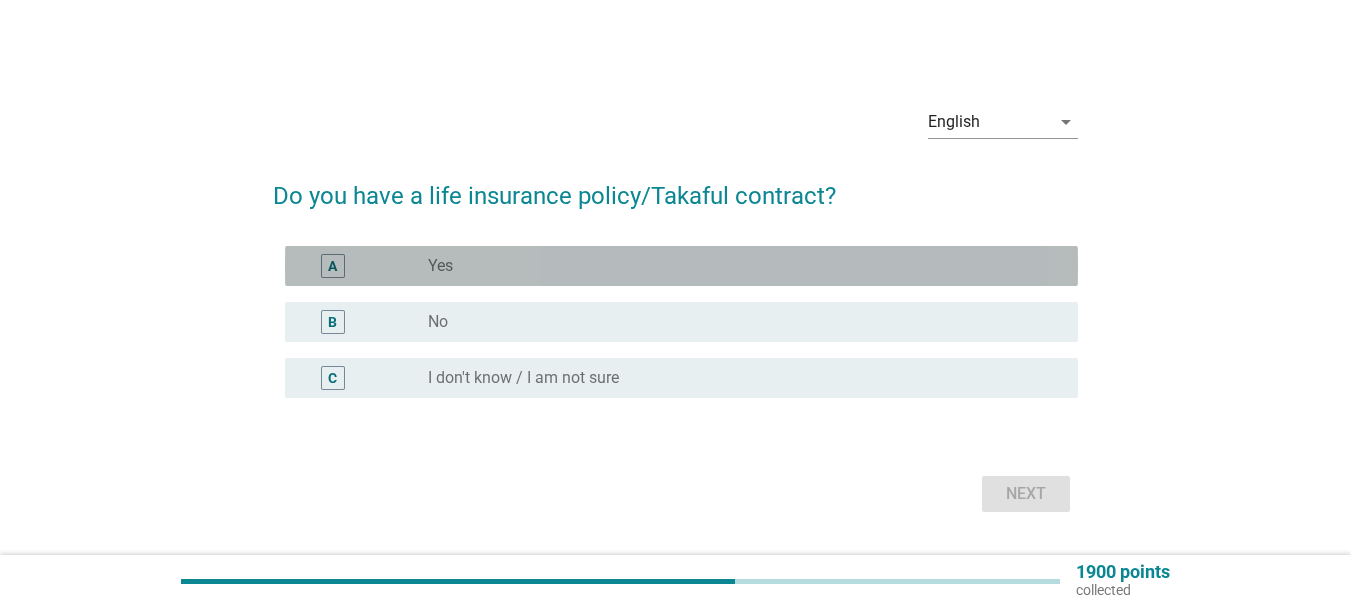 click on "radio_button_unchecked Yes" at bounding box center (737, 266) 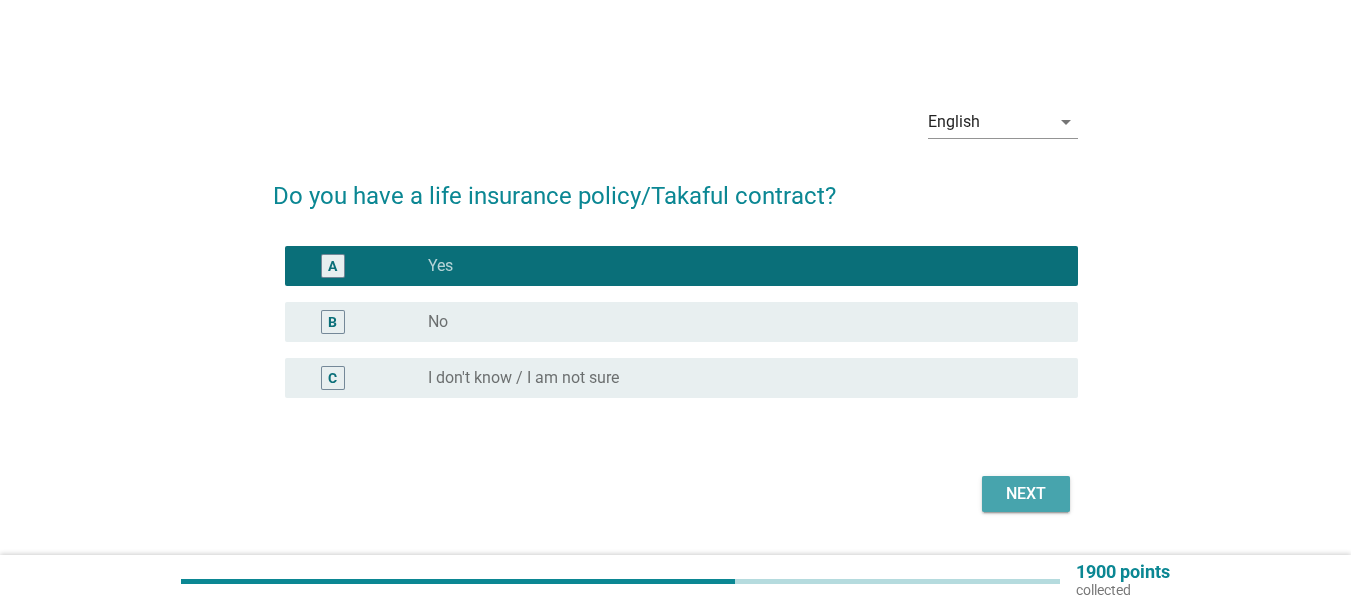 click on "Next" at bounding box center (1026, 494) 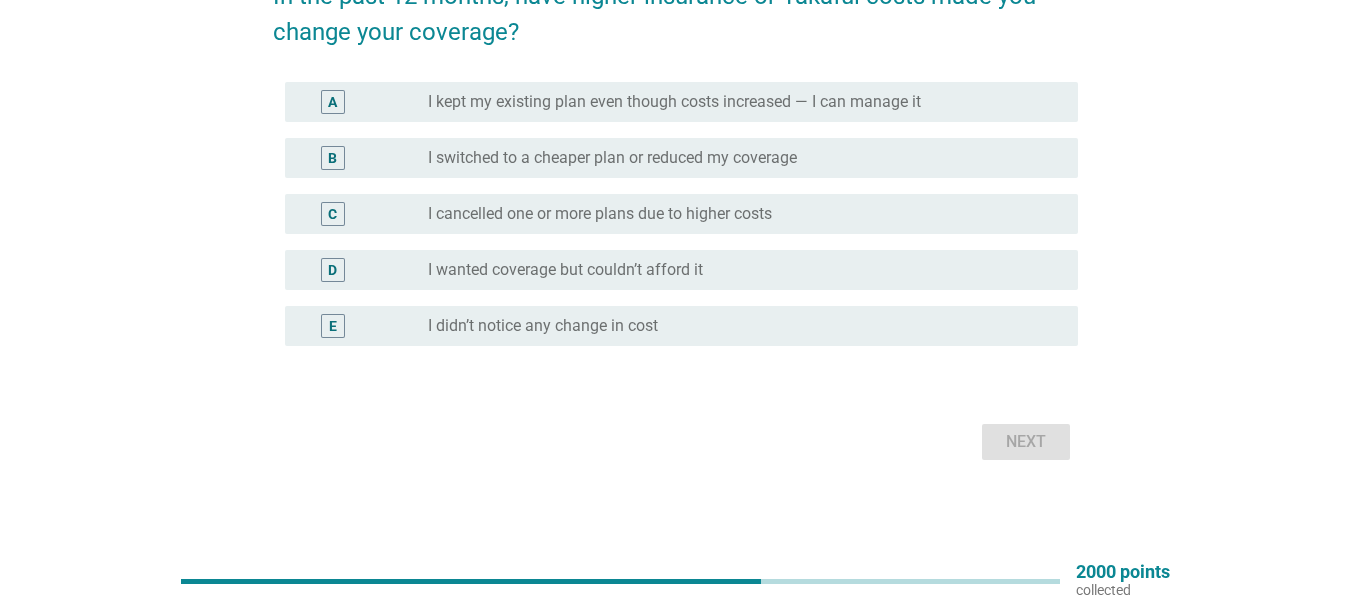 scroll, scrollTop: 100, scrollLeft: 0, axis: vertical 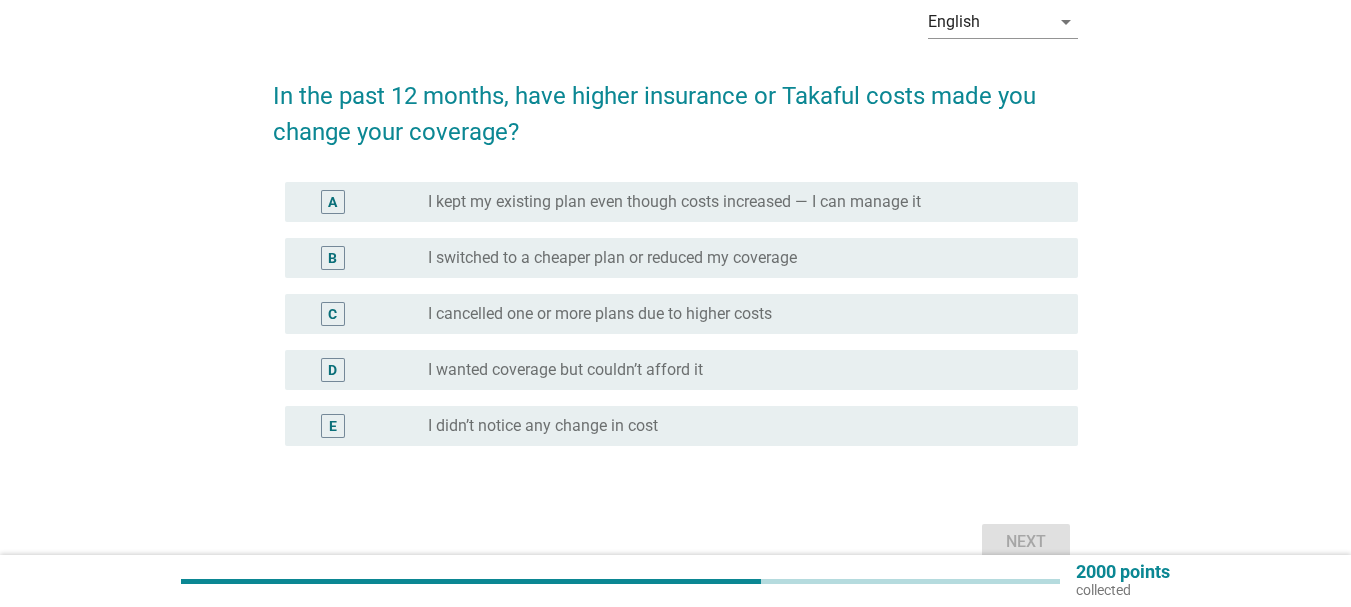 click on "I kept my existing plan even though costs increased — I can manage it" at bounding box center (674, 202) 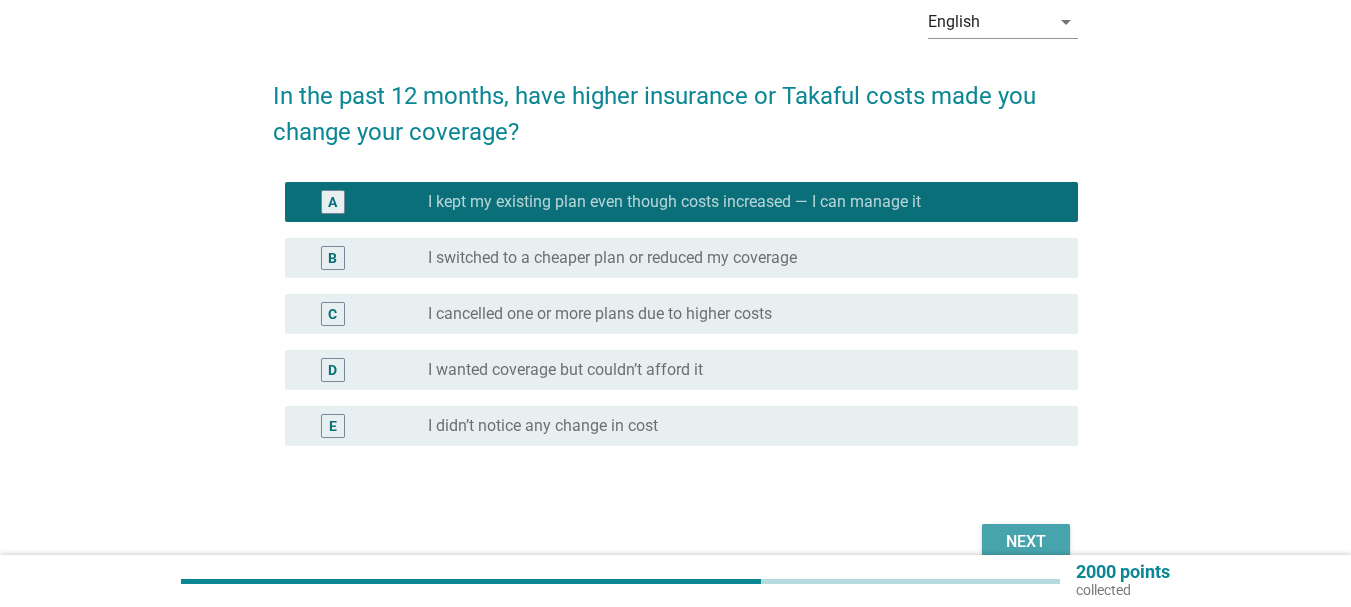 click on "Next" at bounding box center [1026, 542] 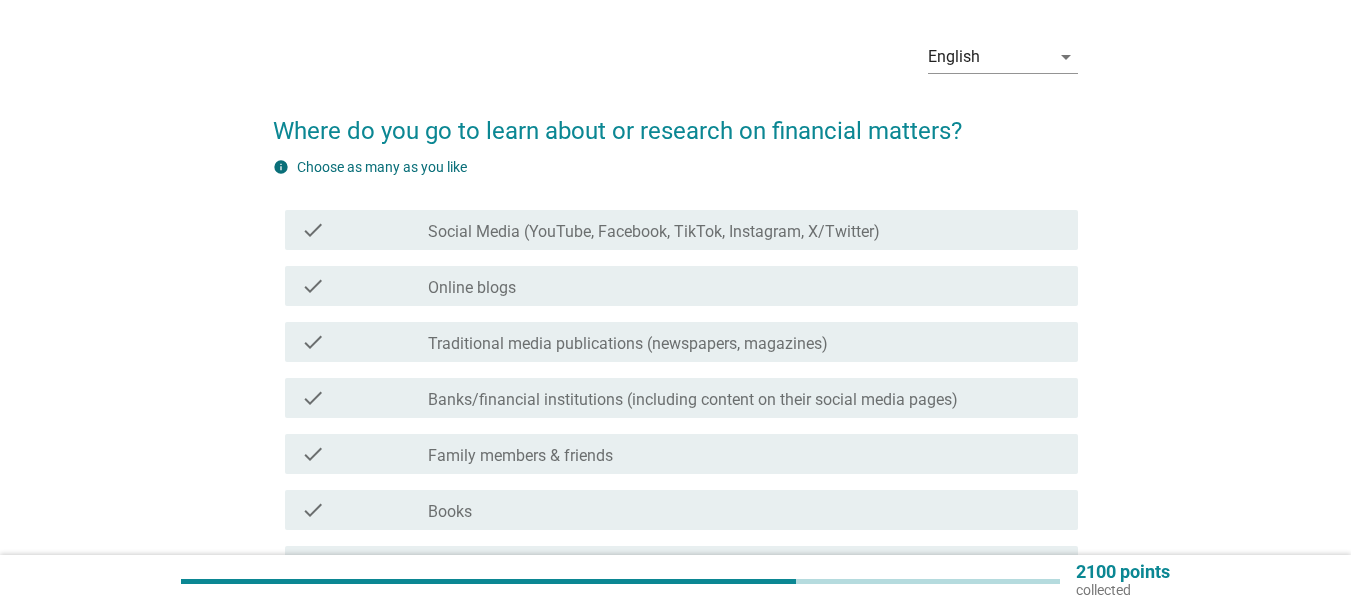 scroll, scrollTop: 100, scrollLeft: 0, axis: vertical 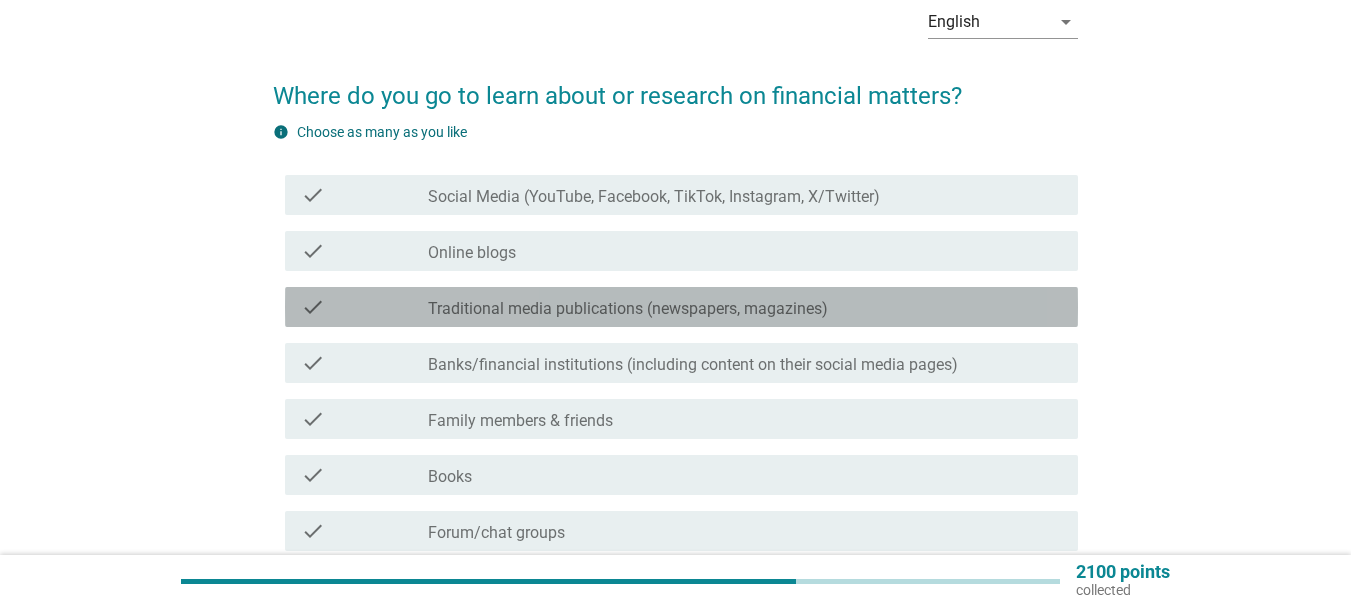 click on "Traditional media publications (newspapers, magazines)" at bounding box center (628, 309) 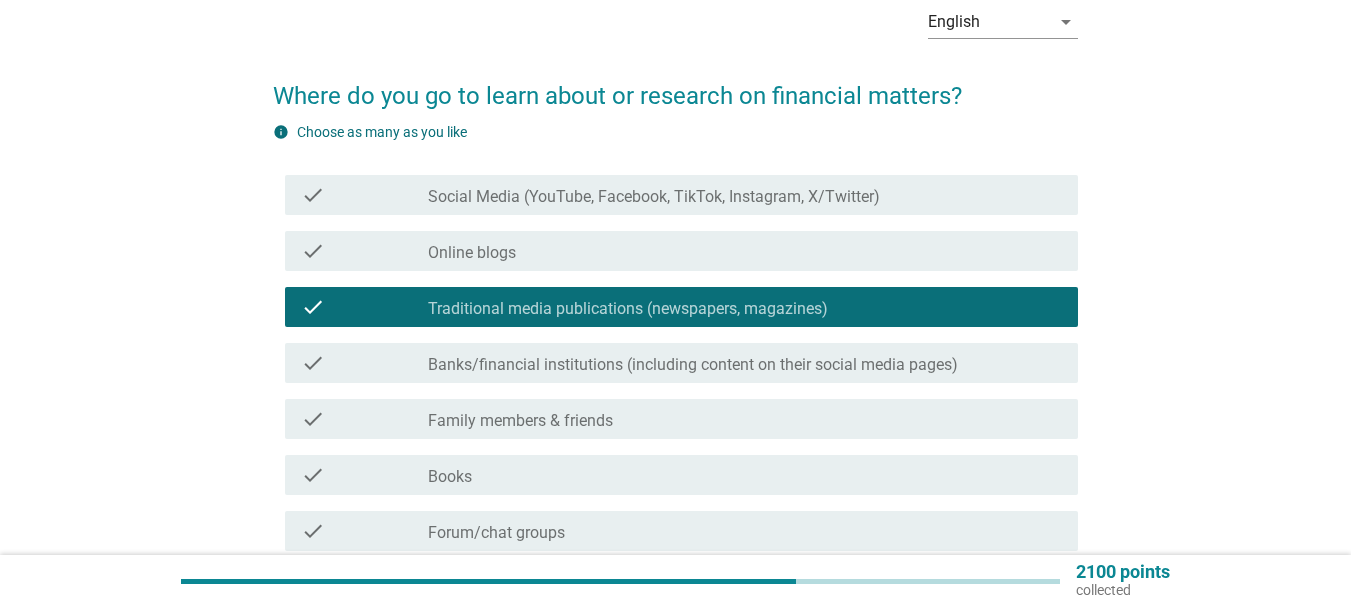click on "Banks/financial institutions (including content on their social media pages)" at bounding box center (693, 365) 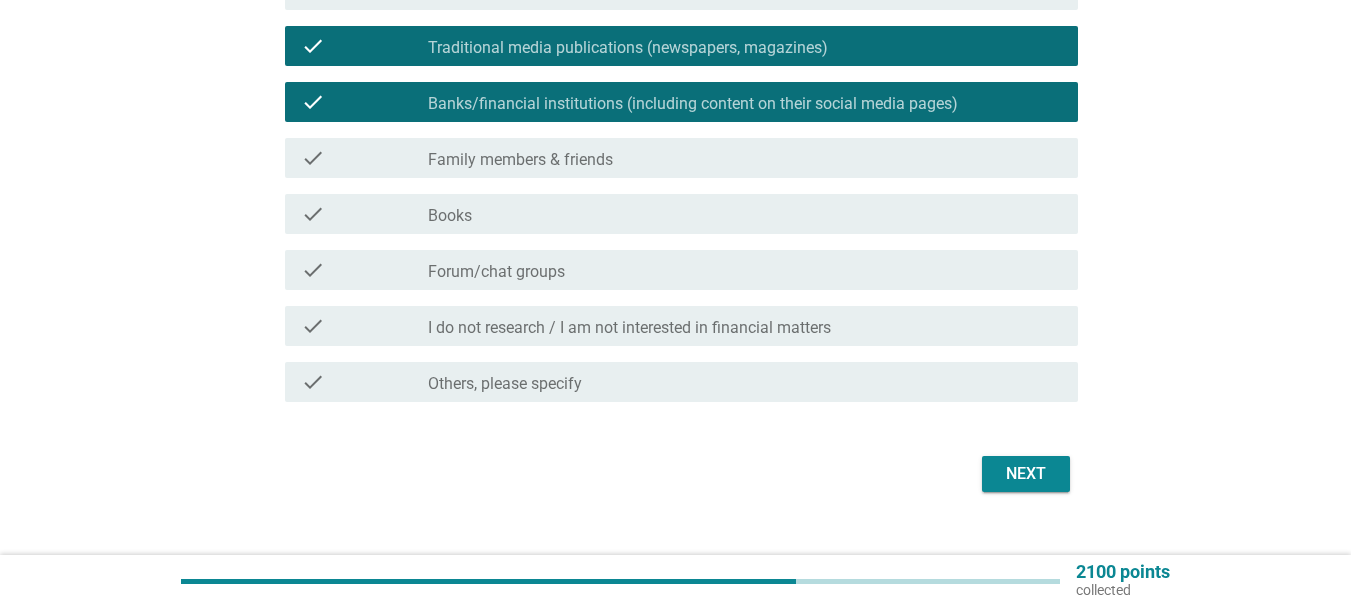 scroll, scrollTop: 394, scrollLeft: 0, axis: vertical 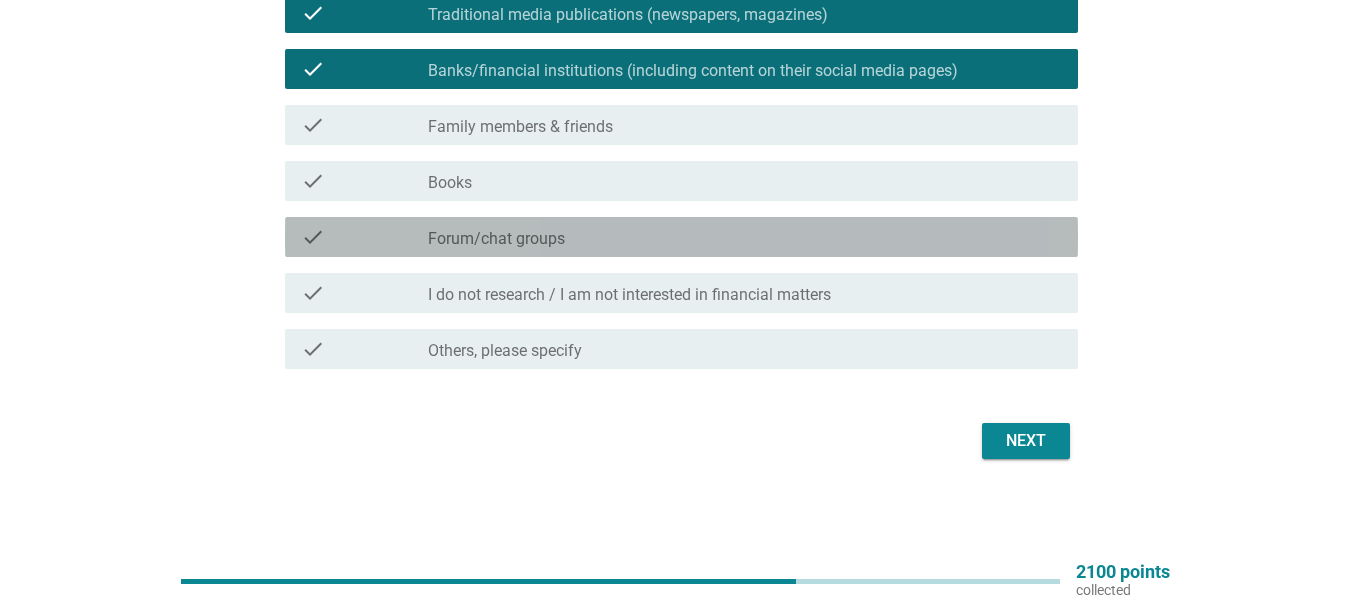 click on "check_box_outline_blank Forum/chat groups" at bounding box center [745, 237] 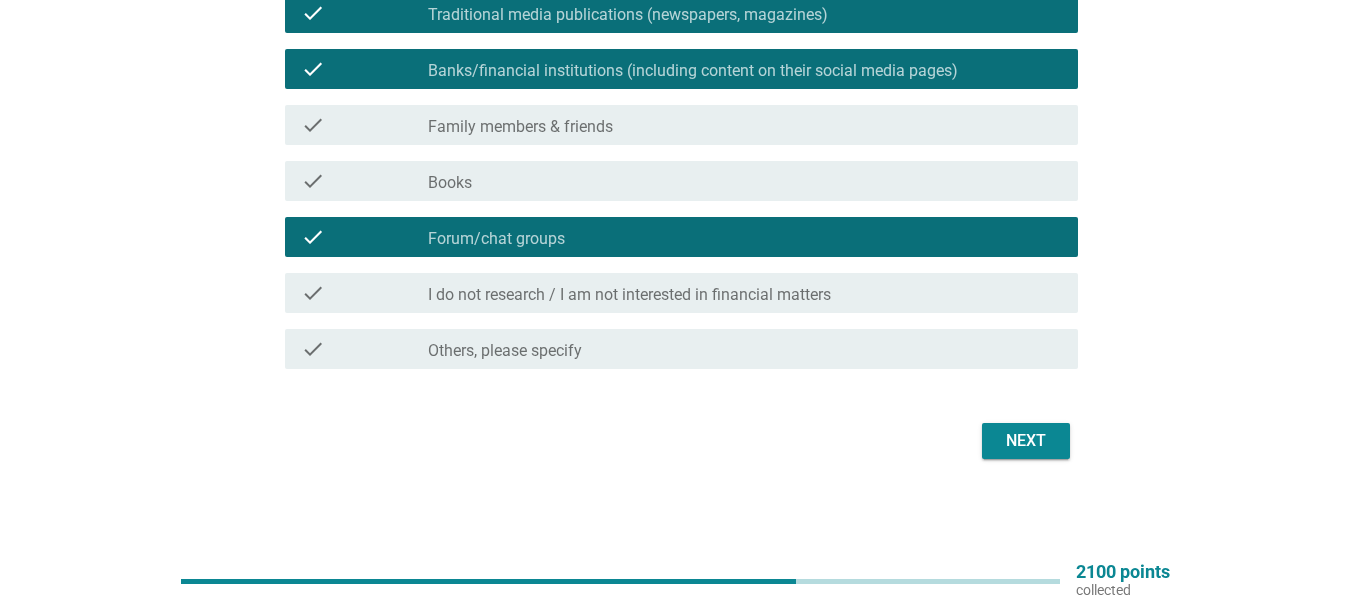 click on "Next" at bounding box center (1026, 441) 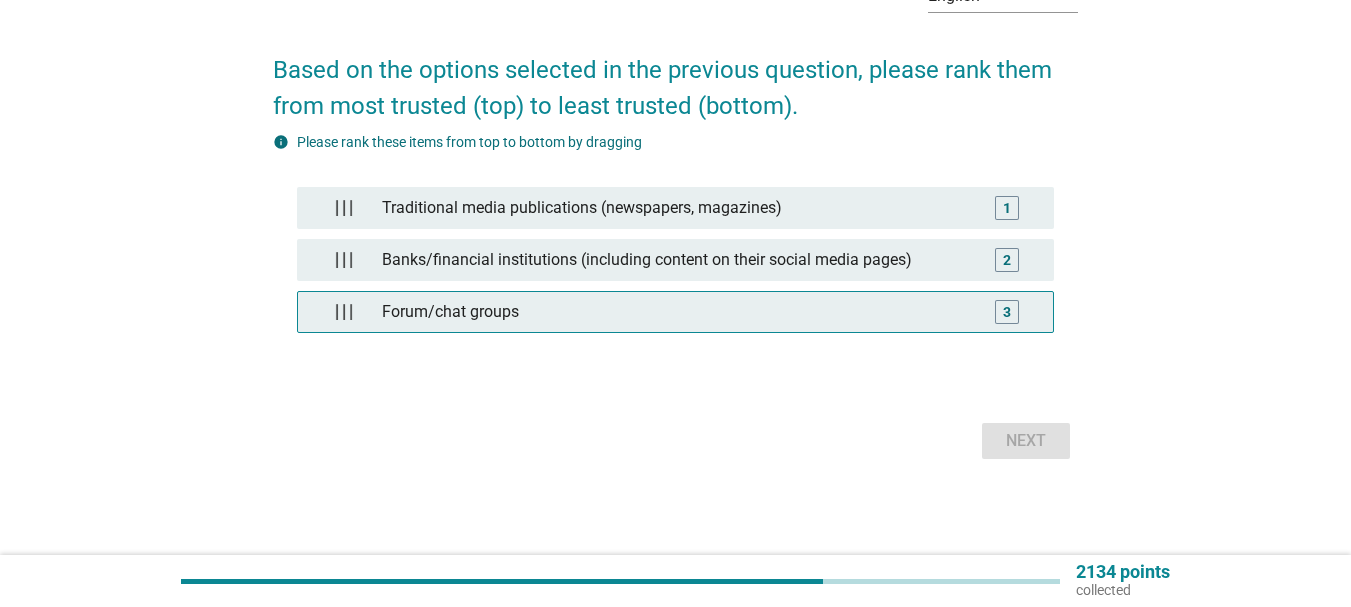 scroll, scrollTop: 0, scrollLeft: 0, axis: both 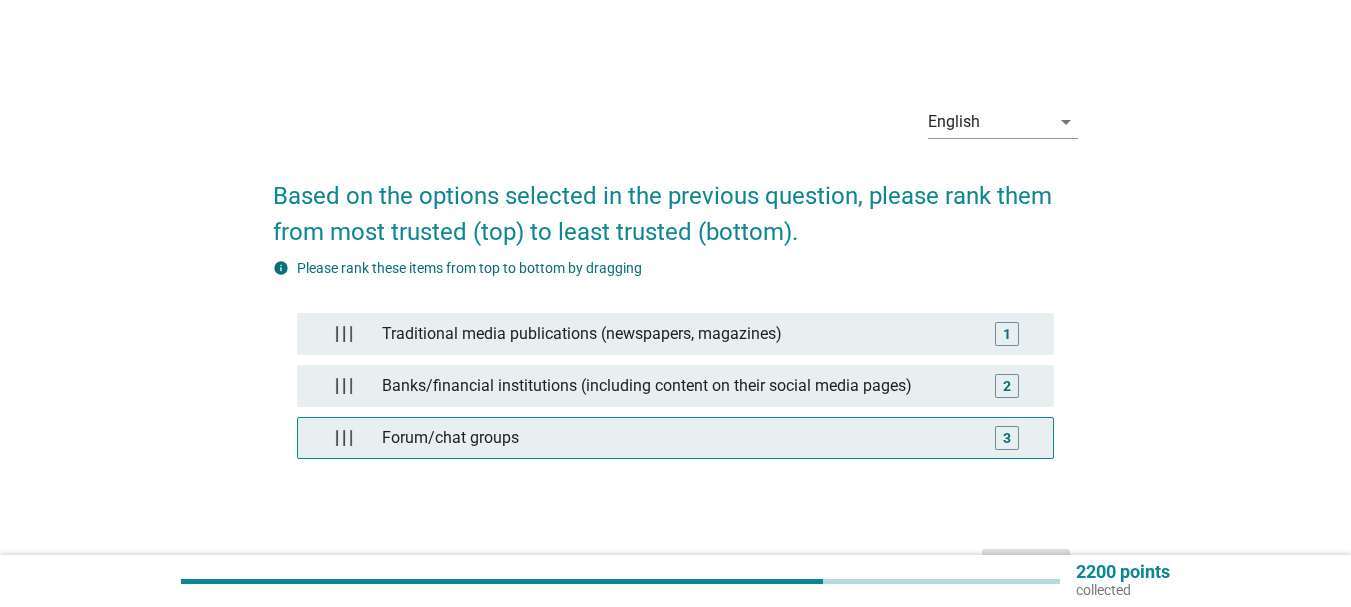 type 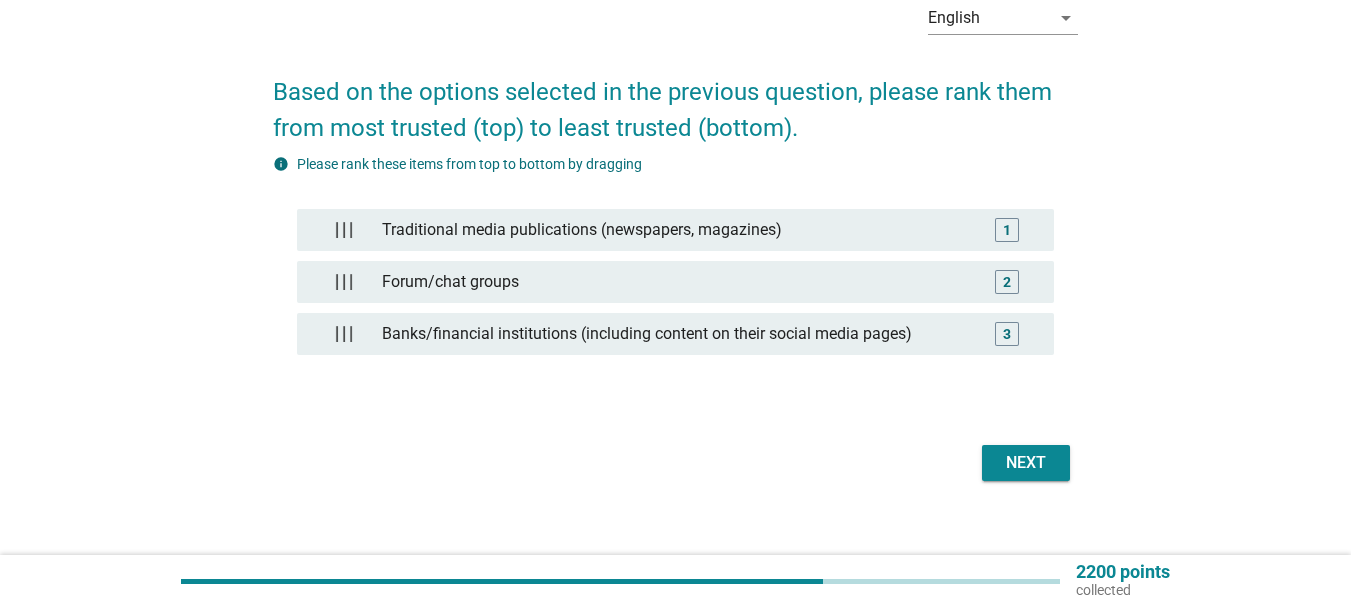 scroll, scrollTop: 126, scrollLeft: 0, axis: vertical 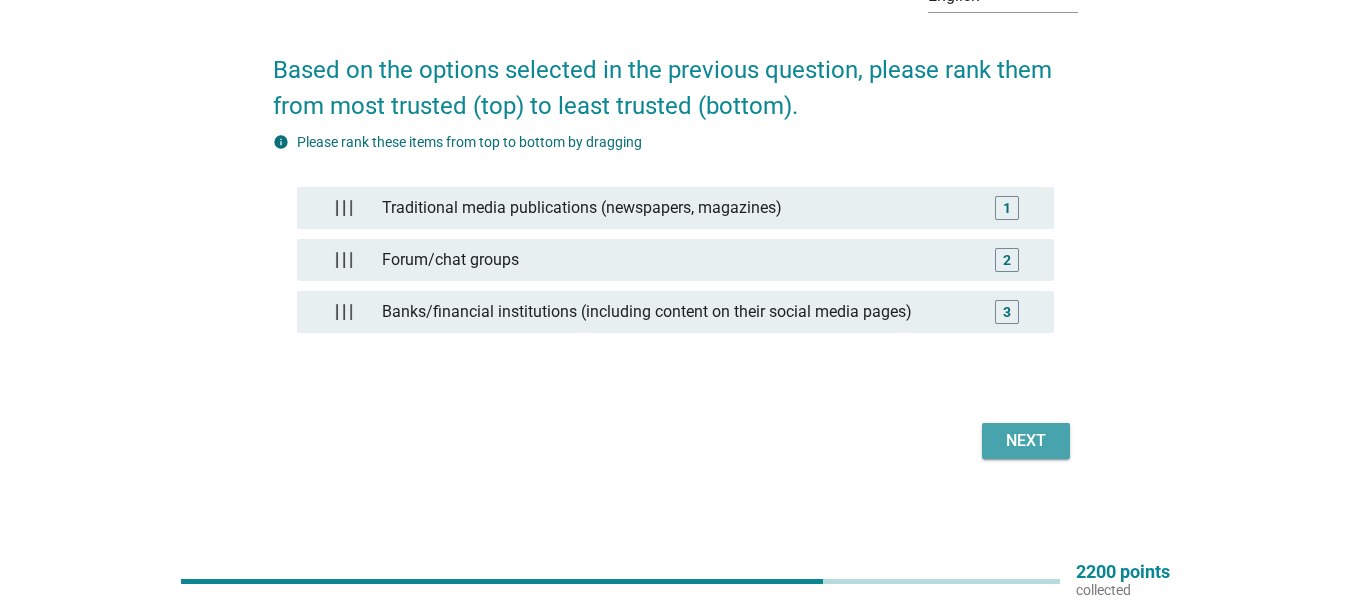 click on "Next" at bounding box center (1026, 441) 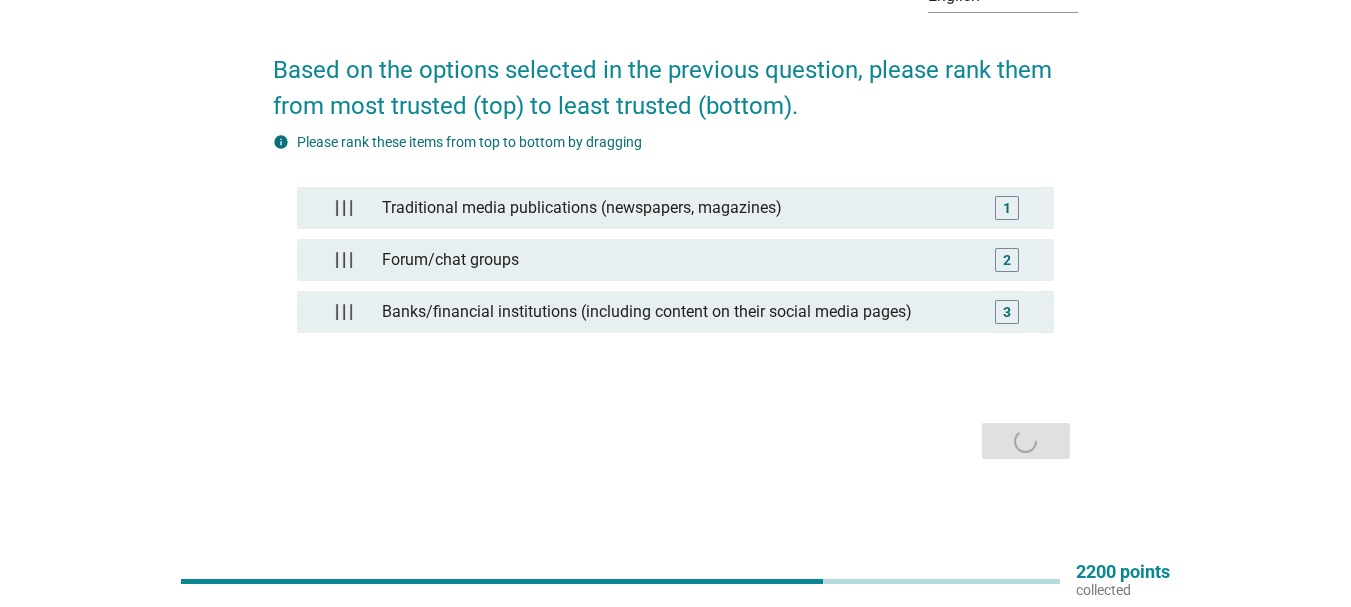 scroll, scrollTop: 0, scrollLeft: 0, axis: both 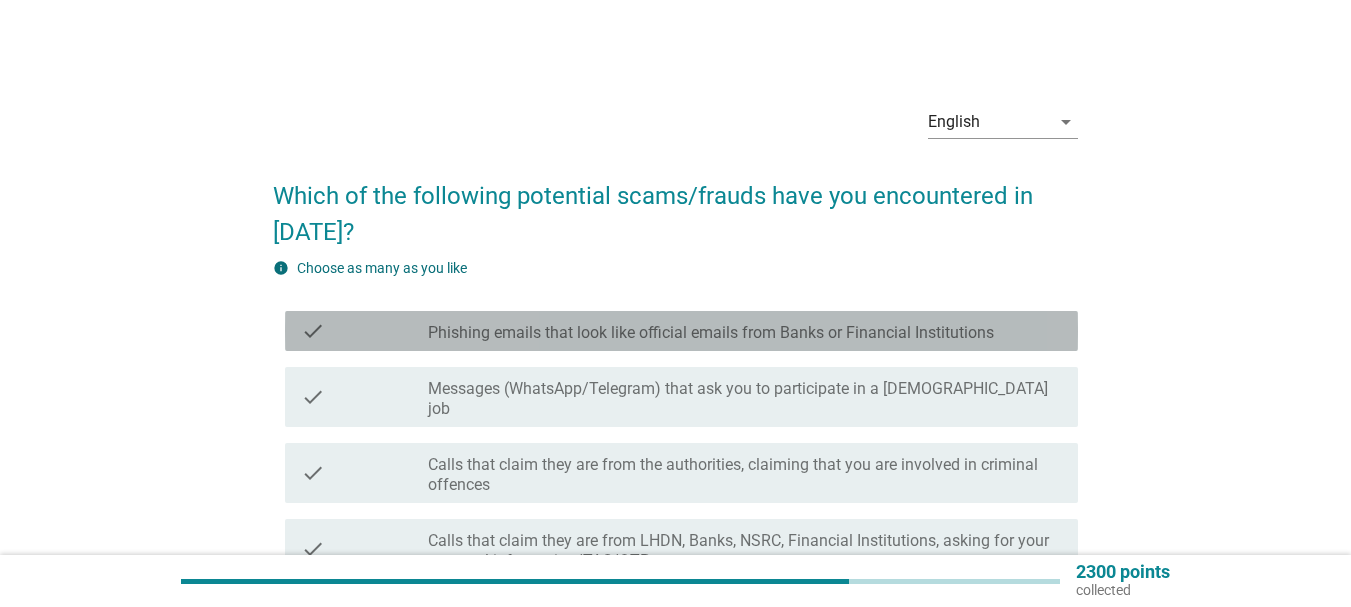 click on "Phishing emails that look like official emails from Banks or Financial Institutions" at bounding box center (711, 333) 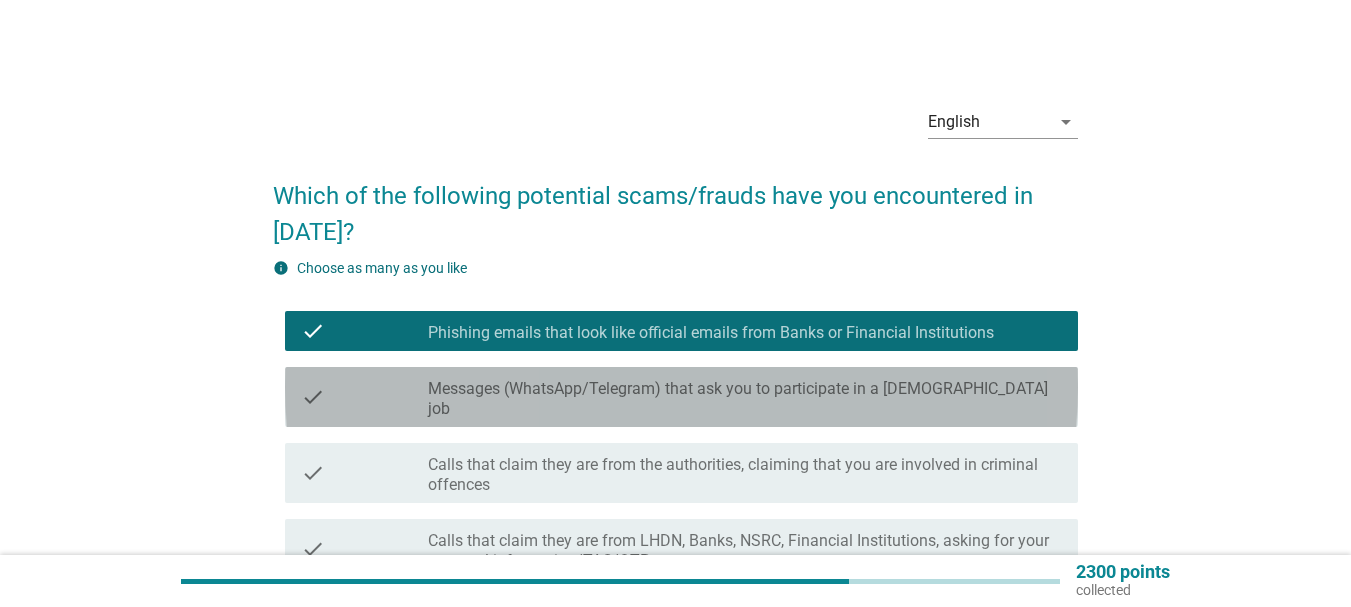 click on "Messages (WhatsApp/Telegram) that ask you to participate in a [DEMOGRAPHIC_DATA] job" at bounding box center [745, 399] 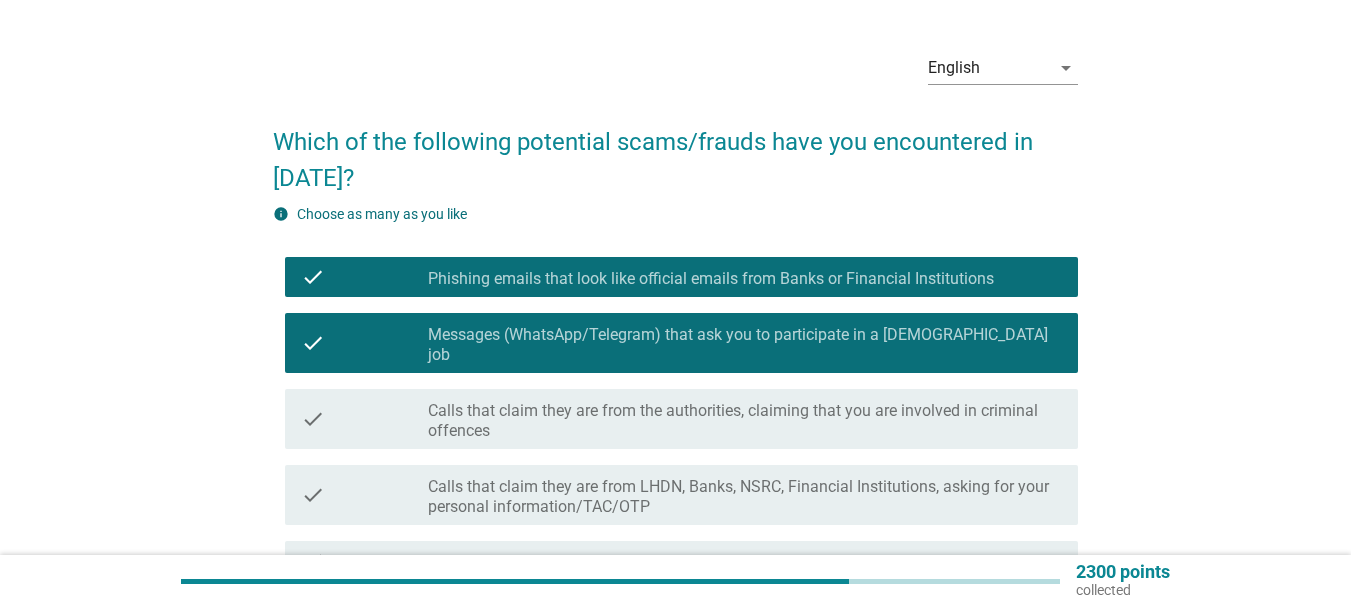 scroll, scrollTop: 100, scrollLeft: 0, axis: vertical 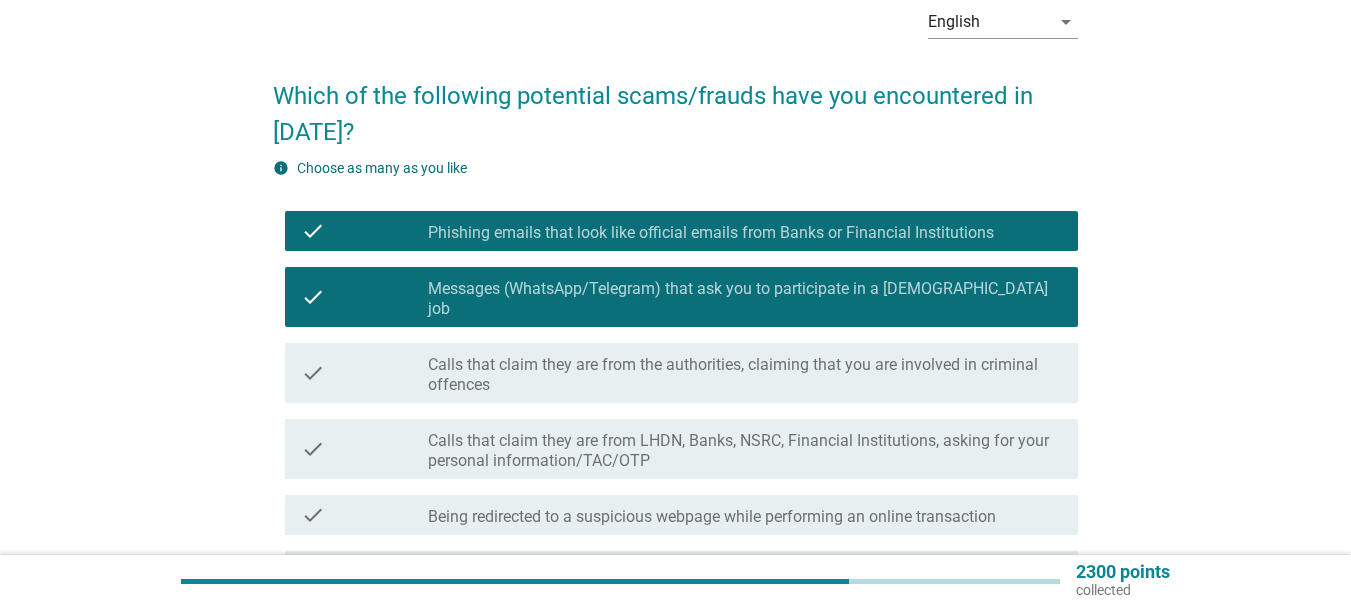 click on "check     check_box_outline_blank Calls that claim they are from the authorities, claiming that you are involved in criminal offences" at bounding box center [675, 373] 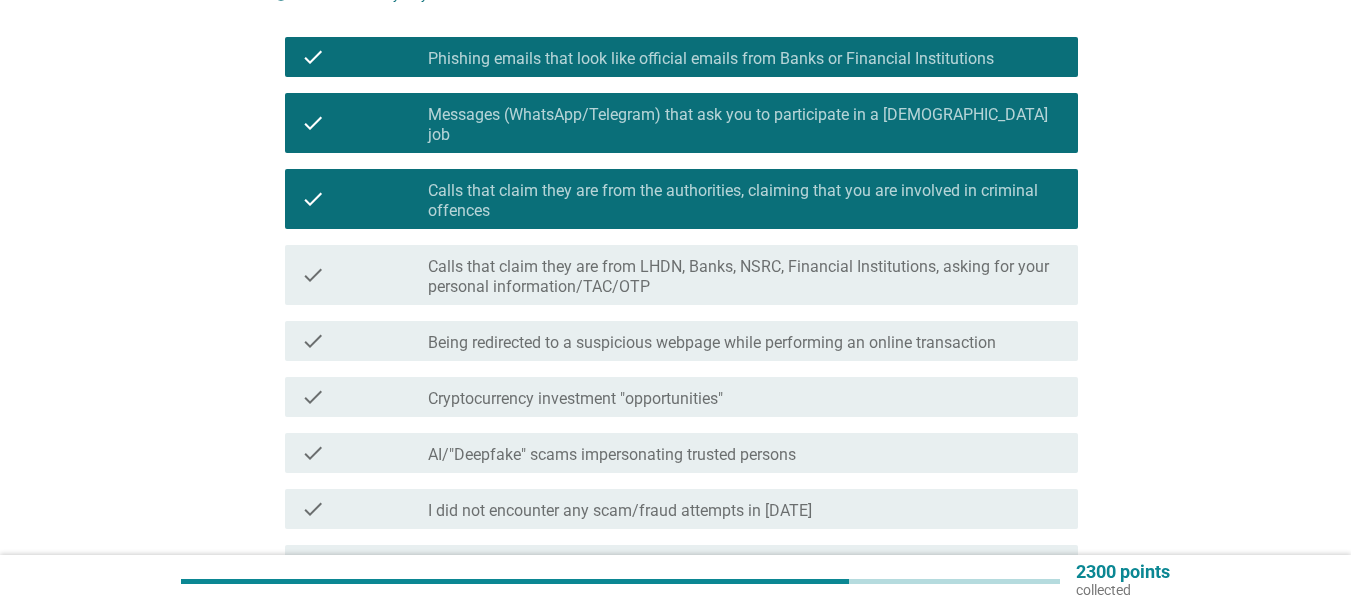 scroll, scrollTop: 300, scrollLeft: 0, axis: vertical 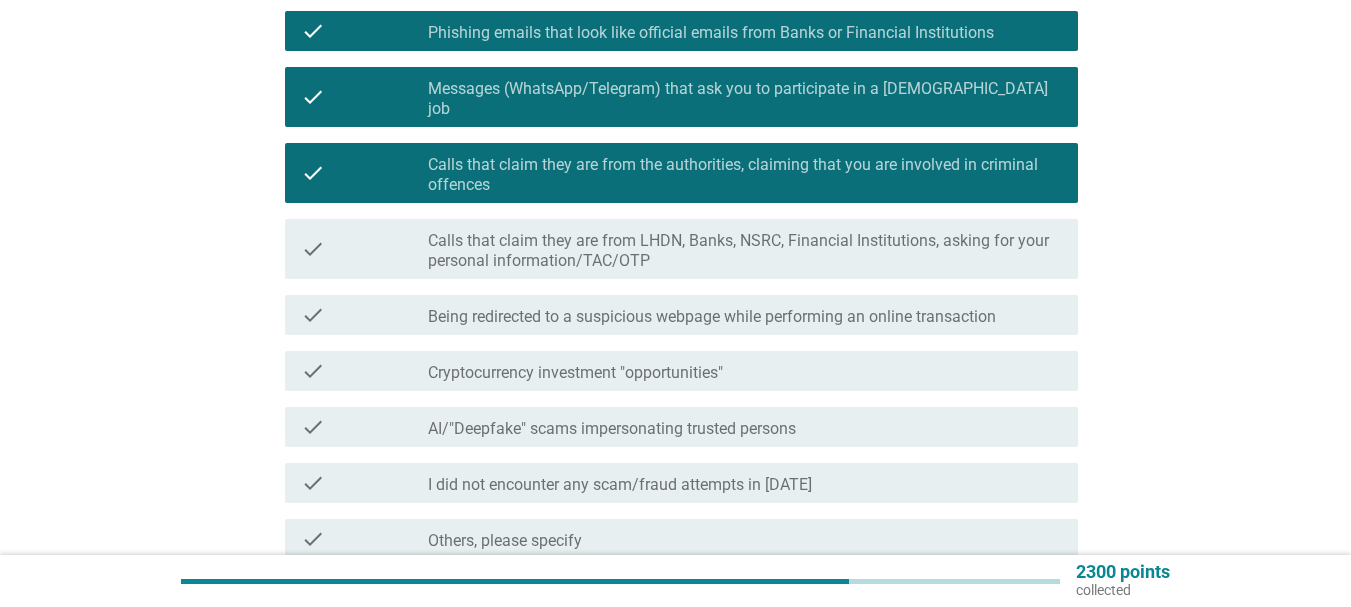 click on "Cryptocurrency investment "opportunities"" at bounding box center [575, 373] 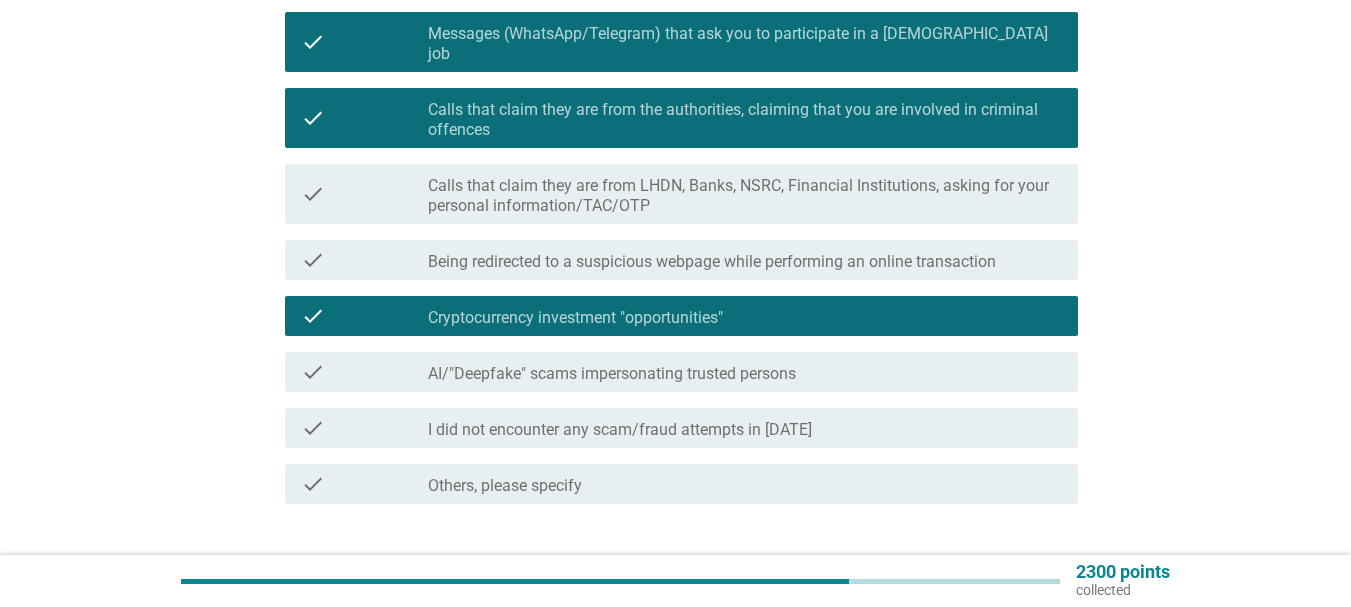 scroll, scrollTop: 400, scrollLeft: 0, axis: vertical 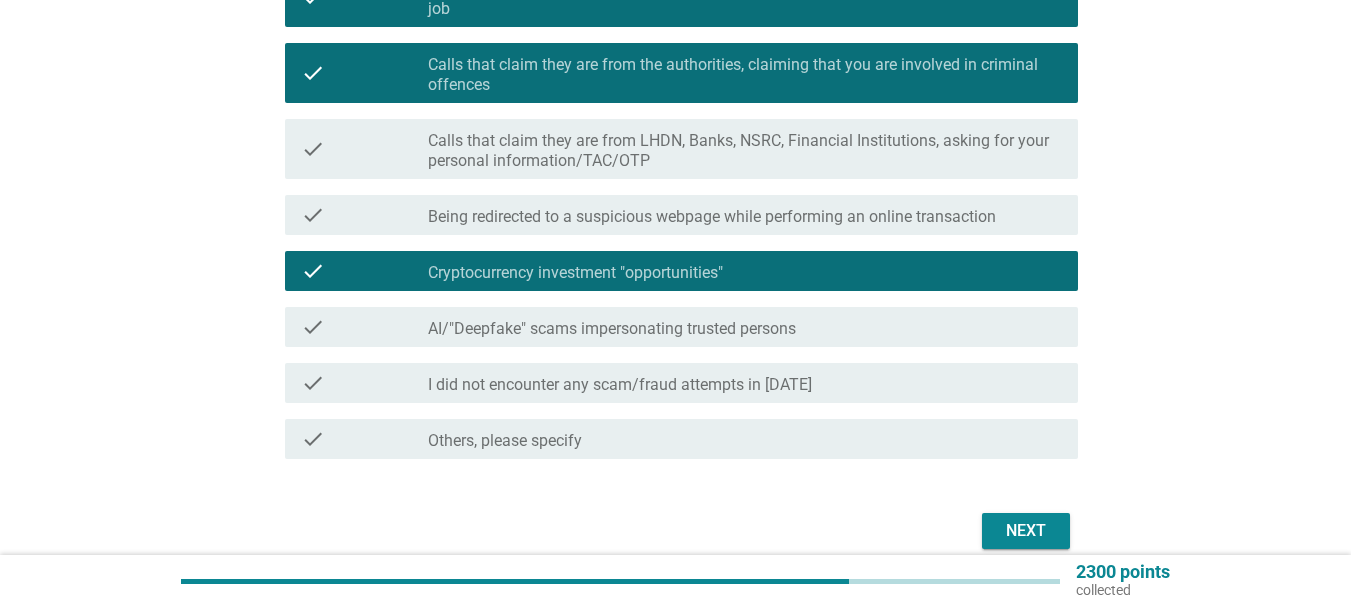 click on "Next" at bounding box center [1026, 531] 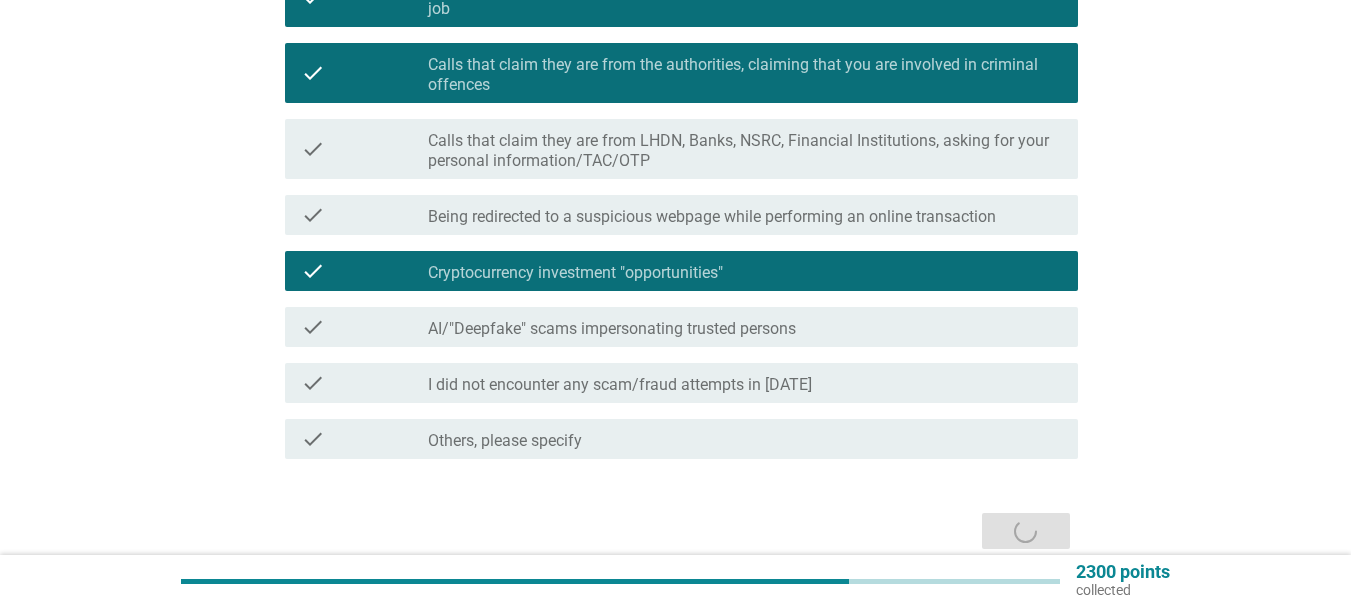 scroll, scrollTop: 0, scrollLeft: 0, axis: both 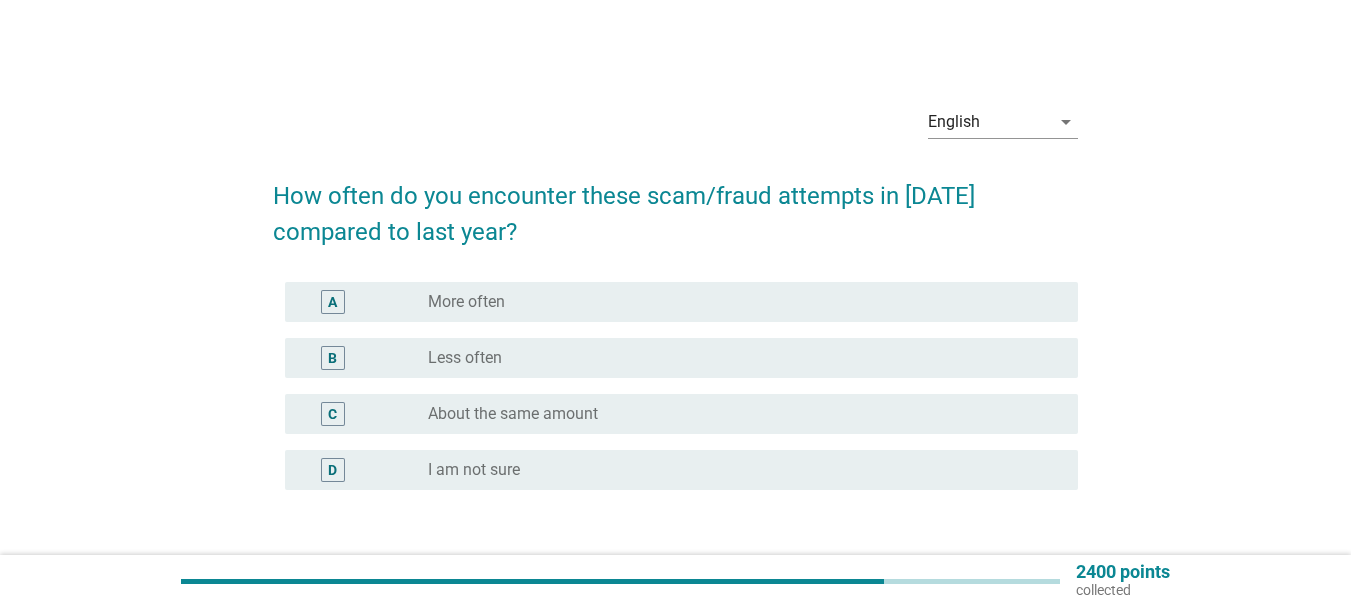 click on "About the same amount" at bounding box center [513, 414] 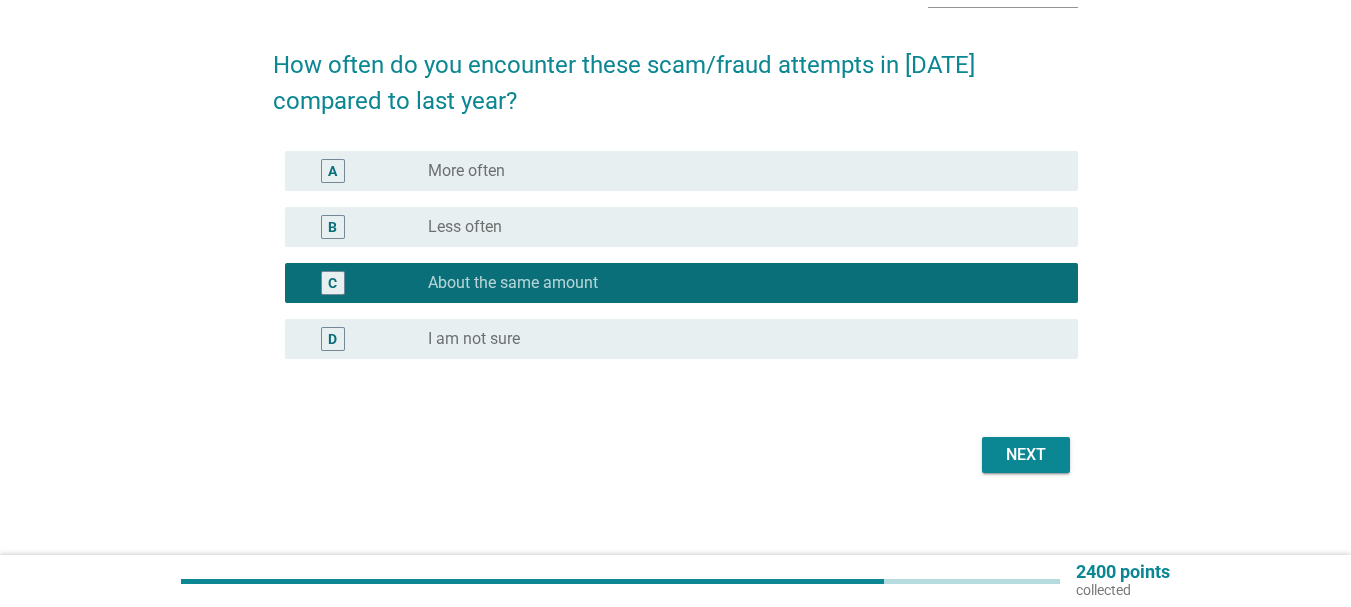 scroll, scrollTop: 145, scrollLeft: 0, axis: vertical 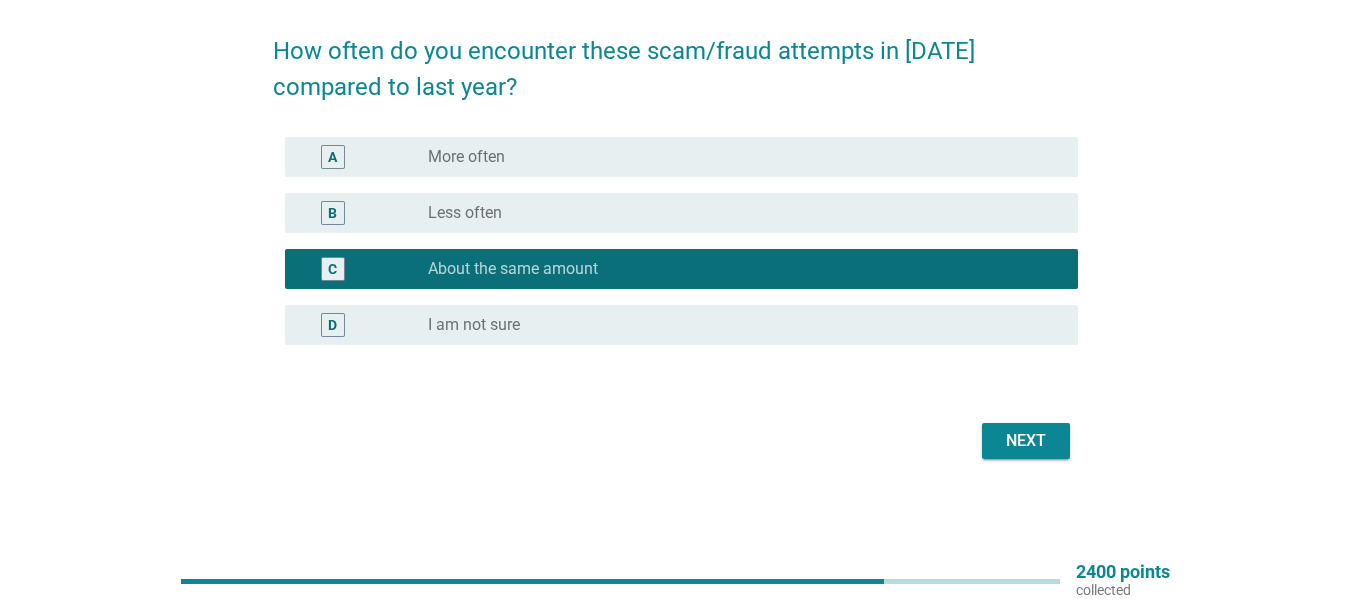 click on "A     radio_button_unchecked More often" at bounding box center (681, 157) 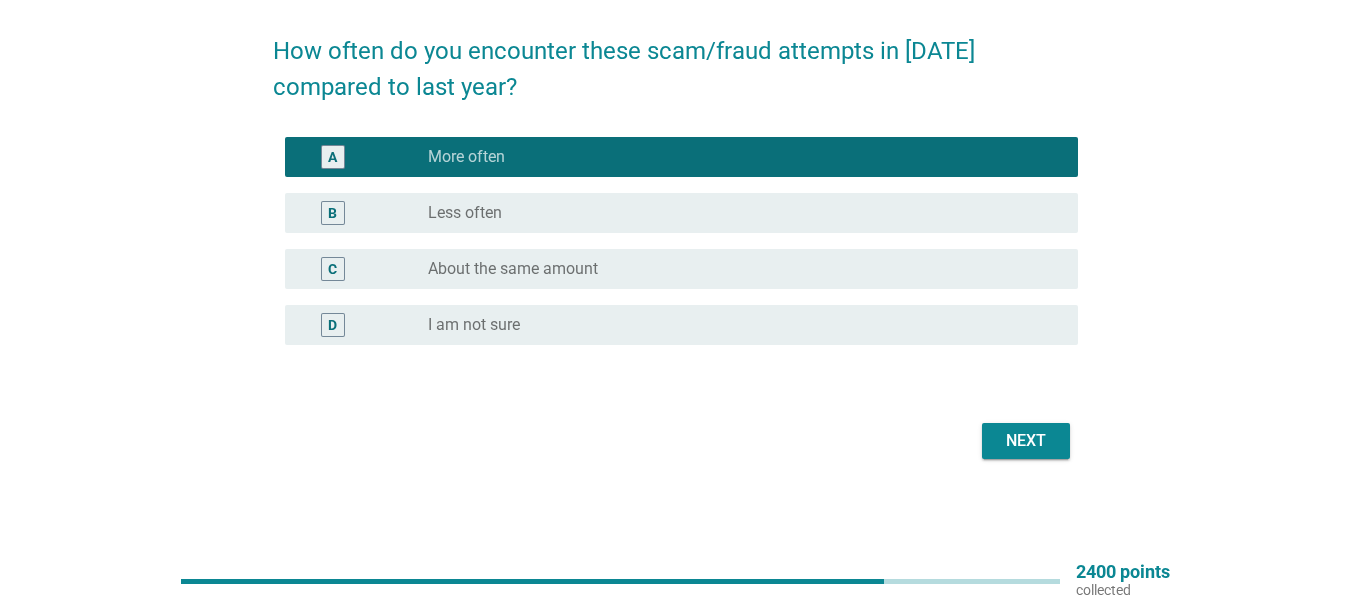 click on "Next" at bounding box center (1026, 441) 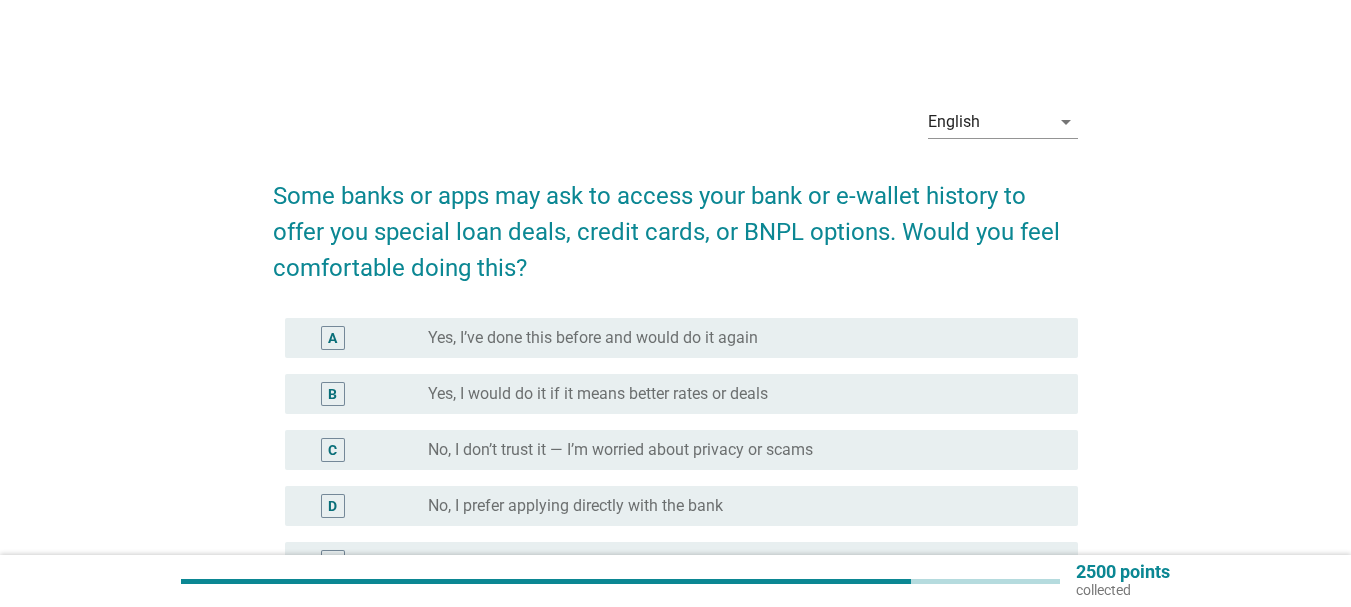scroll, scrollTop: 100, scrollLeft: 0, axis: vertical 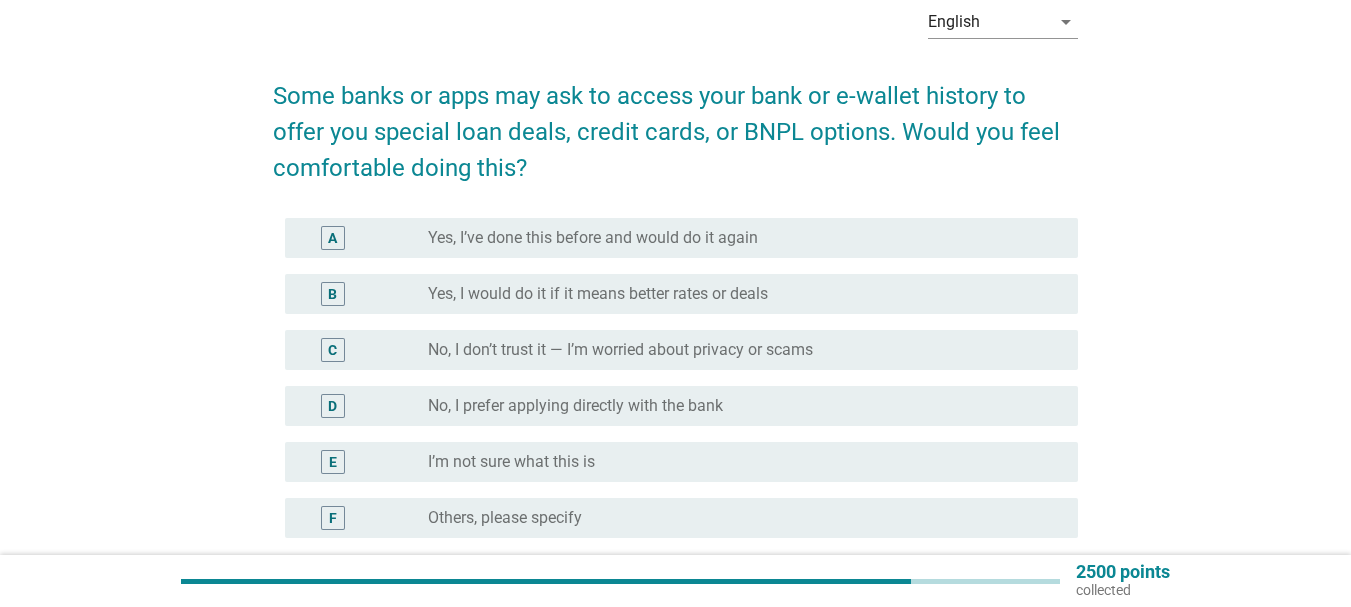 click on "radio_button_unchecked No, I prefer applying directly with the bank" at bounding box center [737, 406] 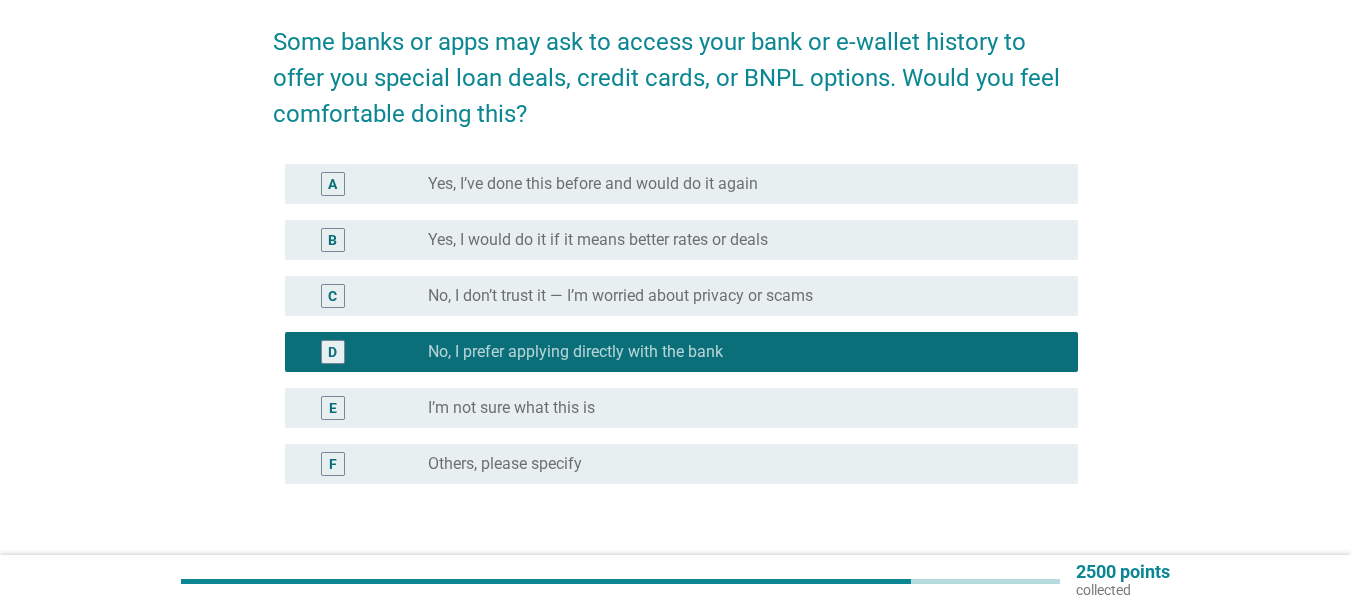 scroll, scrollTop: 200, scrollLeft: 0, axis: vertical 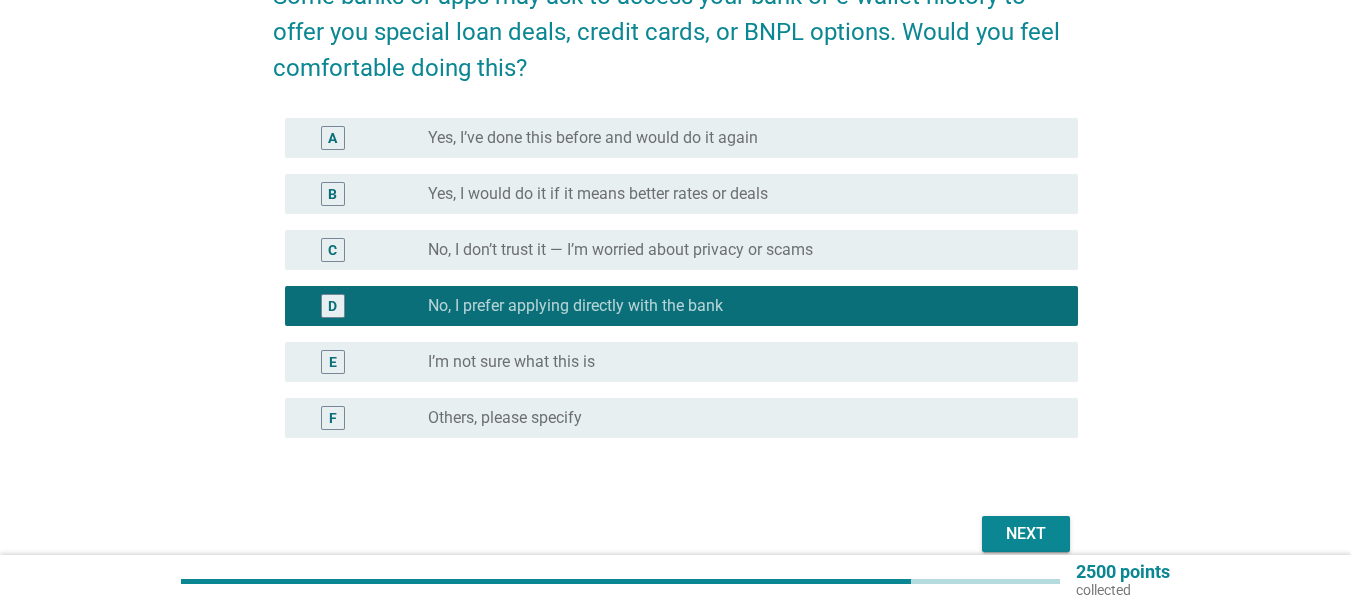 click on "Next" at bounding box center [1026, 534] 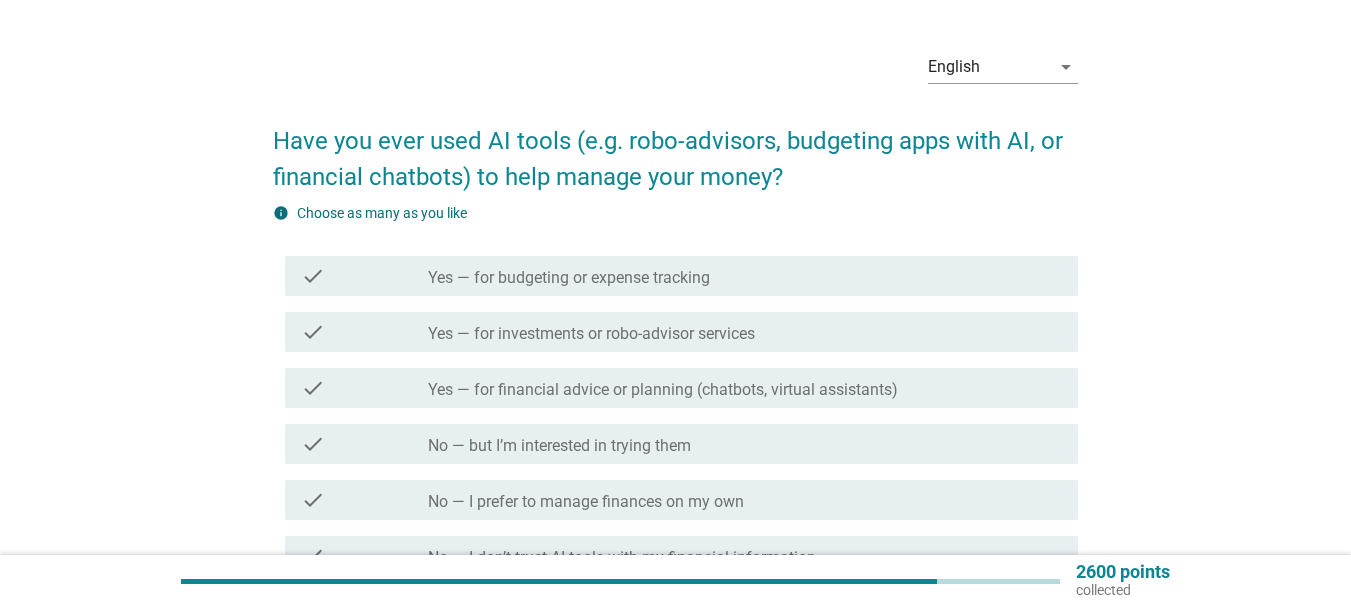 scroll, scrollTop: 100, scrollLeft: 0, axis: vertical 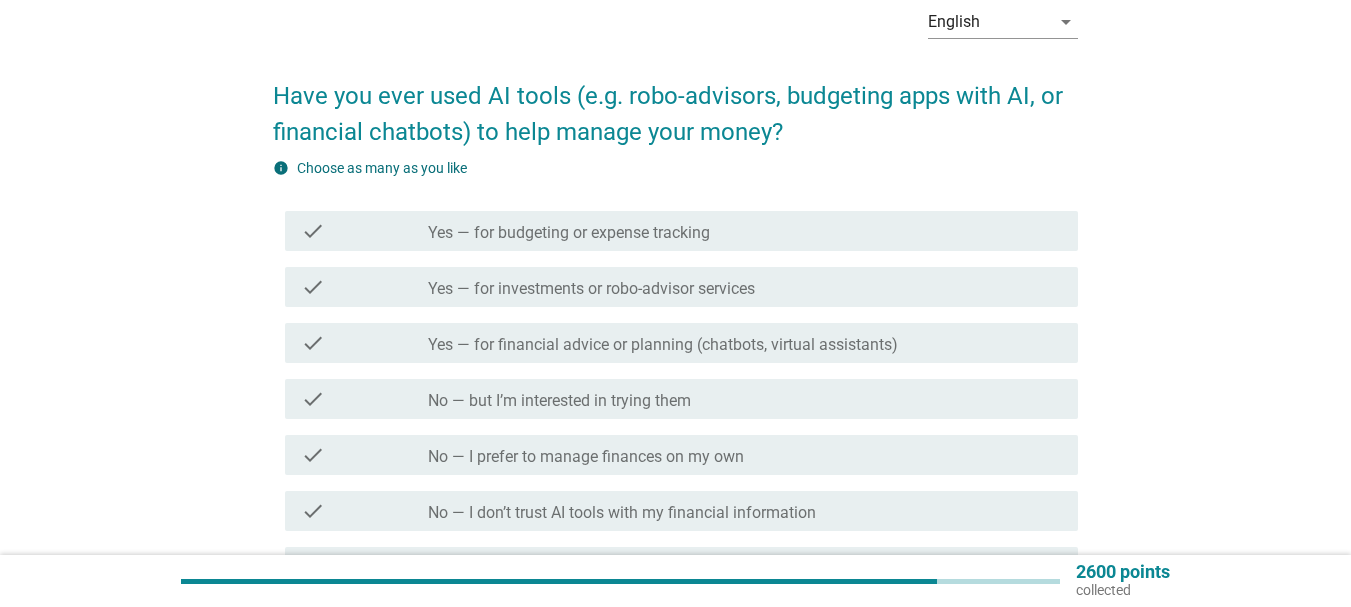 click on "Yes — for budgeting or expense tracking" at bounding box center [569, 233] 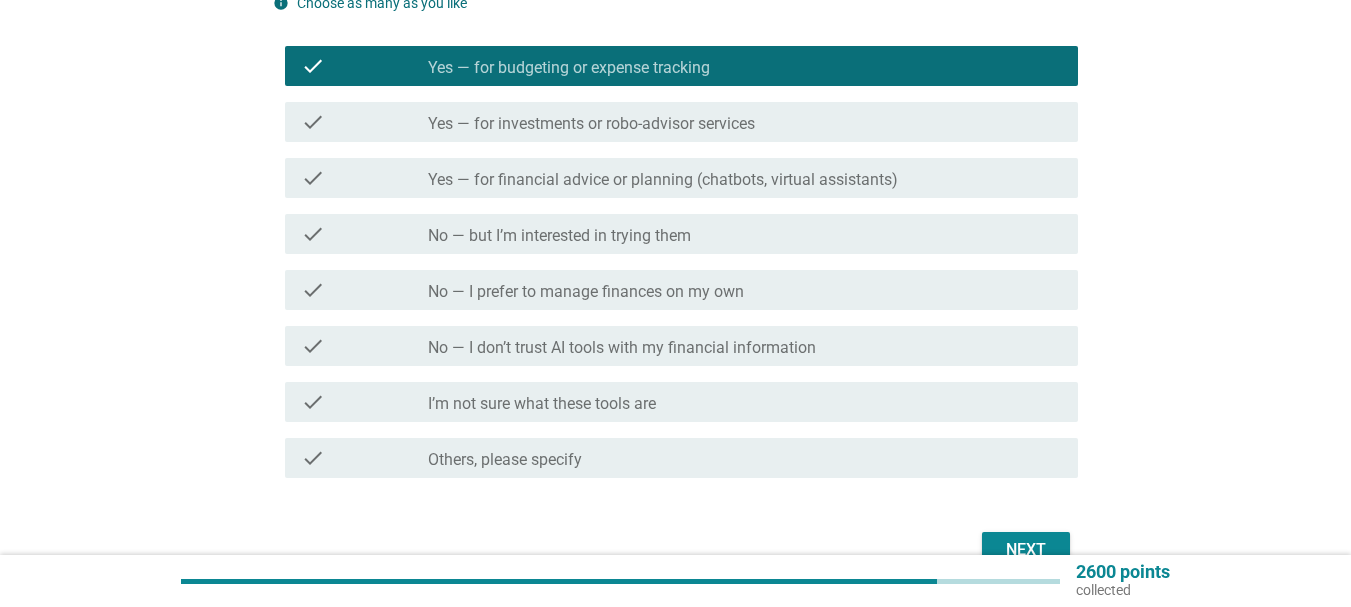 scroll, scrollTop: 300, scrollLeft: 0, axis: vertical 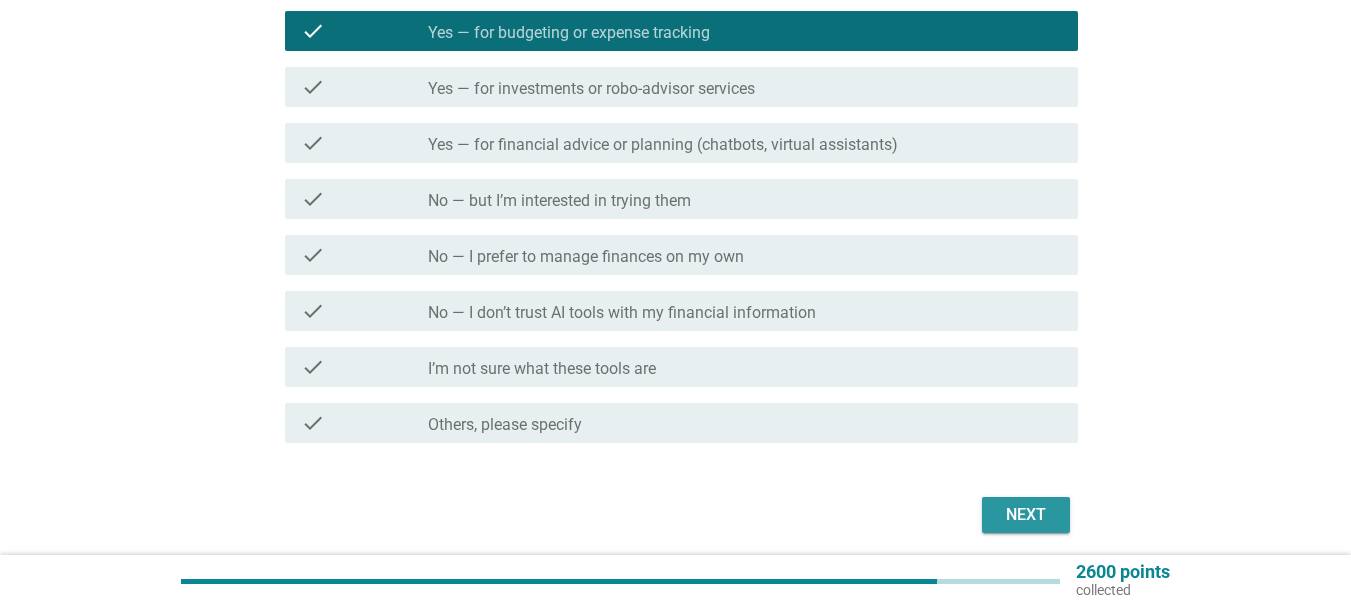 click on "Next" at bounding box center (1026, 515) 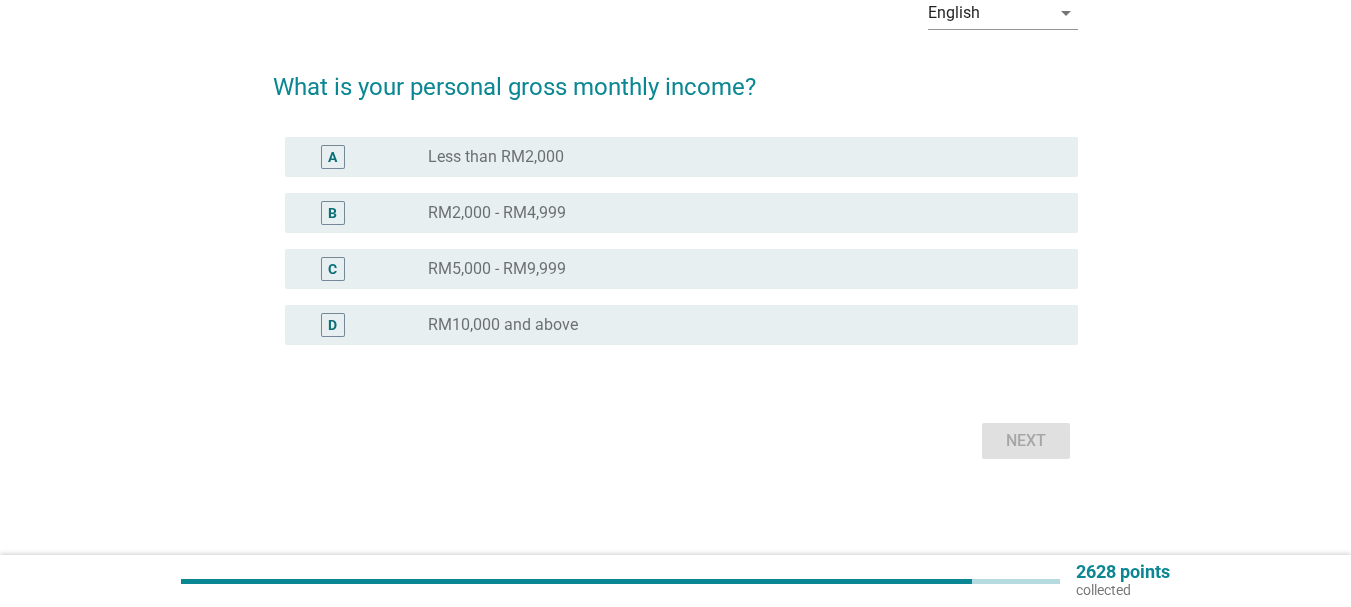 scroll, scrollTop: 0, scrollLeft: 0, axis: both 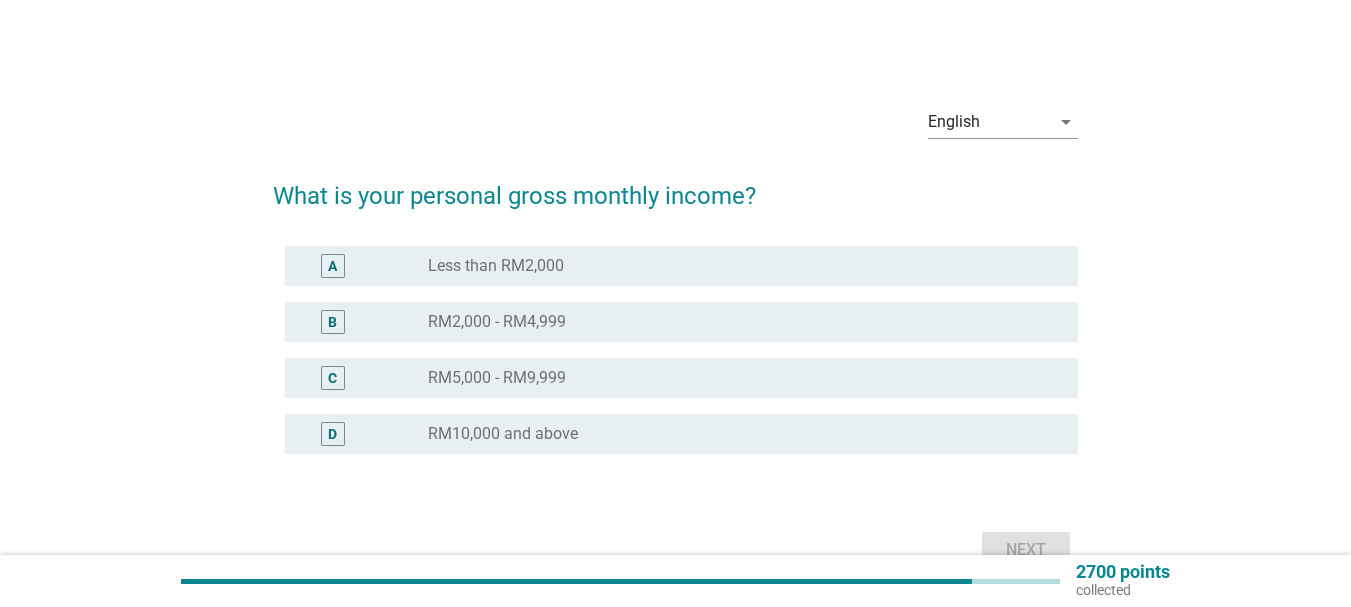 click on "radio_button_unchecked RM5,000 - RM9,999" at bounding box center [737, 378] 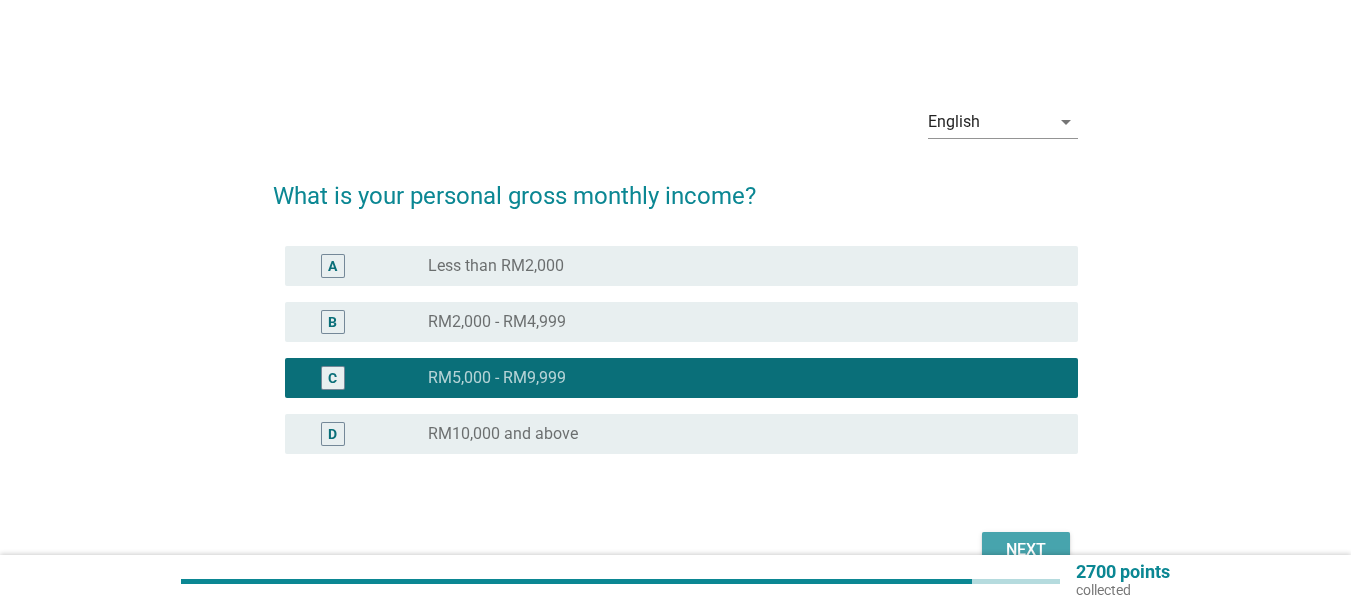 click on "Next" at bounding box center [1026, 550] 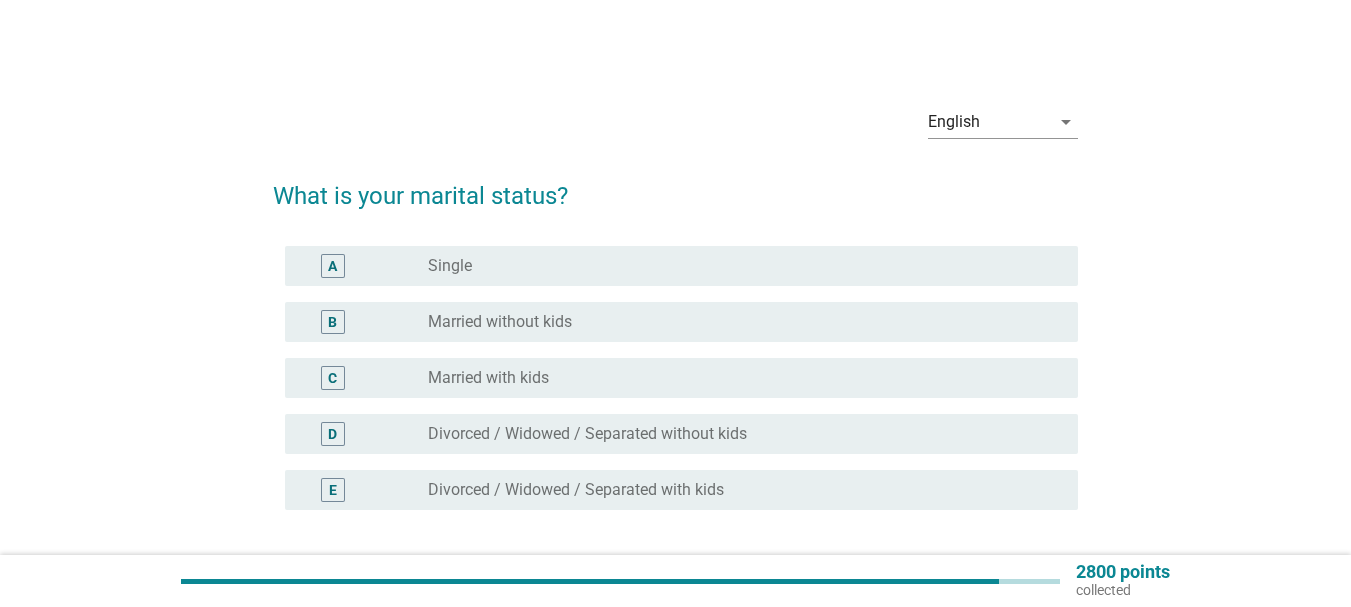click on "radio_button_unchecked Single" at bounding box center [737, 266] 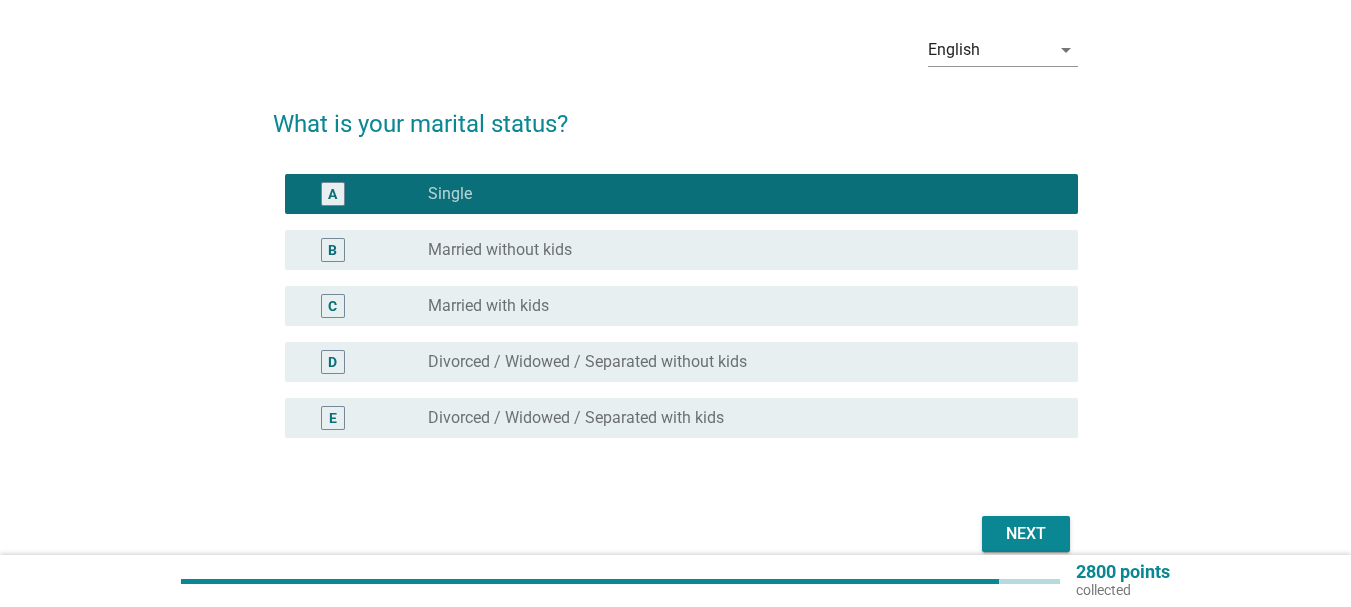 scroll, scrollTop: 165, scrollLeft: 0, axis: vertical 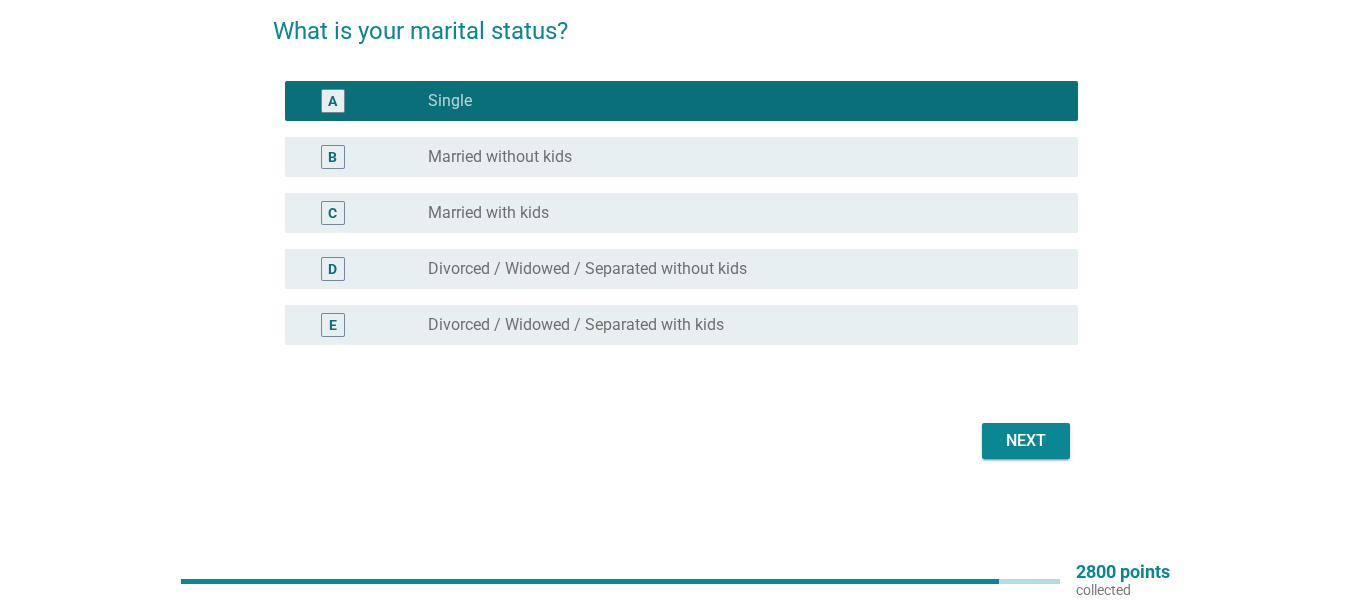 click on "Next" at bounding box center (1026, 441) 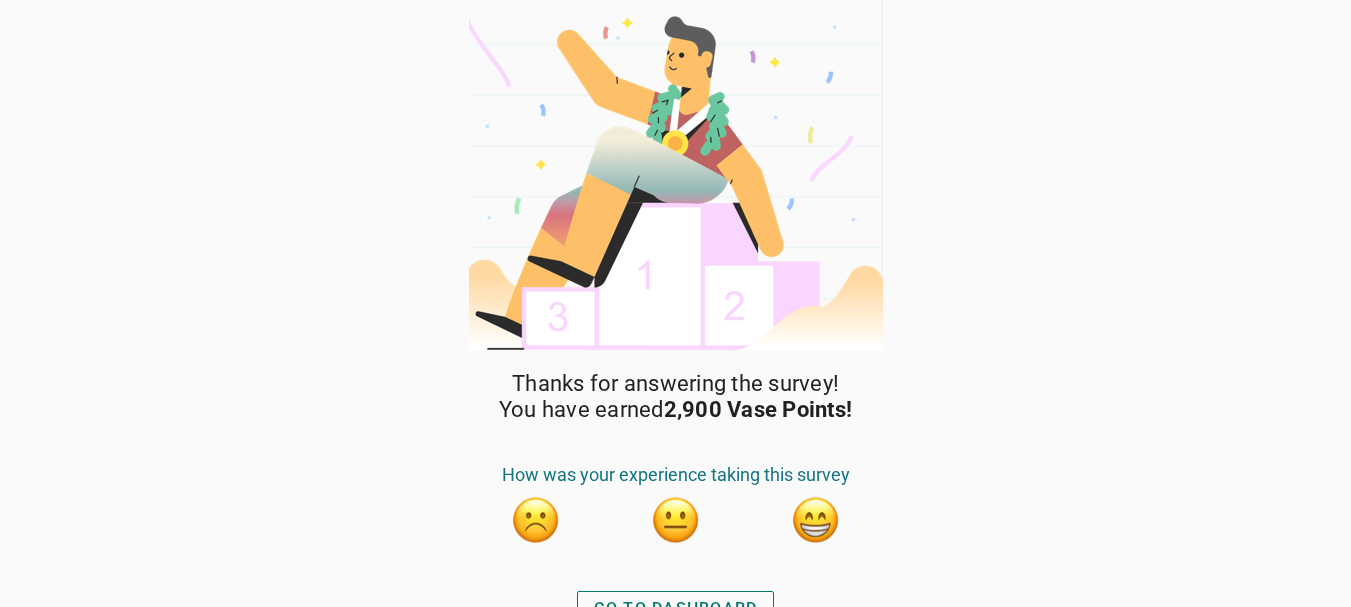 scroll, scrollTop: 26, scrollLeft: 0, axis: vertical 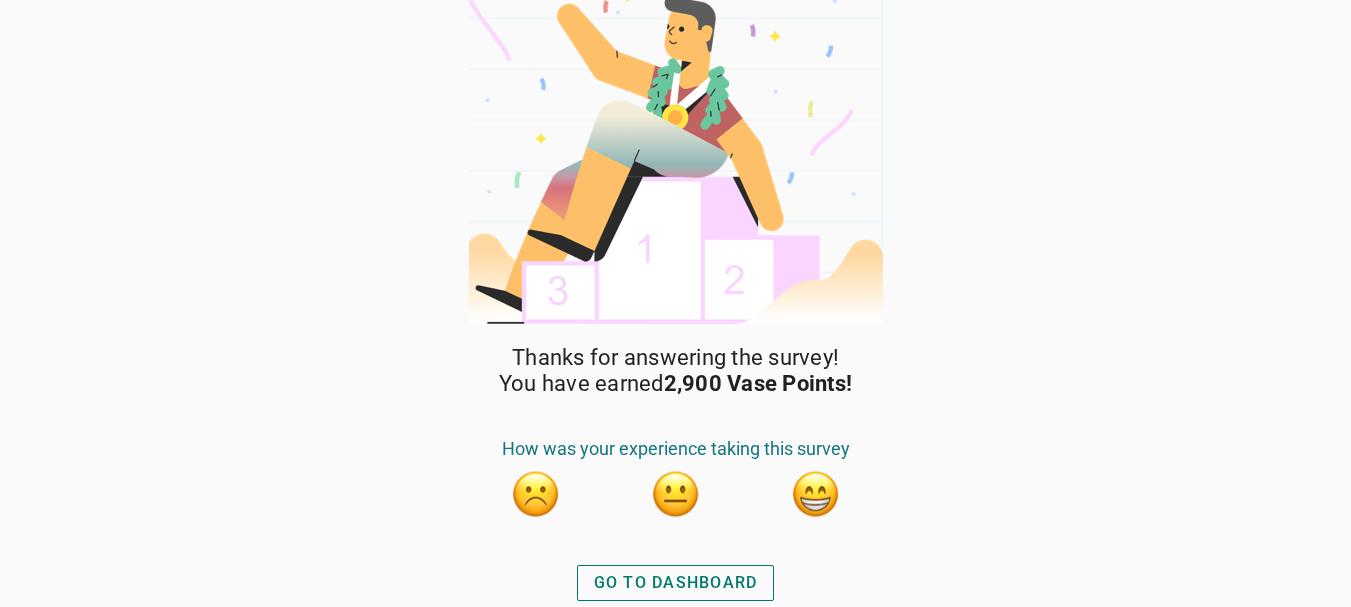 click on "GO TO DASHBOARD" at bounding box center (676, 583) 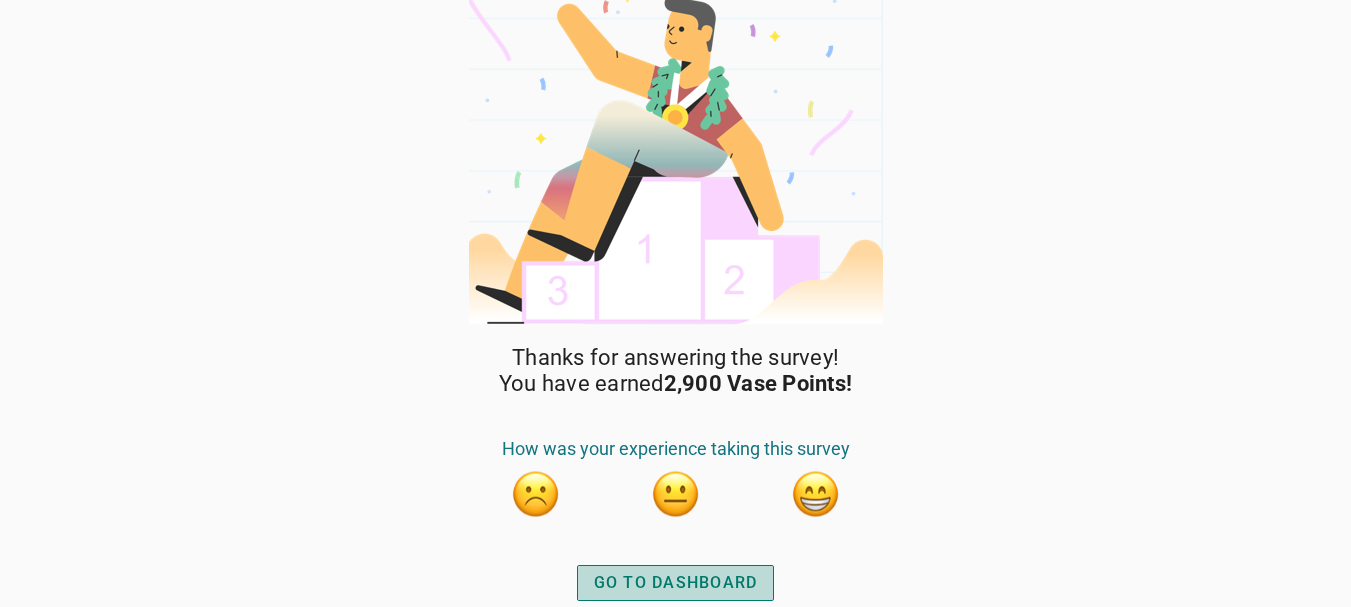 scroll, scrollTop: 0, scrollLeft: 0, axis: both 